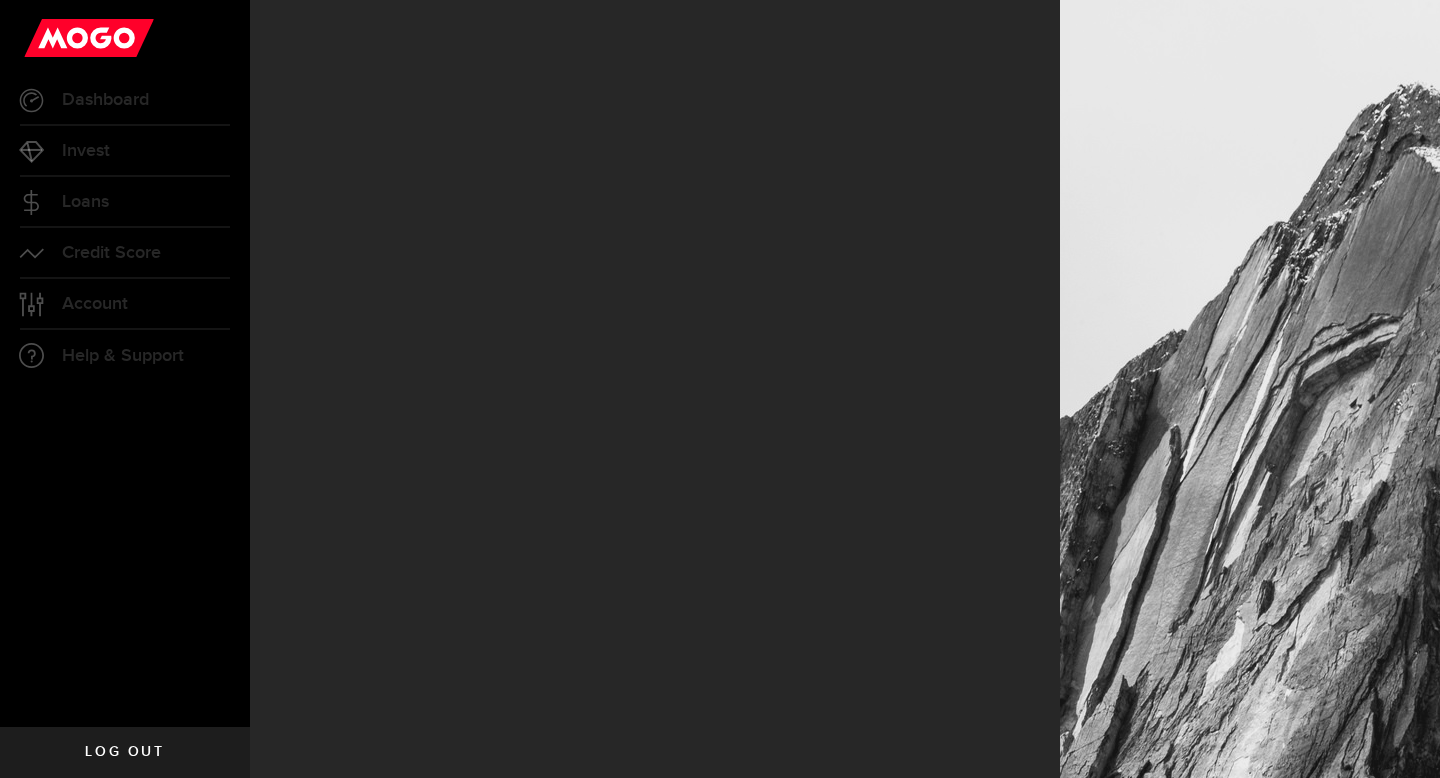 scroll, scrollTop: 0, scrollLeft: 0, axis: both 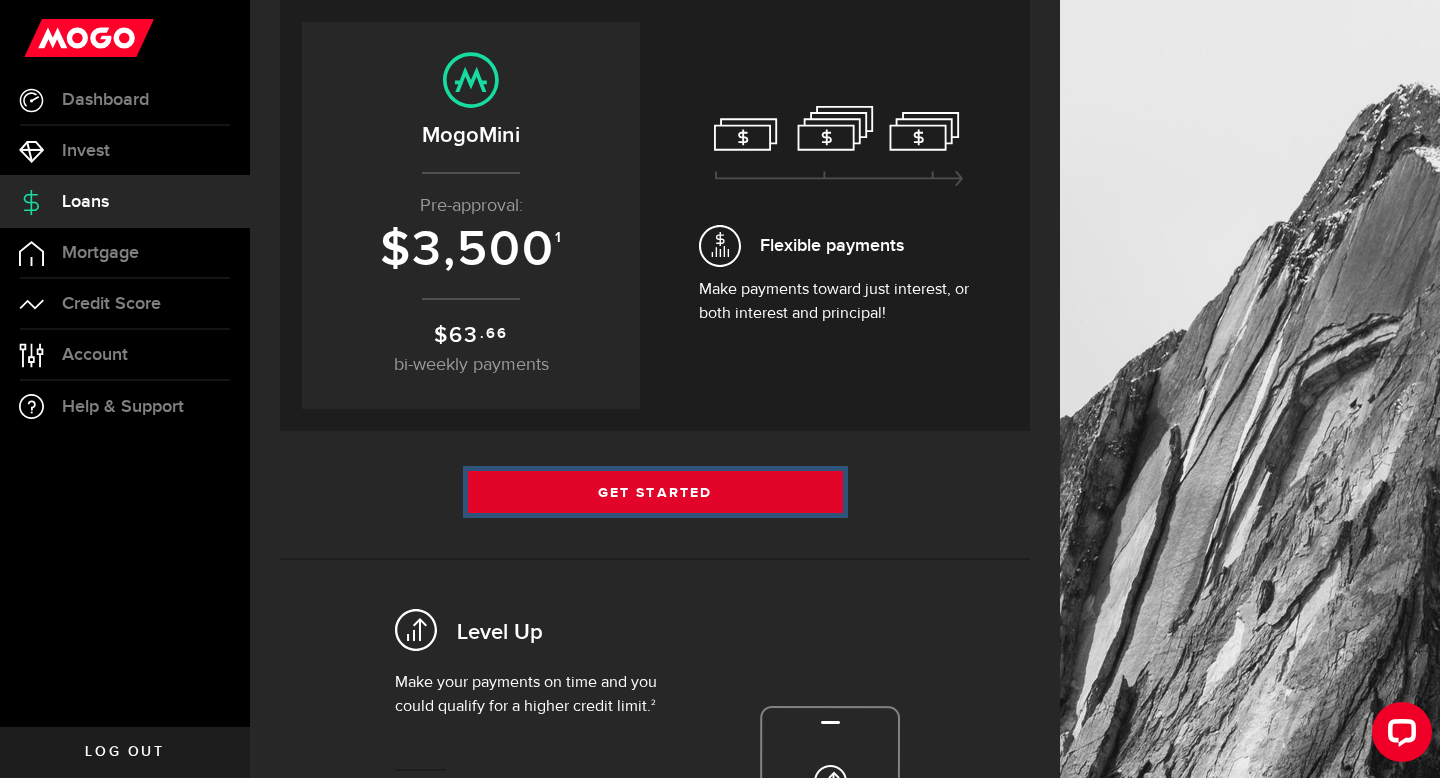 click on "Get Started" at bounding box center [655, 492] 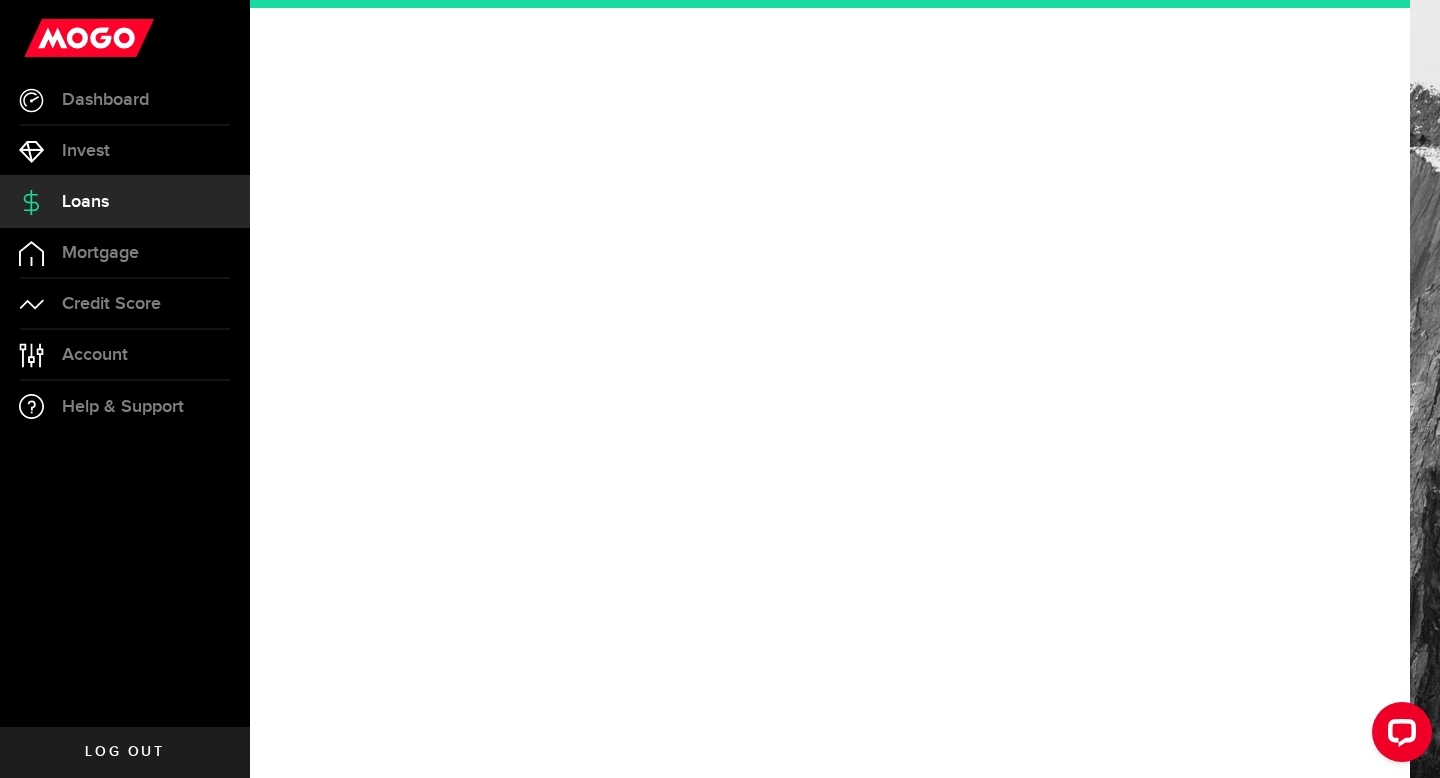 scroll, scrollTop: 0, scrollLeft: 0, axis: both 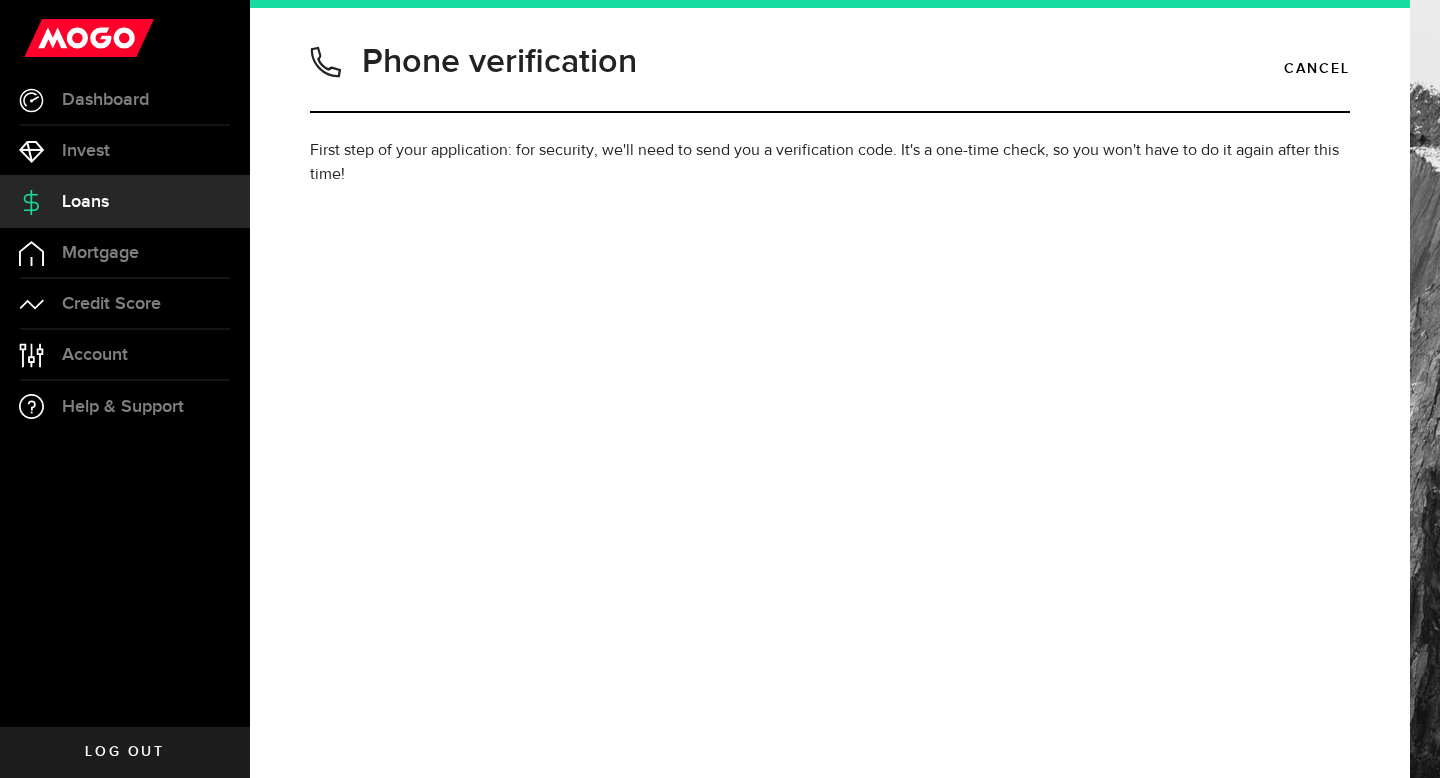 type on "7054711070" 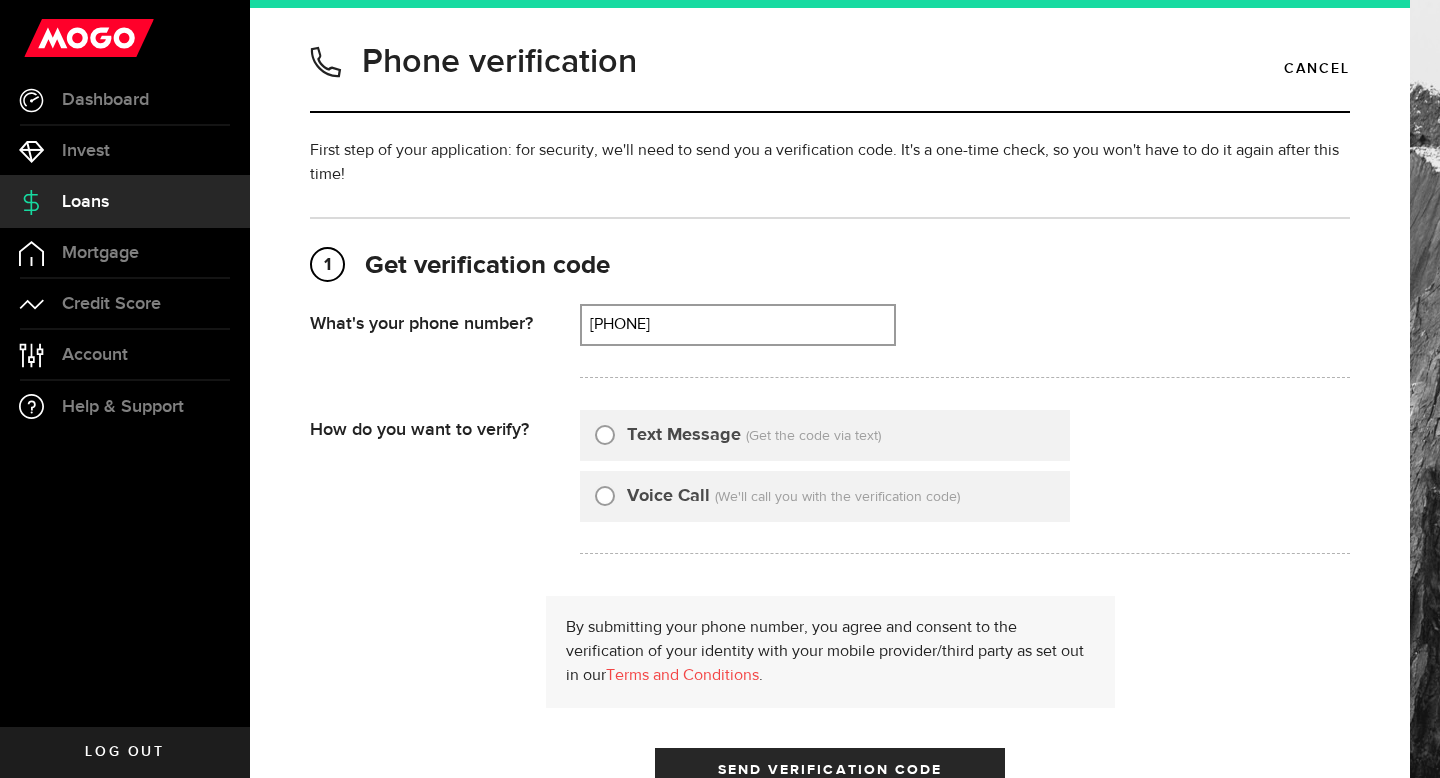click on "Text Message" at bounding box center [605, 432] 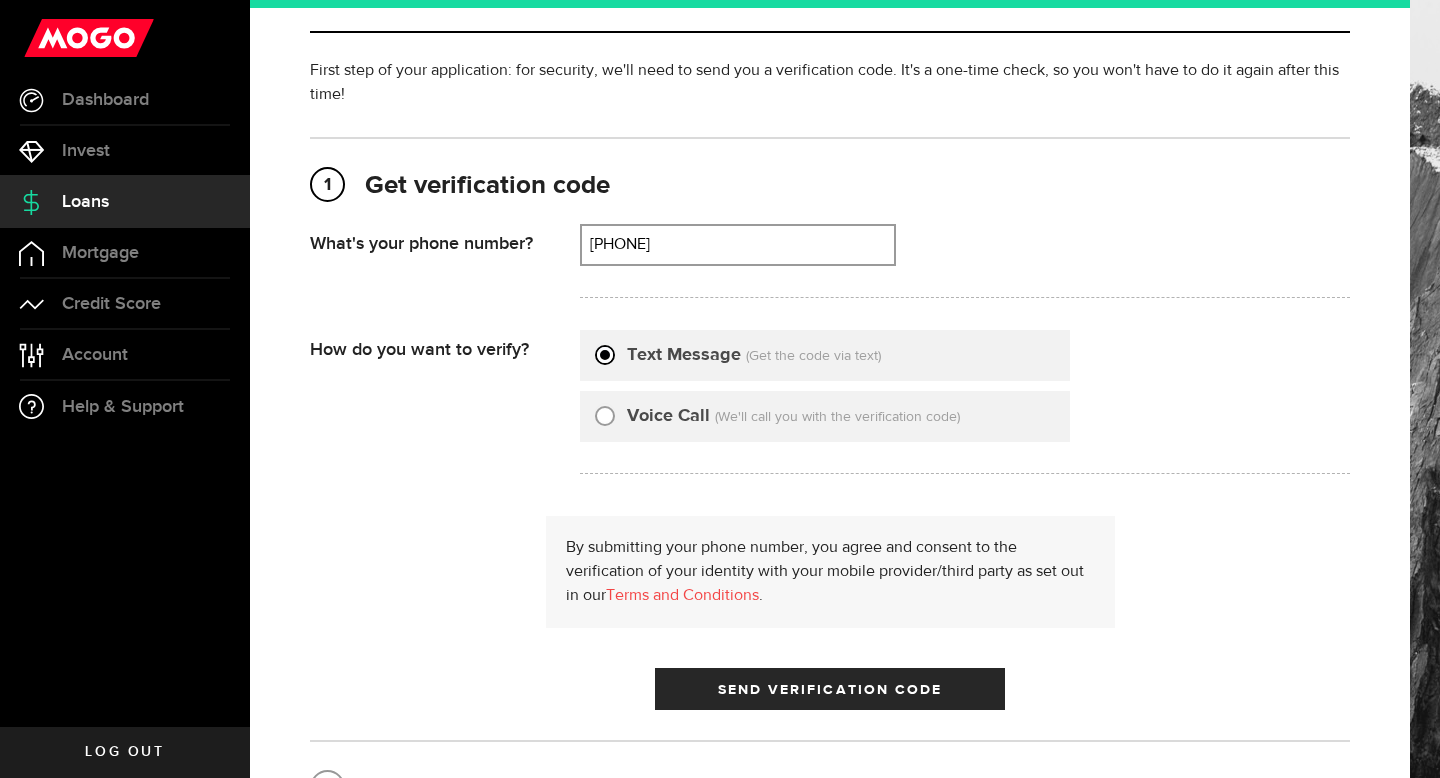 scroll, scrollTop: 109, scrollLeft: 0, axis: vertical 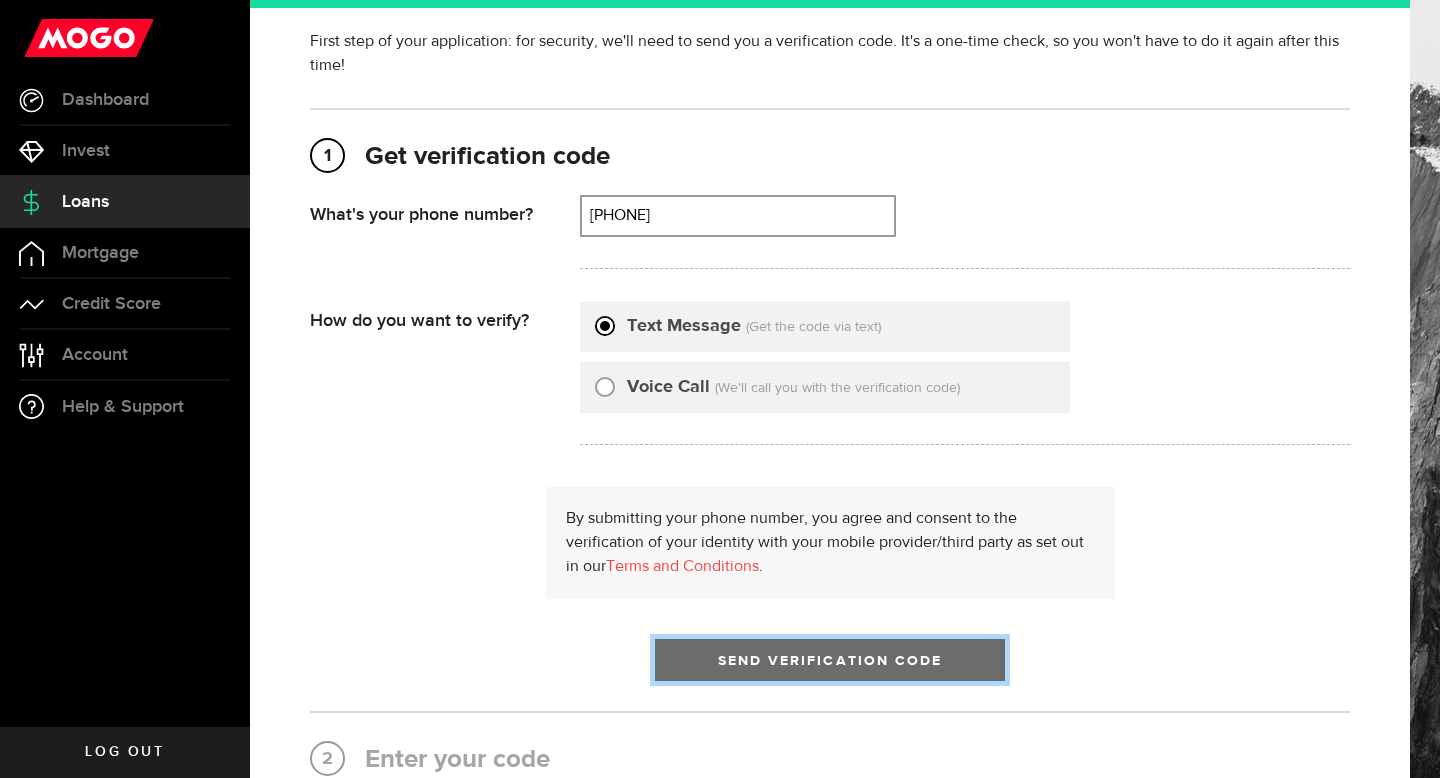 click on "Send Verification Code" at bounding box center (830, 660) 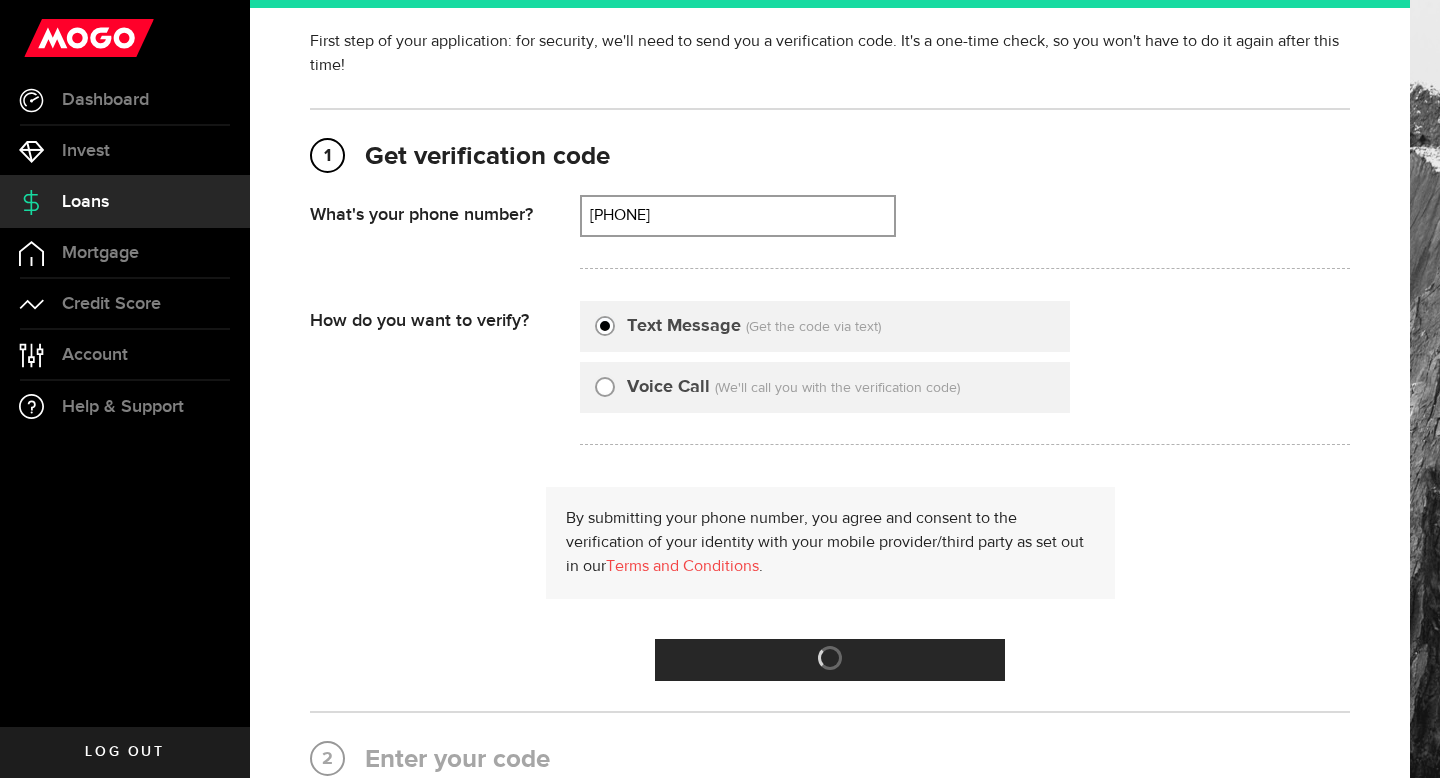 scroll, scrollTop: 0, scrollLeft: 0, axis: both 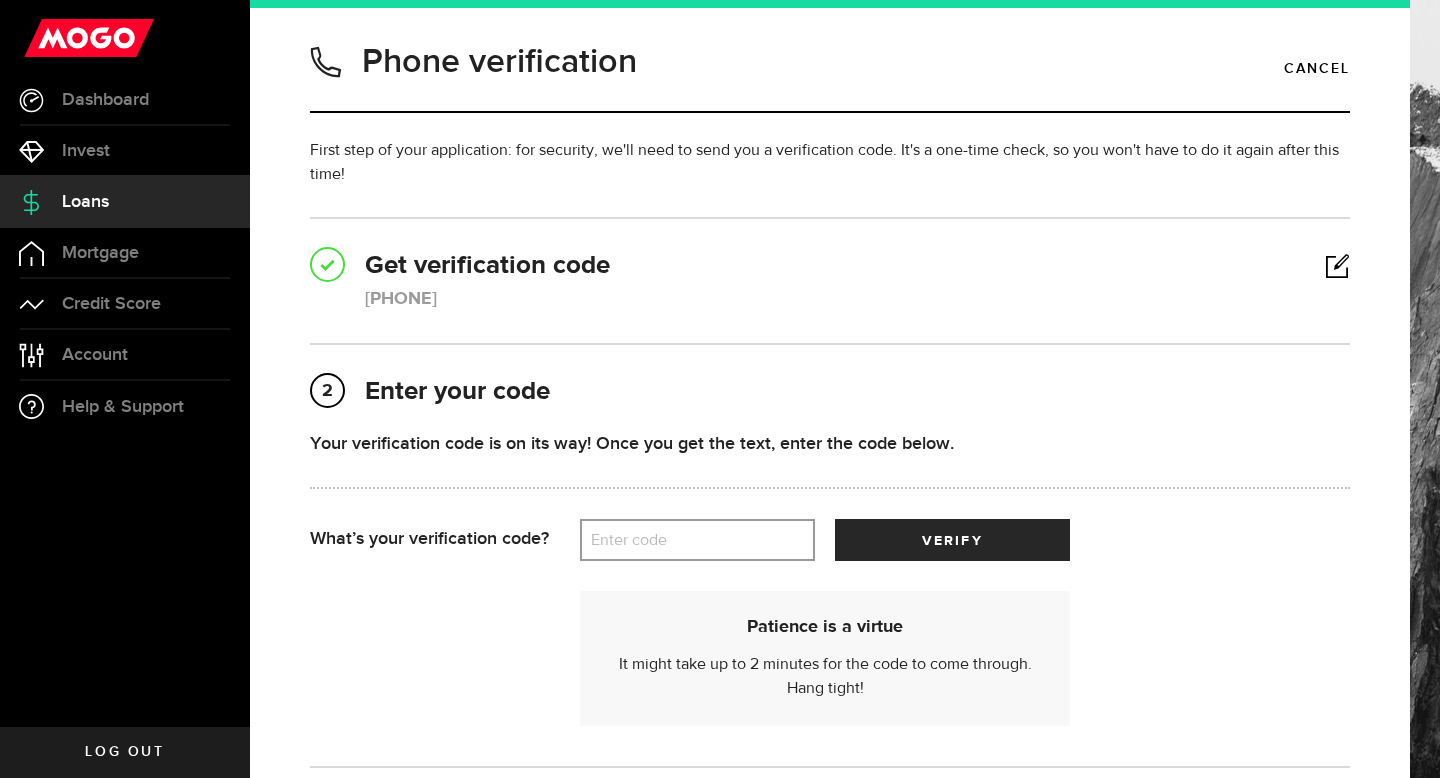 click on "Enter code" at bounding box center [697, 540] 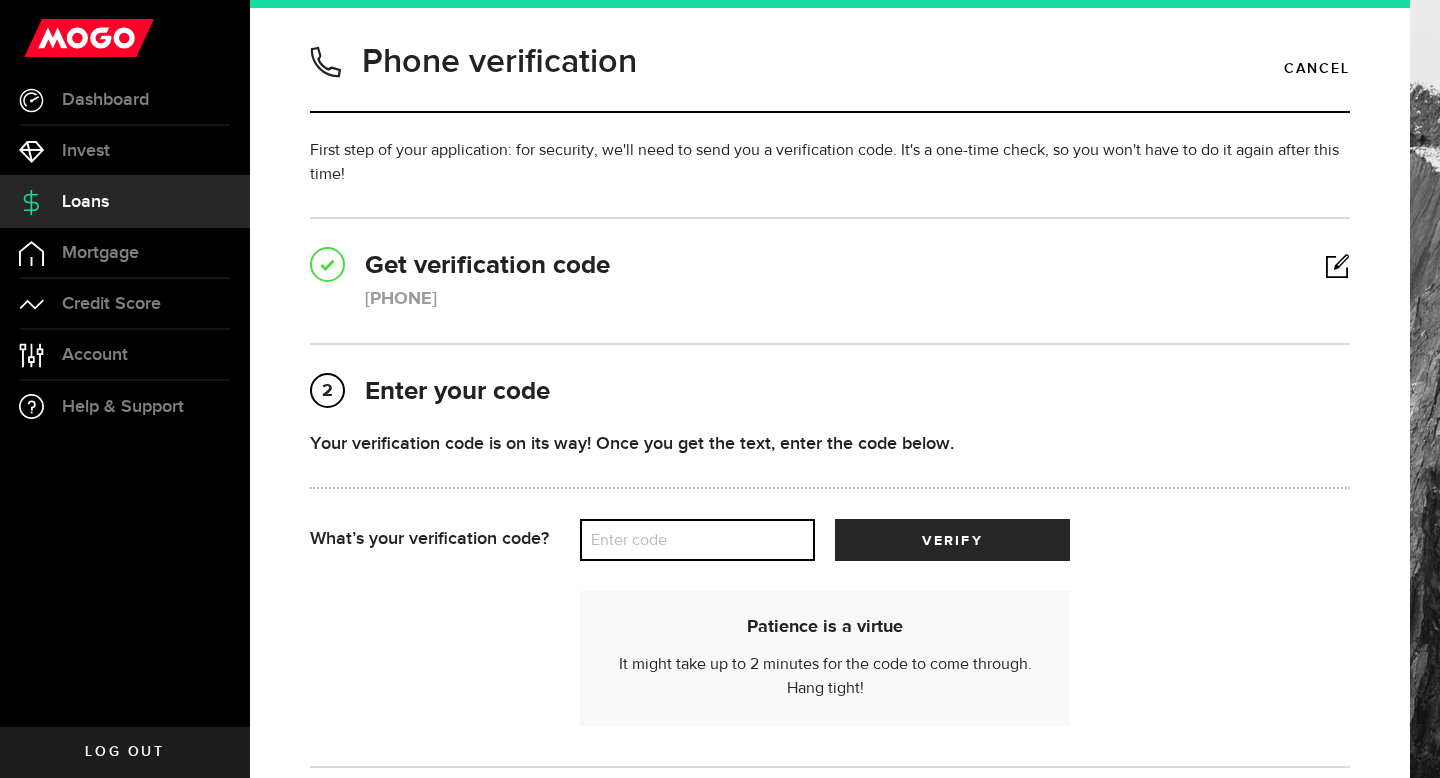 click on "Enter code" at bounding box center (697, 540) 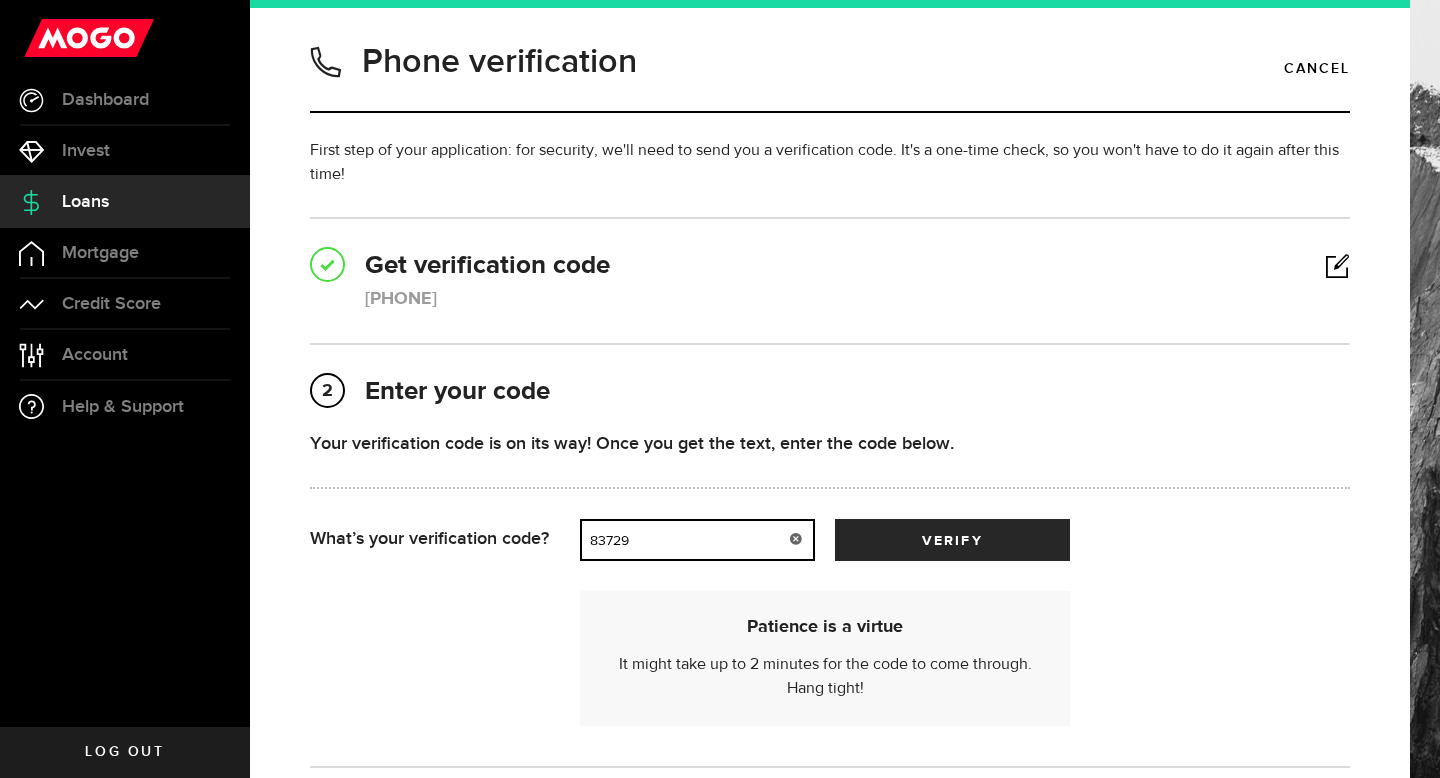 type on "83729" 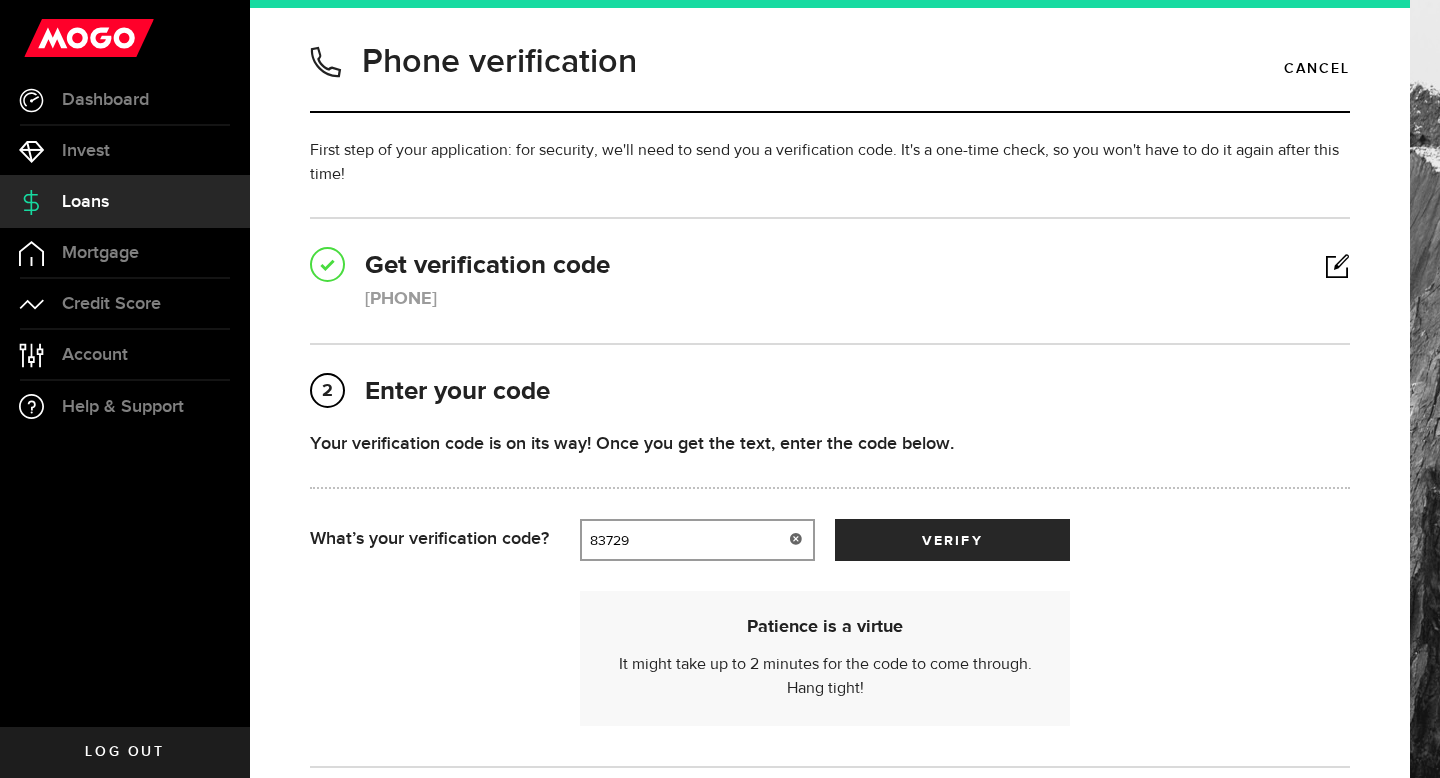 click on "Patience is a virtue It might take up to 2 minutes for the code to come through. Hang tight! Didn't receive a call? Try a  voice call  again  or  get a  text . Didn't get the text message? Try a  voice call  or try getting the  text  again .  Sometimes, voice calls can work when text aren't going through." at bounding box center [830, 648] 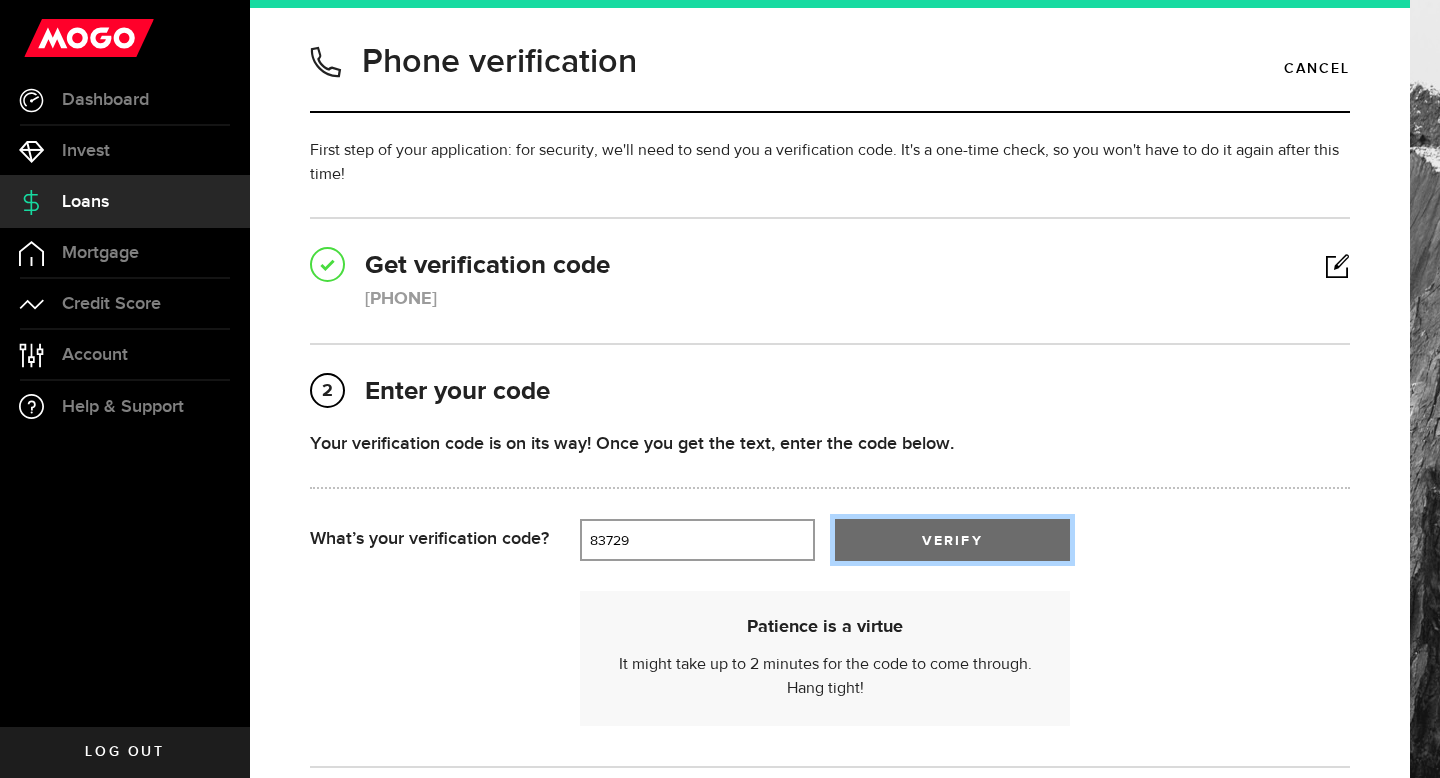 click on "verify" at bounding box center [952, 541] 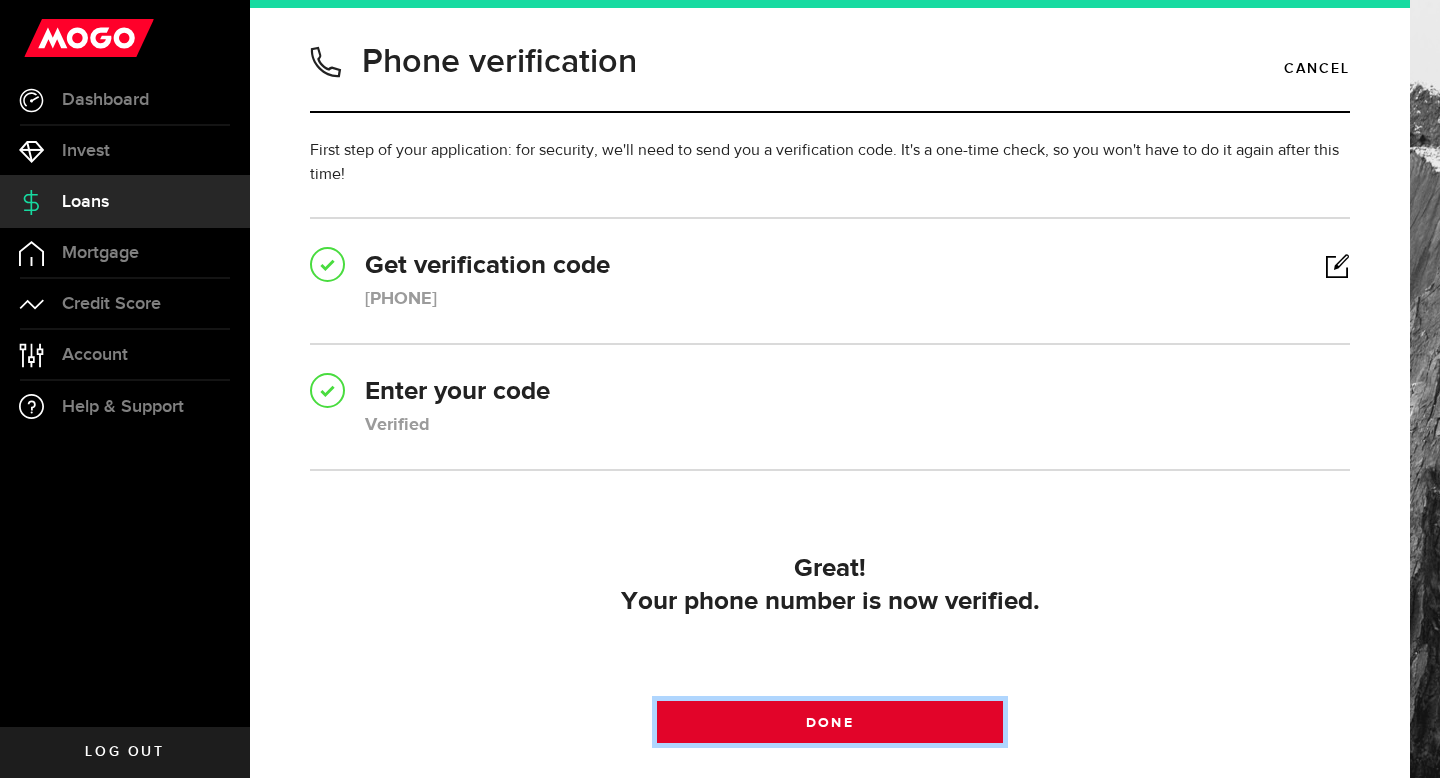 click at bounding box center [829, 726] 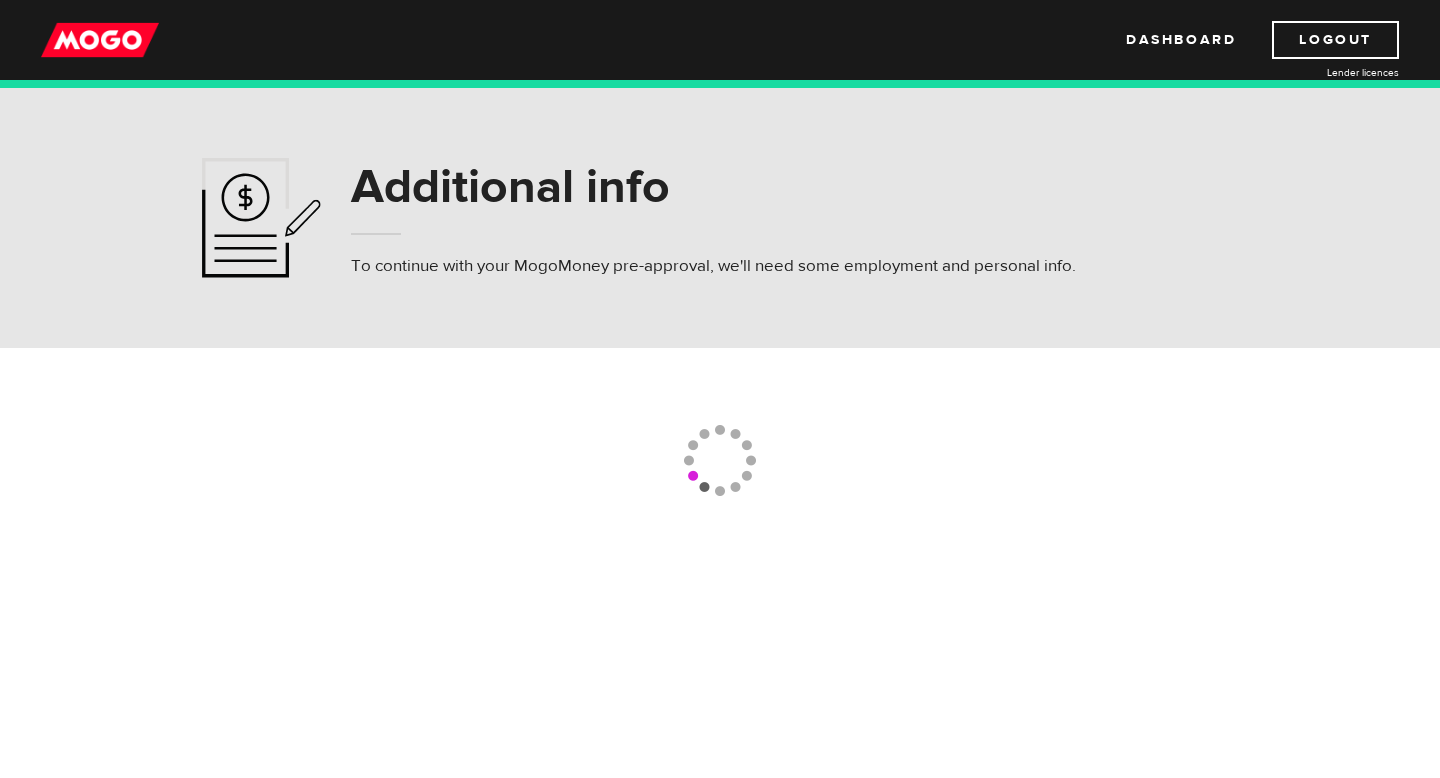 scroll, scrollTop: 0, scrollLeft: 0, axis: both 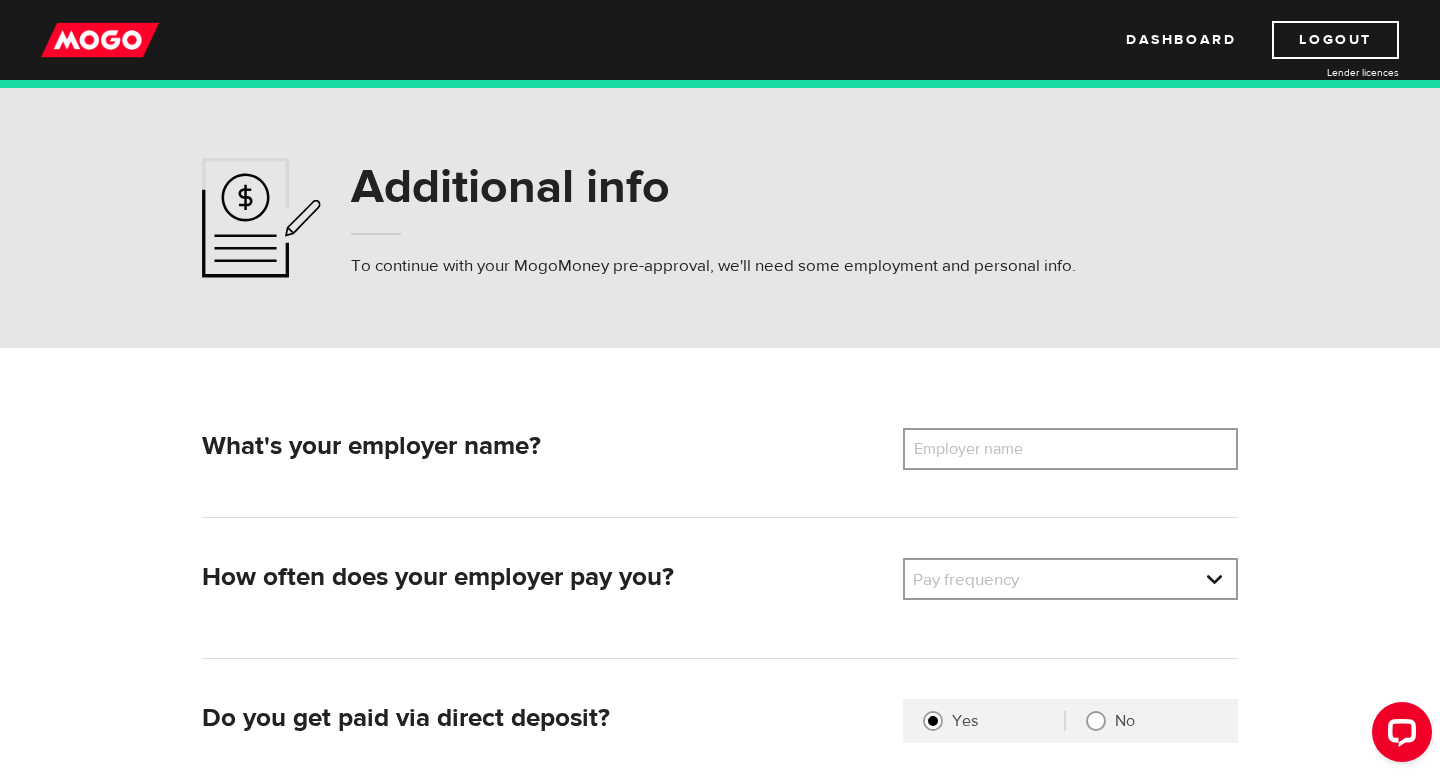 click on "Employer name" at bounding box center [983, 449] 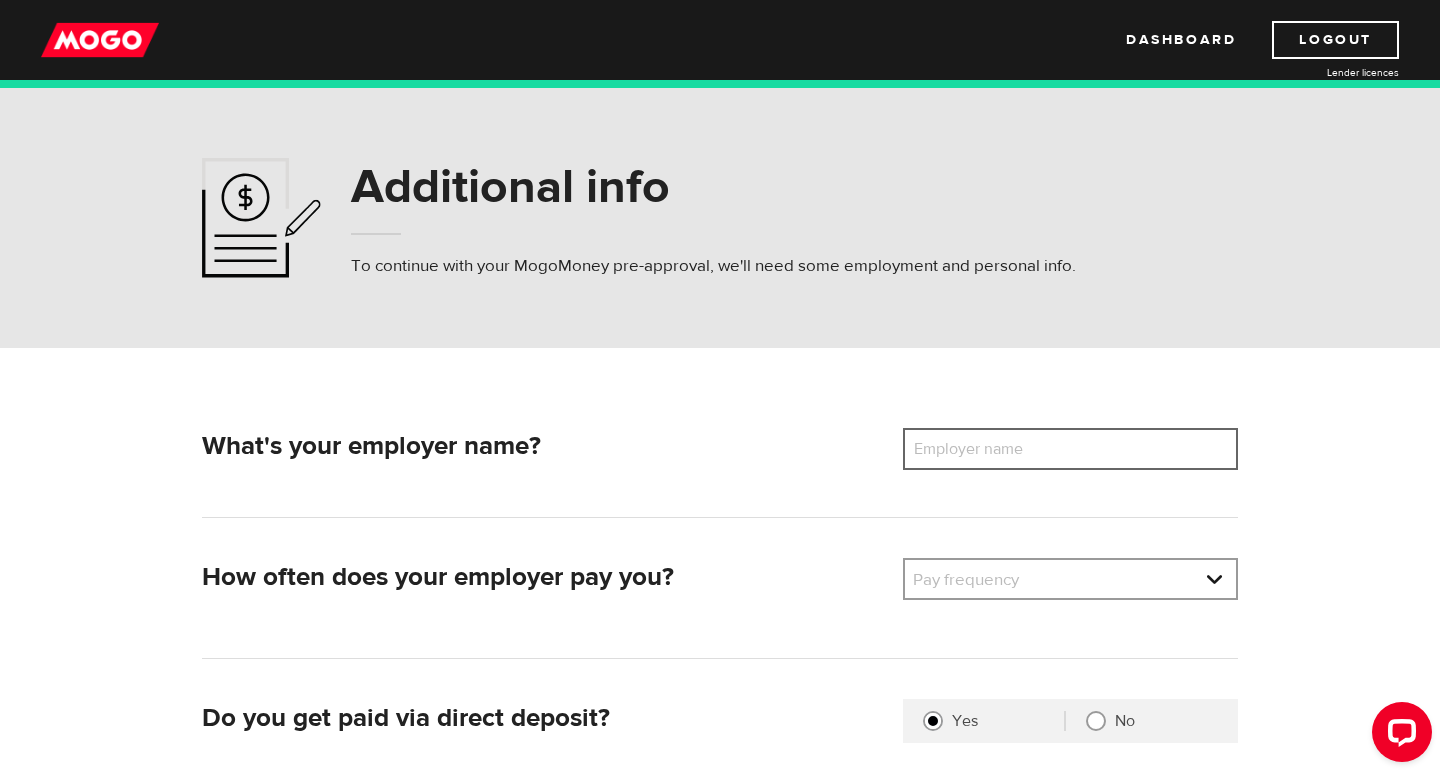 click on "Employer name" at bounding box center (1070, 449) 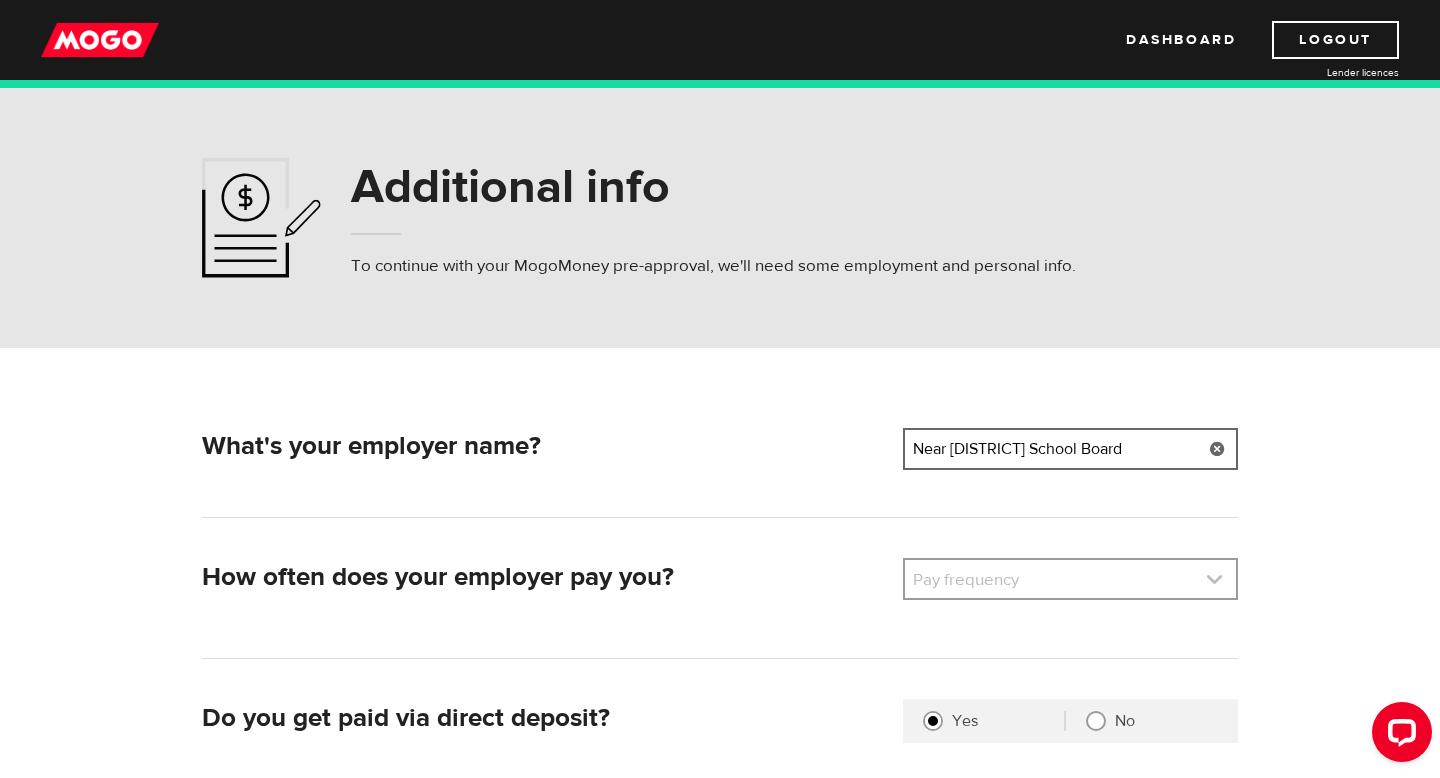type on "Near North District School Board" 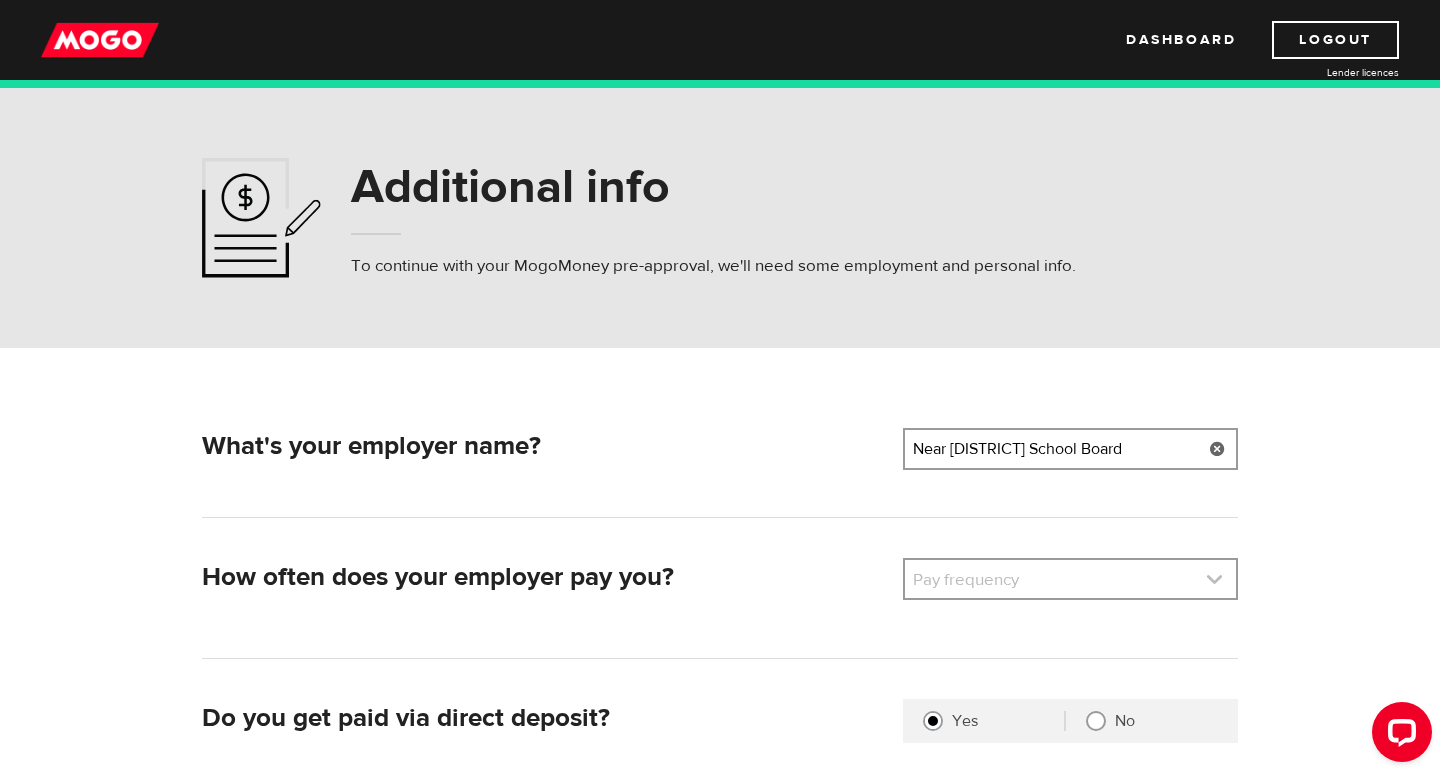 click at bounding box center (1070, 579) 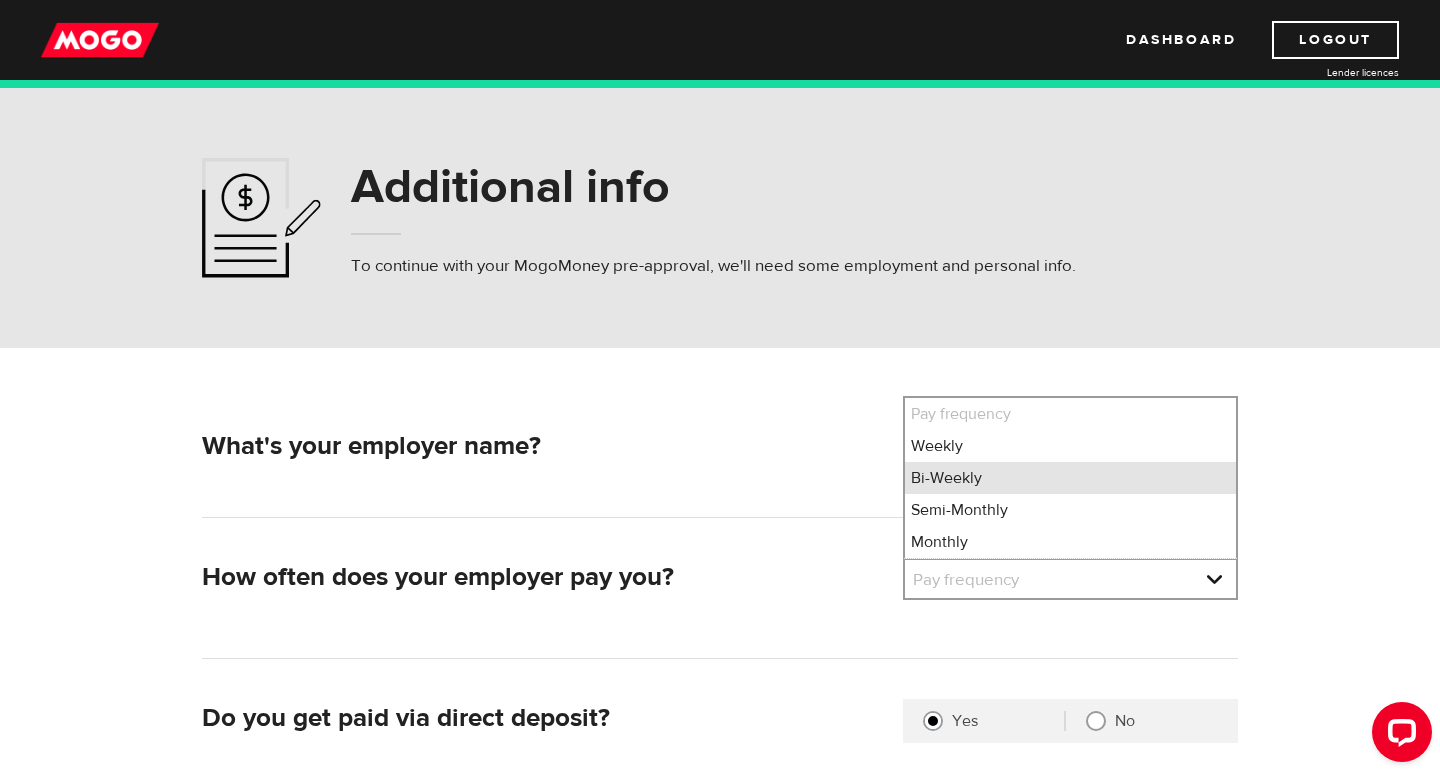 click on "Bi-Weekly" at bounding box center [1070, 478] 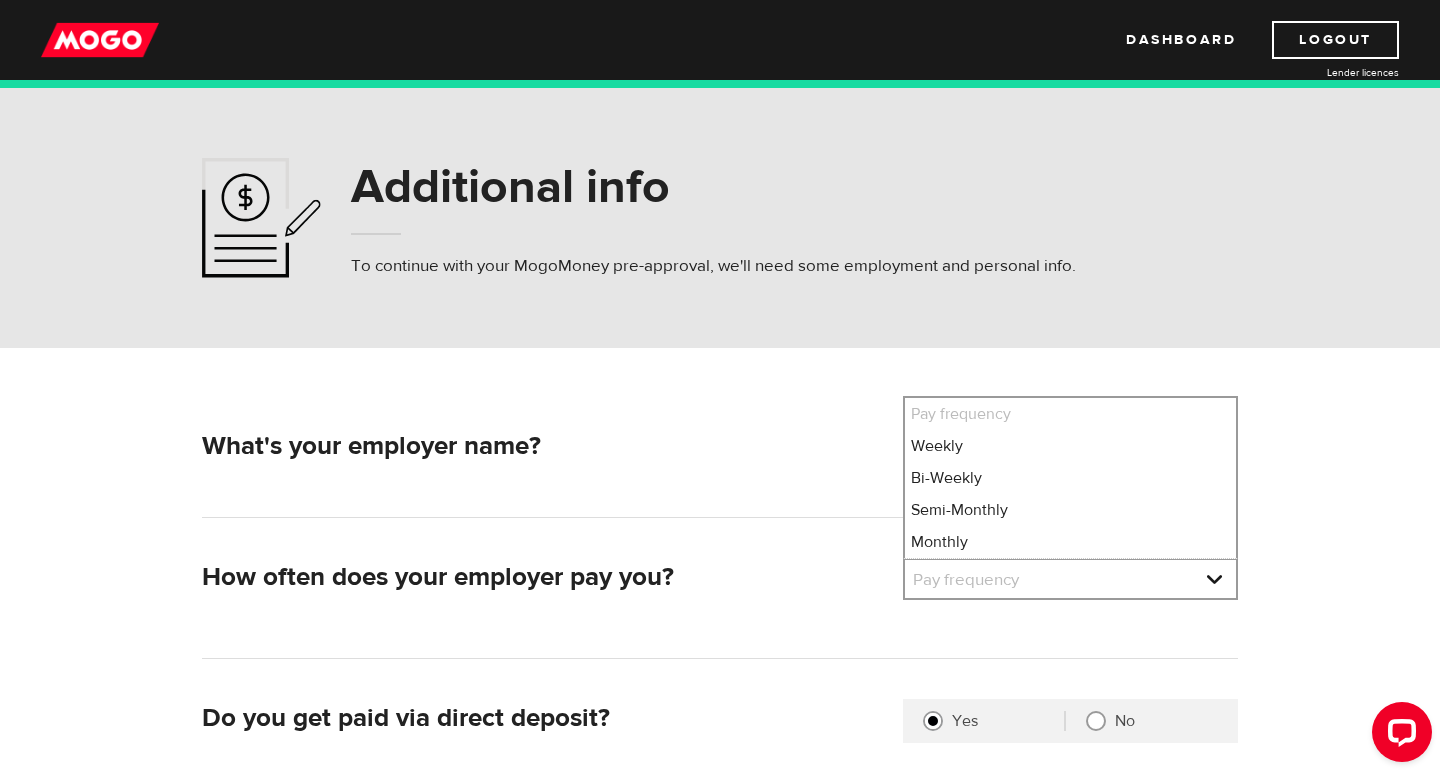 select on "2" 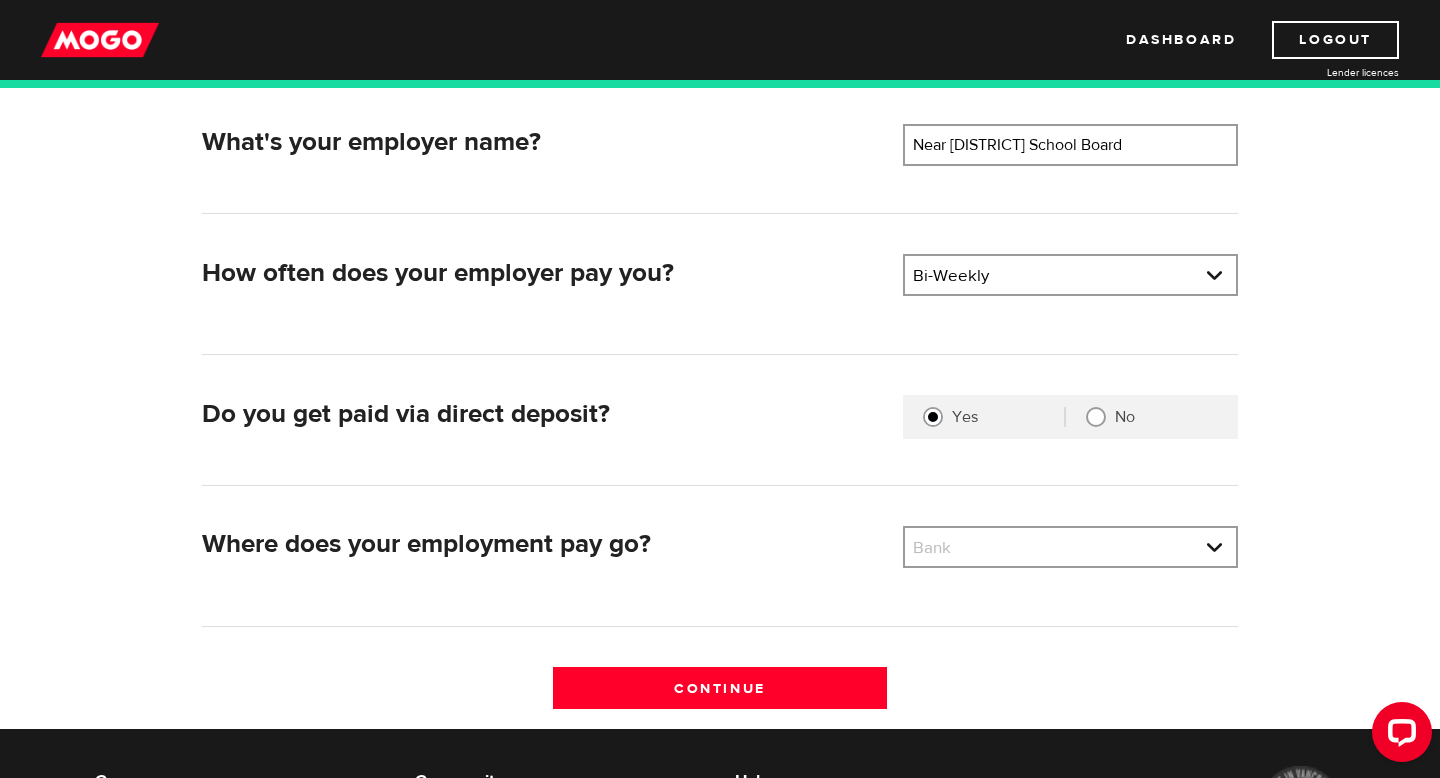 scroll, scrollTop: 353, scrollLeft: 0, axis: vertical 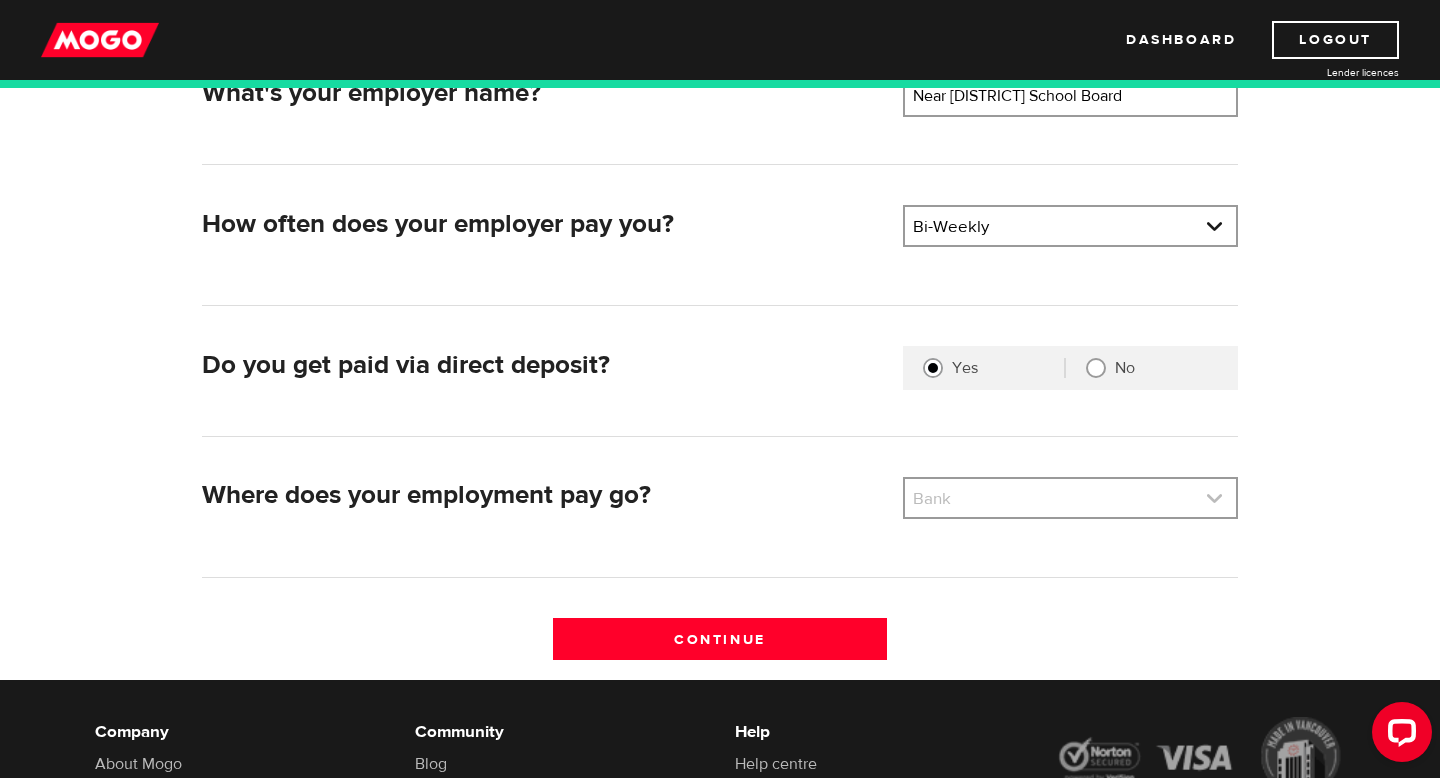 click at bounding box center [1070, 498] 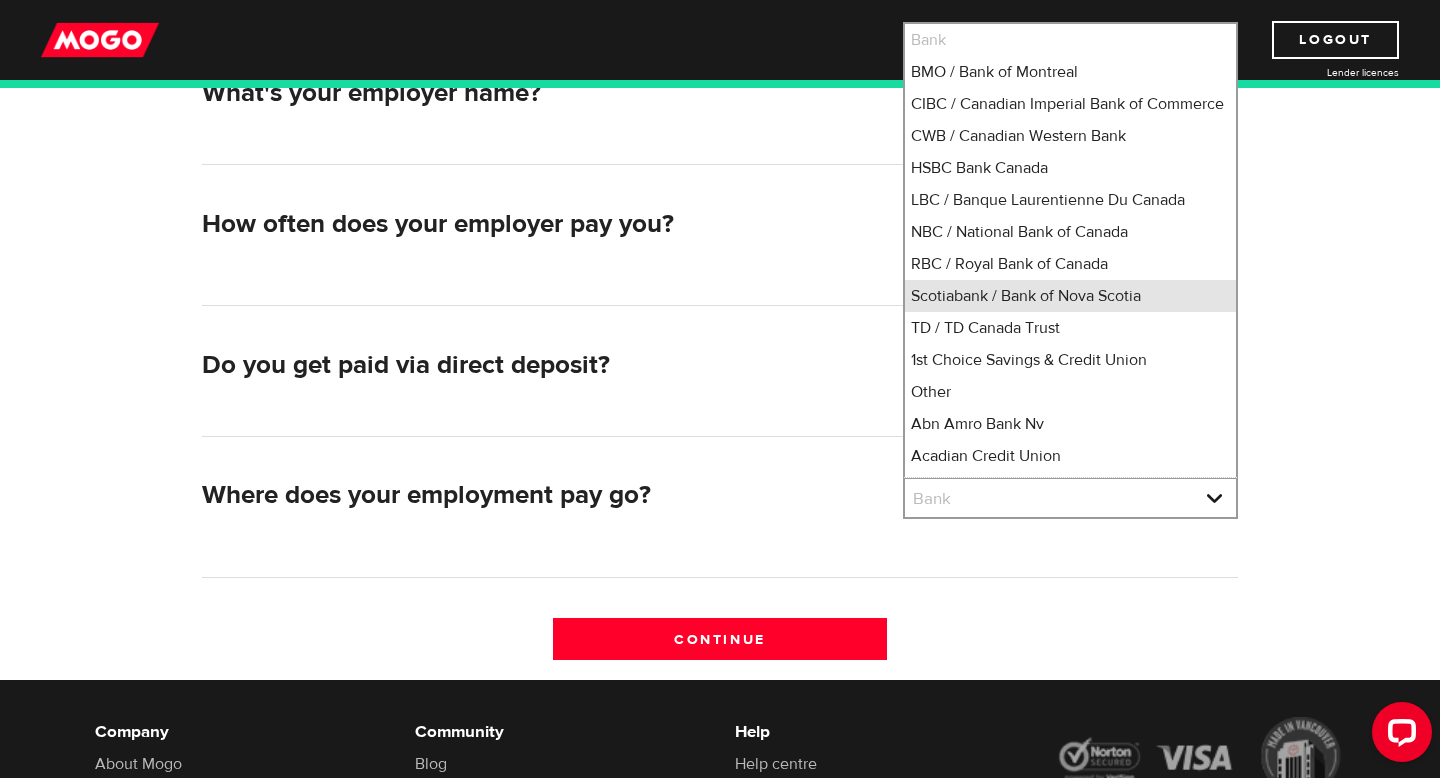scroll, scrollTop: 19, scrollLeft: 0, axis: vertical 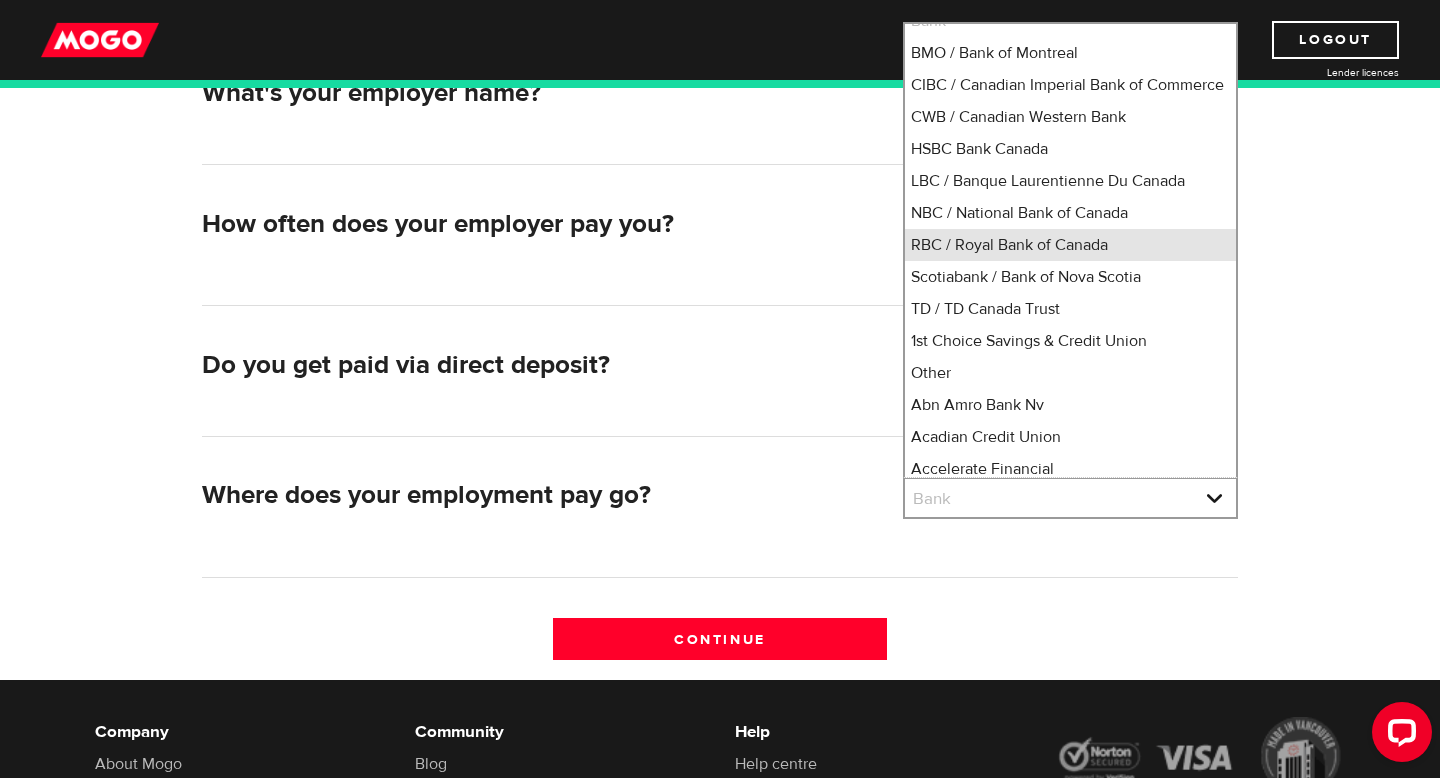 click on "RBC / Royal Bank of Canada" at bounding box center [1070, 245] 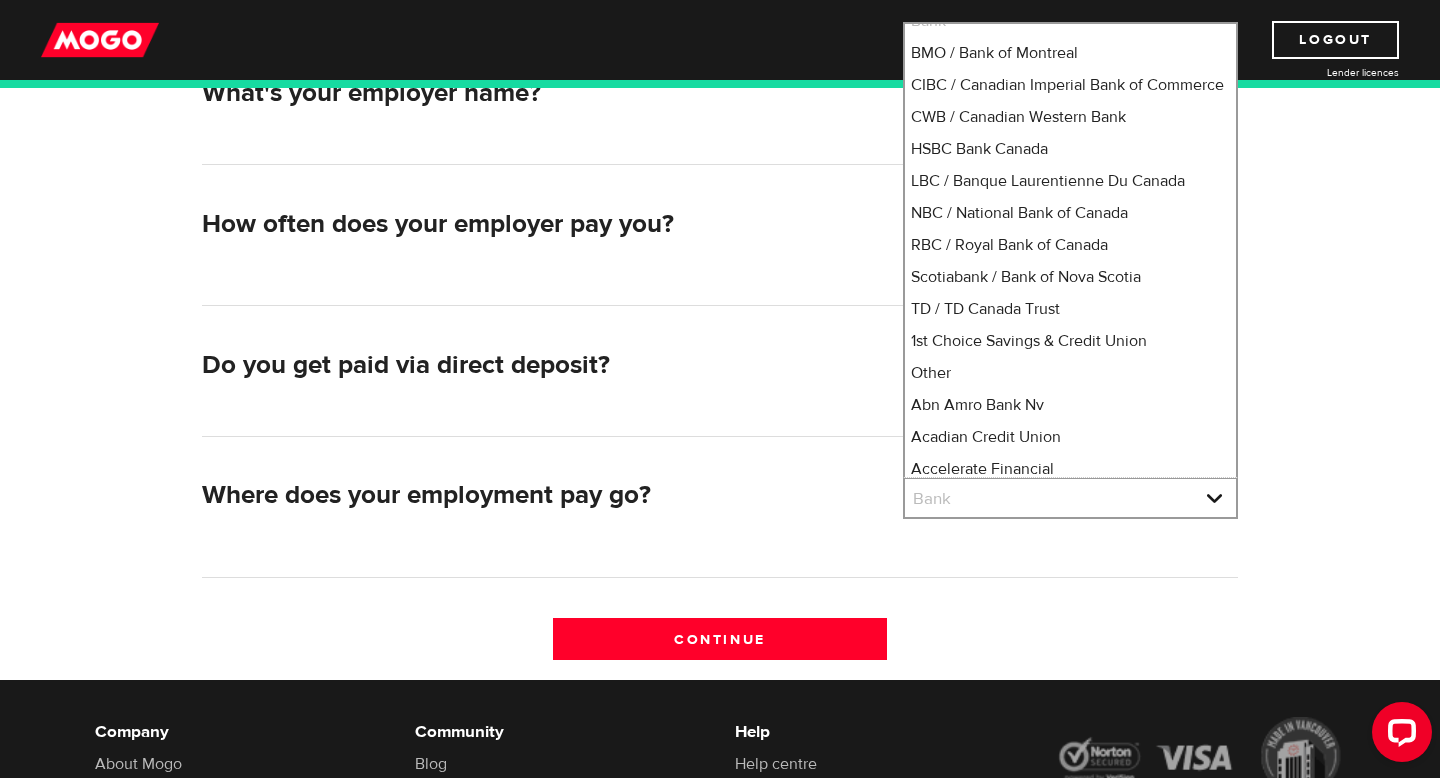 select on "8" 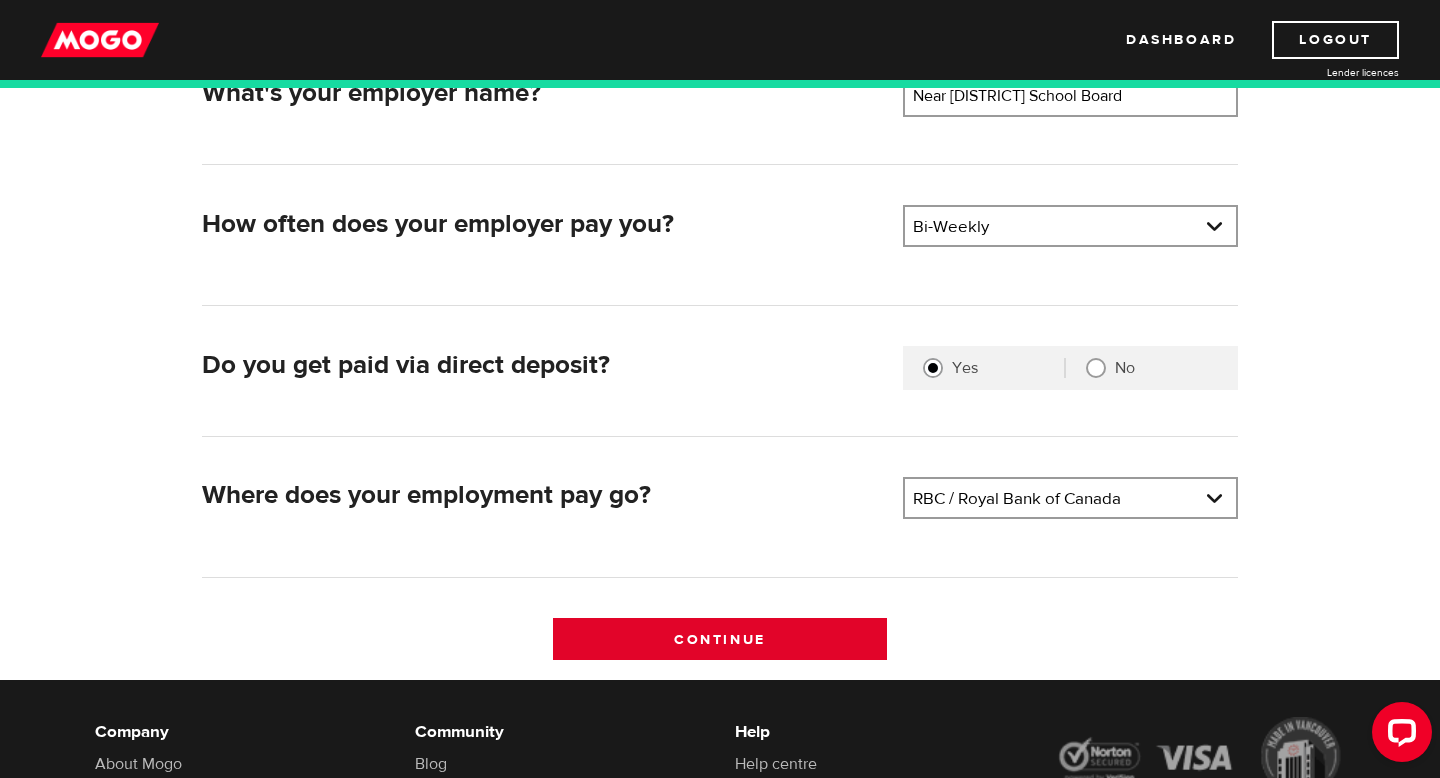 click on "Continue" at bounding box center [720, 639] 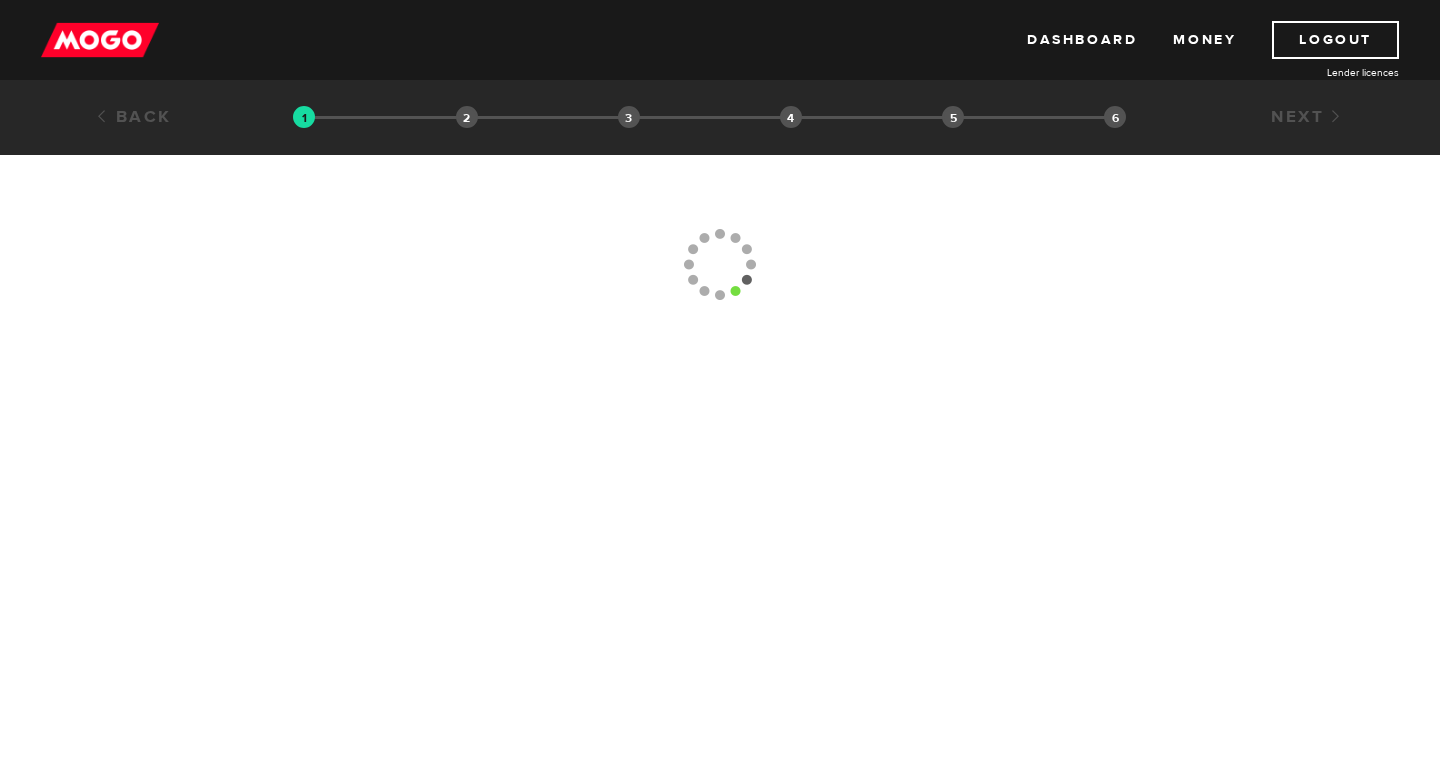 scroll, scrollTop: 0, scrollLeft: 0, axis: both 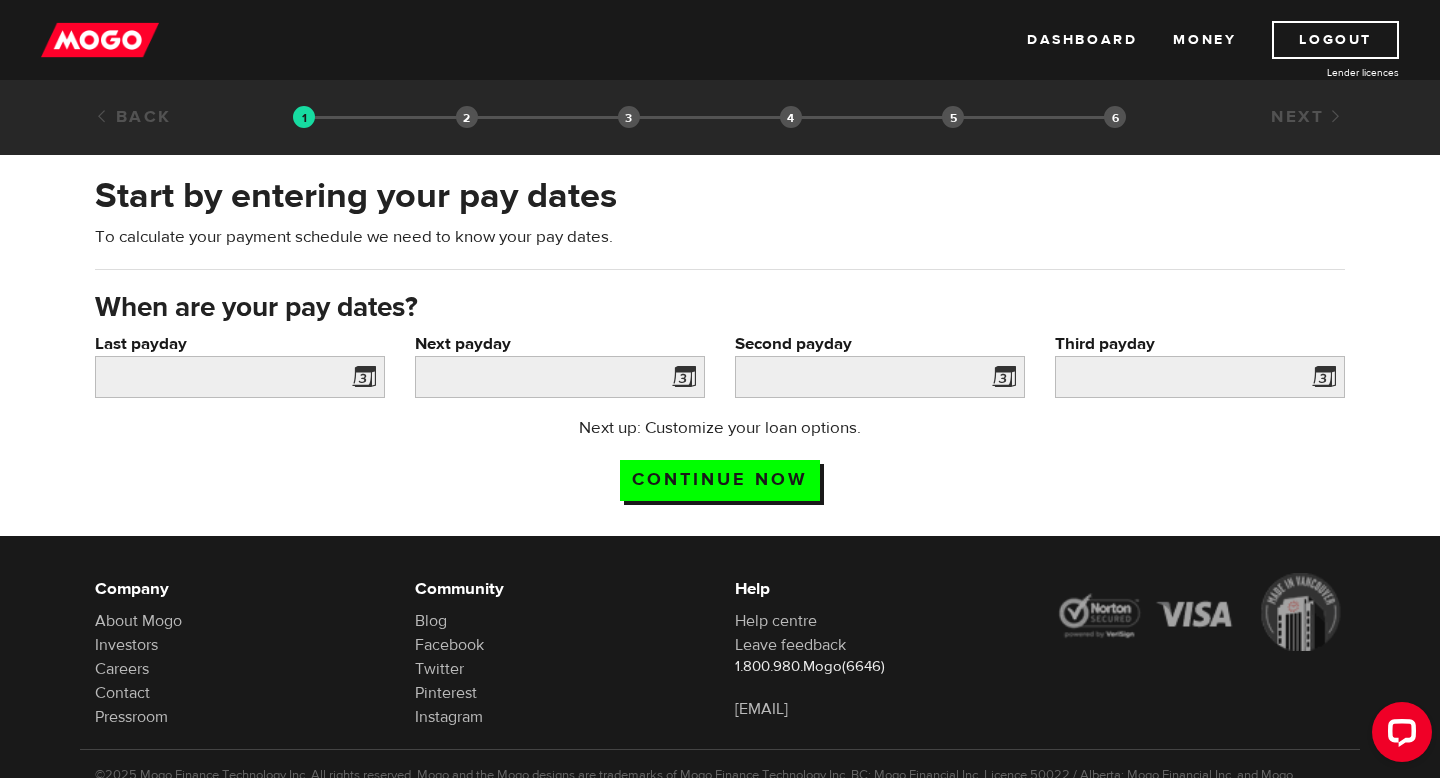 click at bounding box center (360, 380) 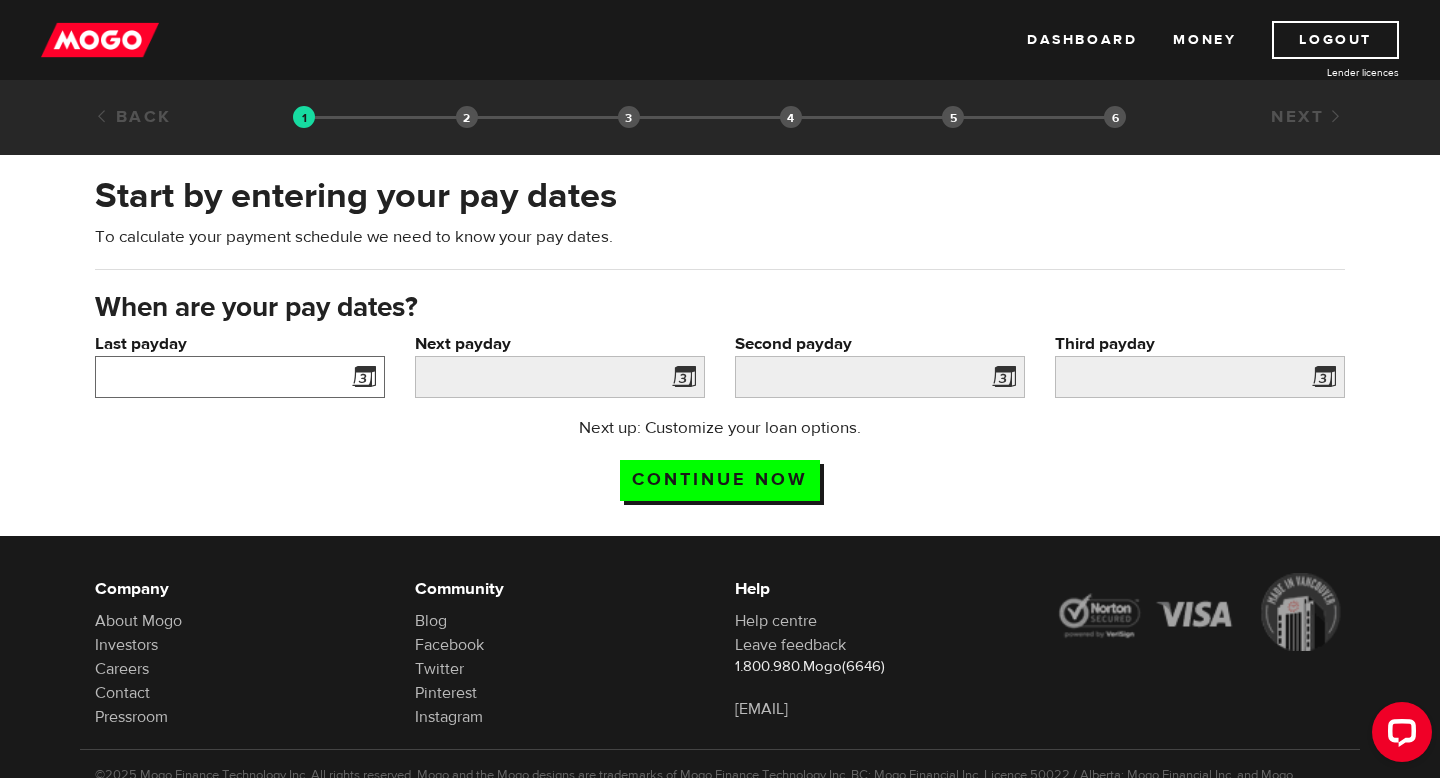 click on "Last payday" at bounding box center [240, 377] 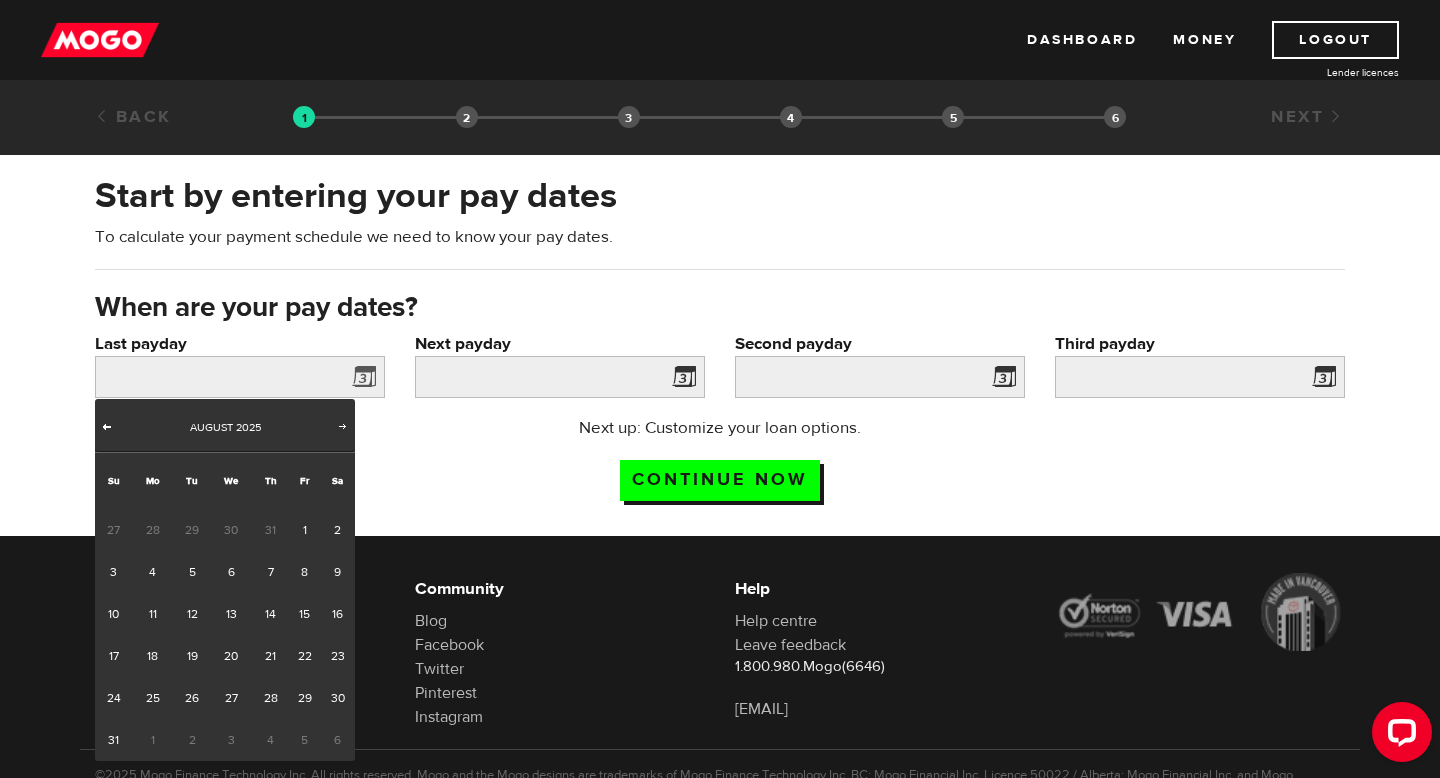 click on "Prev" at bounding box center [107, 426] 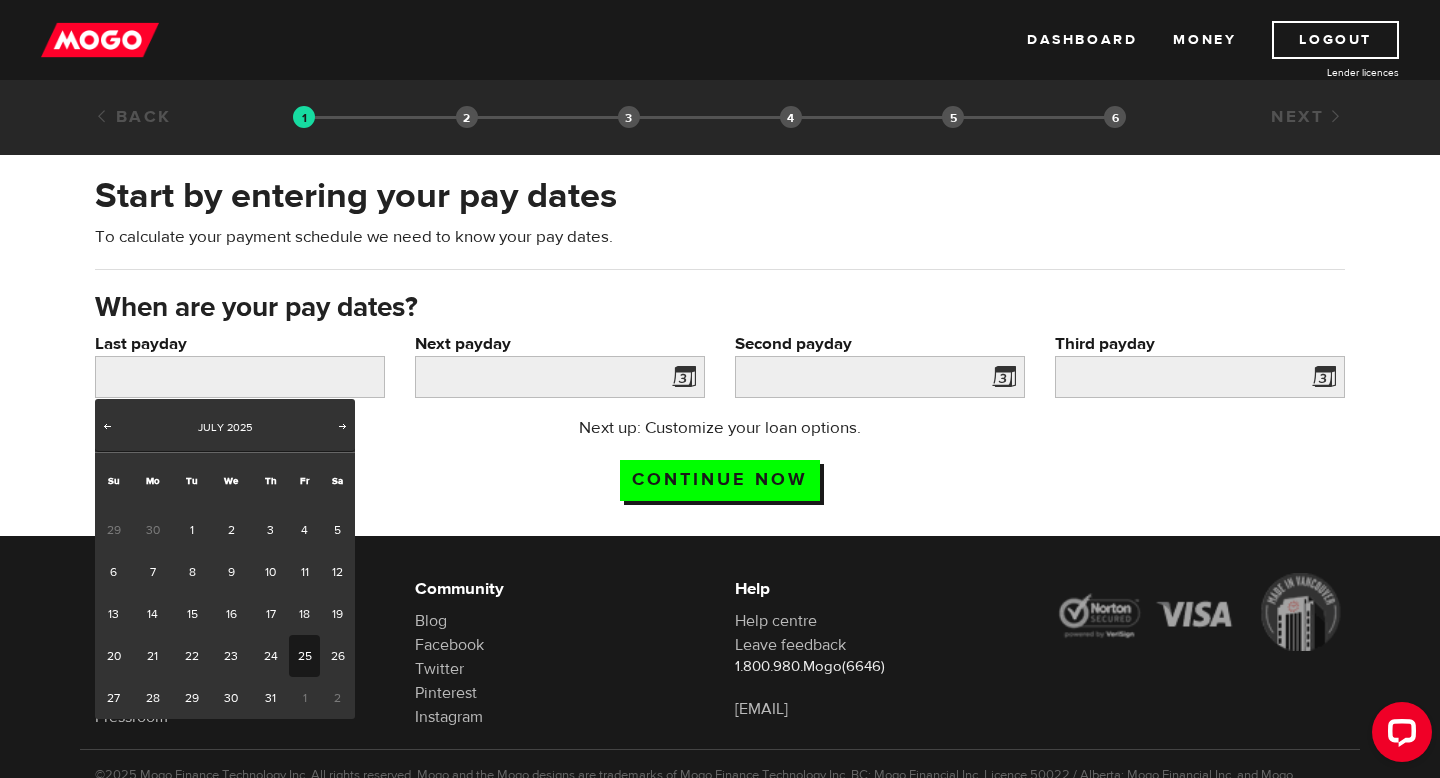 click on "25" at bounding box center [304, 656] 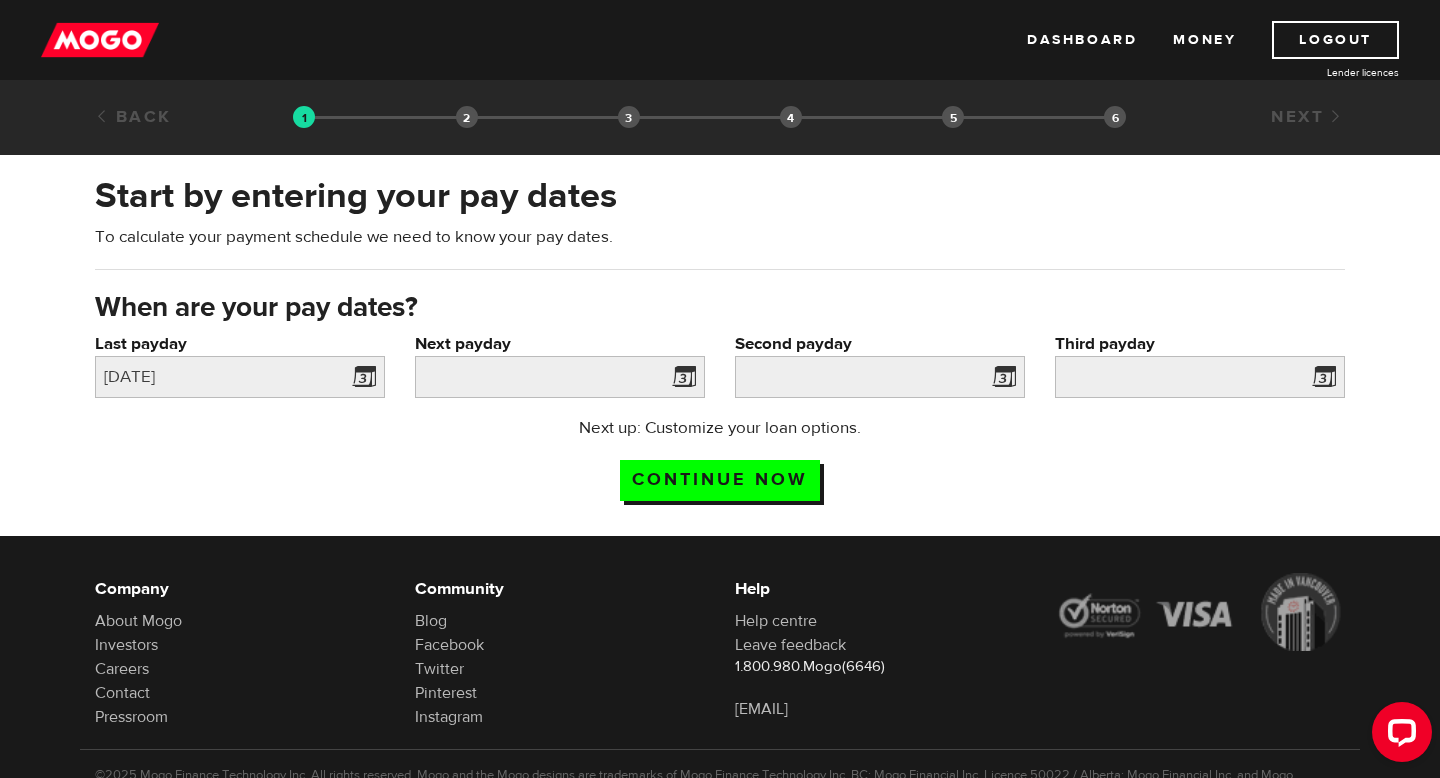 click at bounding box center [680, 380] 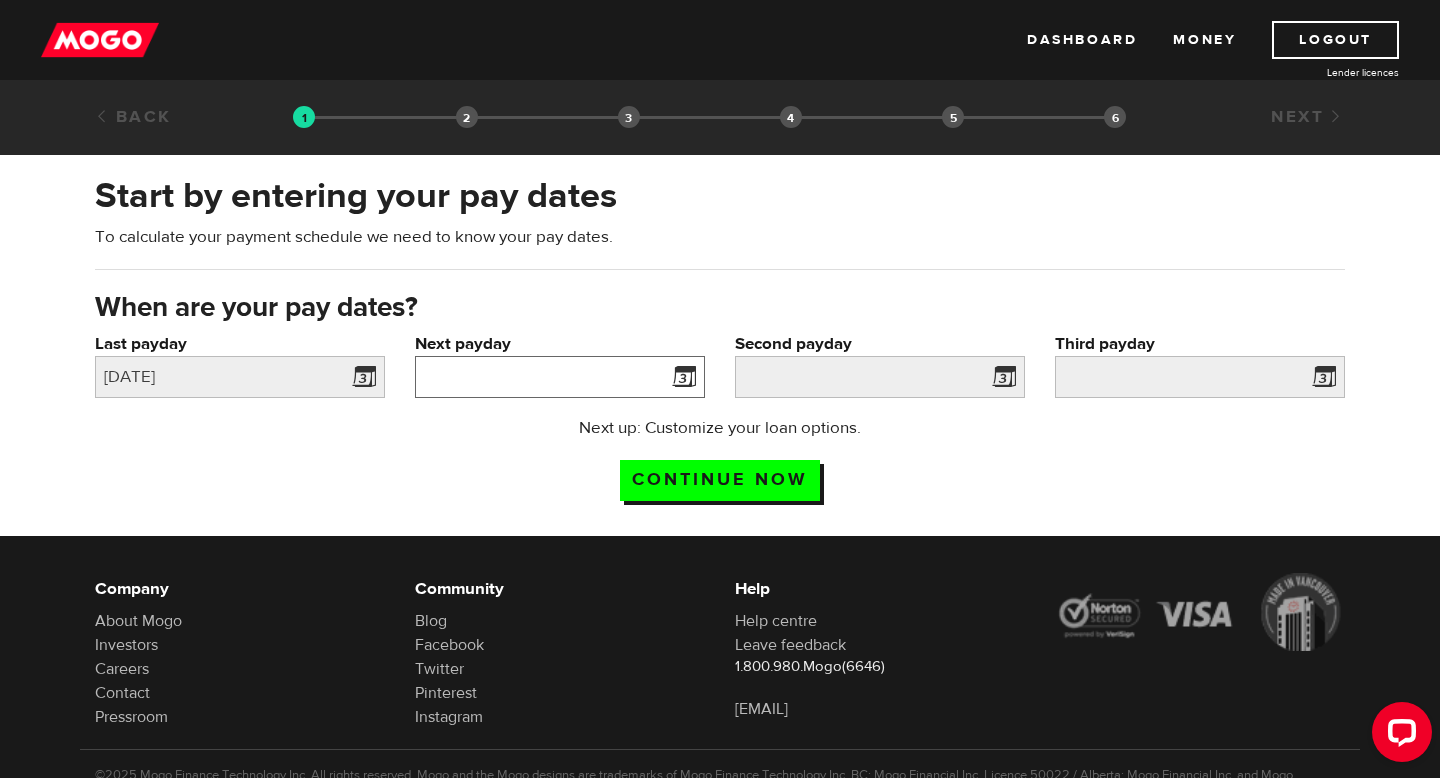 click on "Next payday" at bounding box center [560, 377] 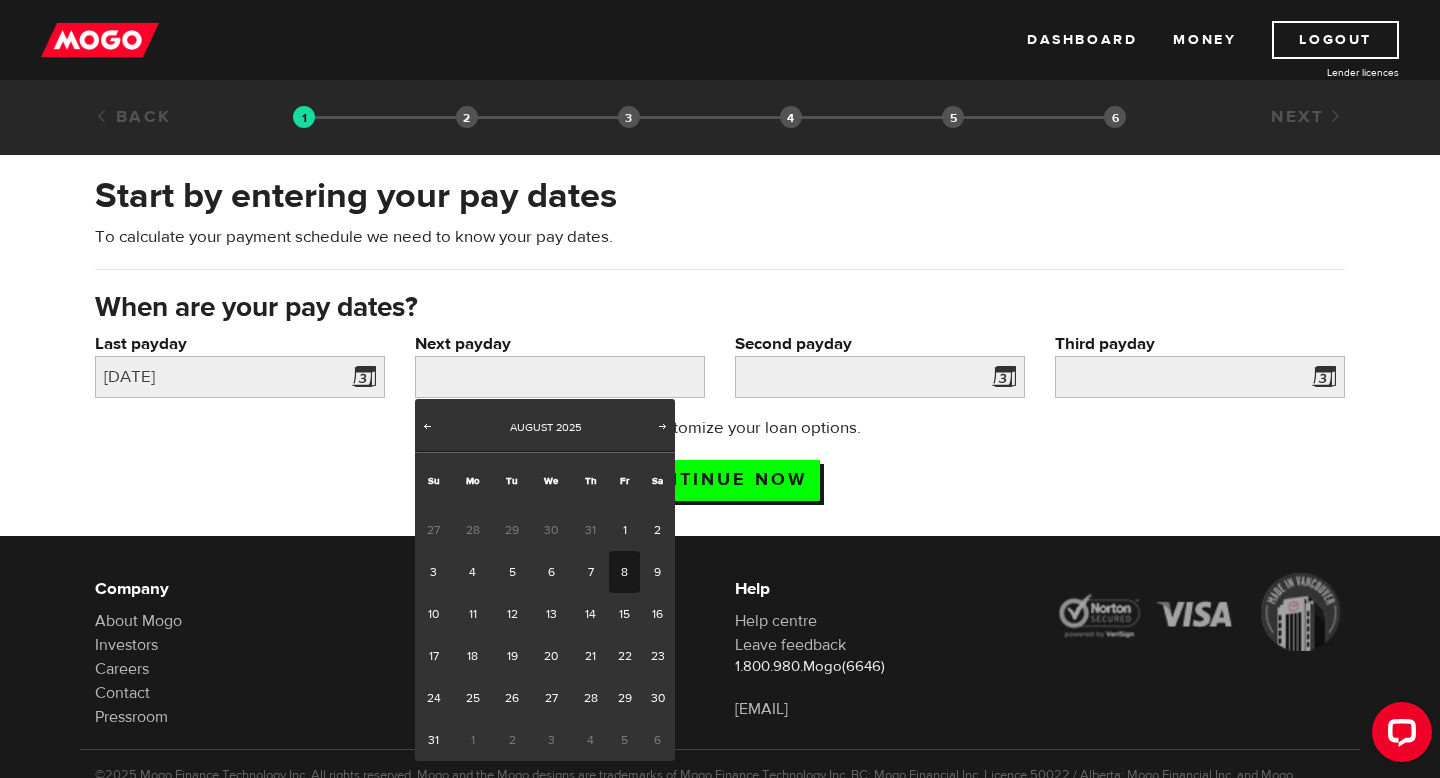 click on "8" at bounding box center (624, 572) 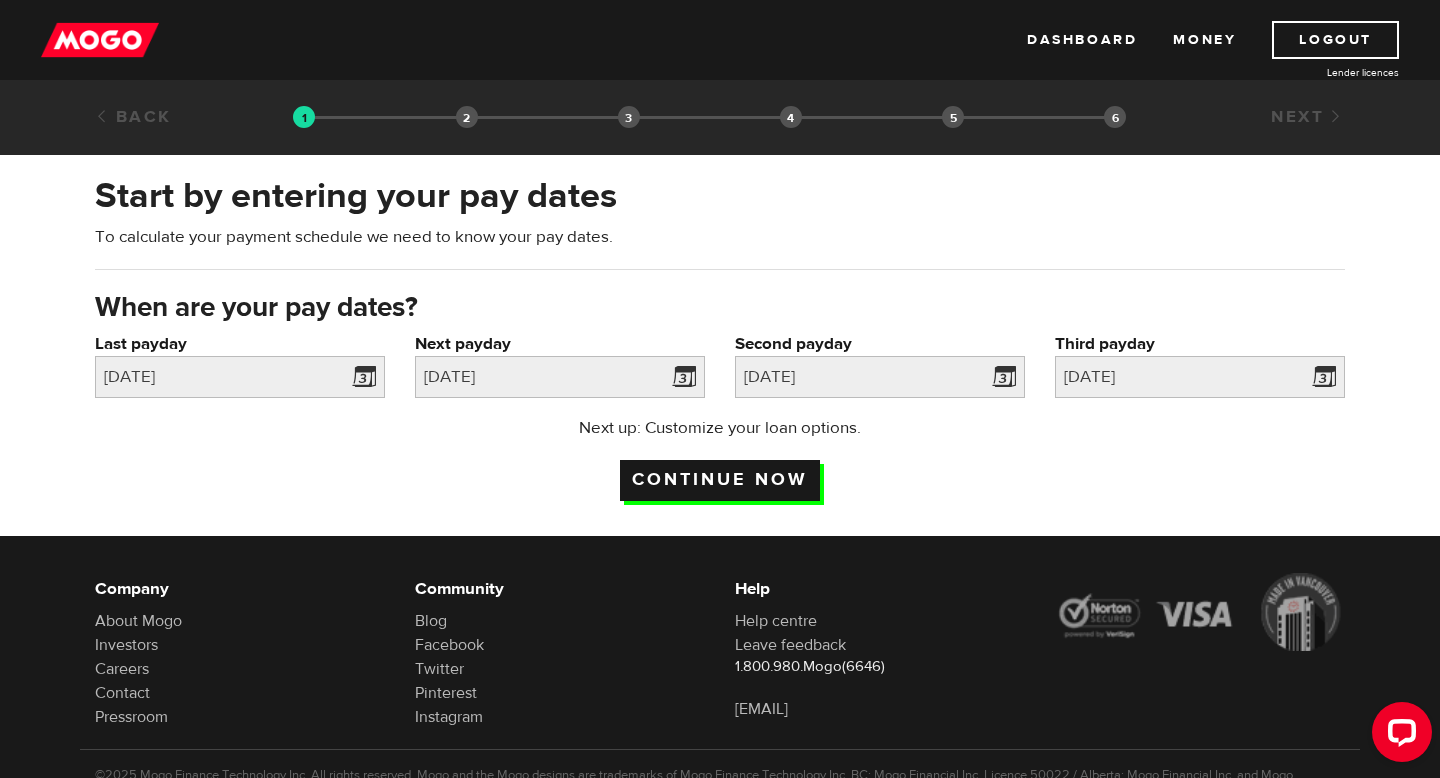 click on "Continue now" at bounding box center [720, 480] 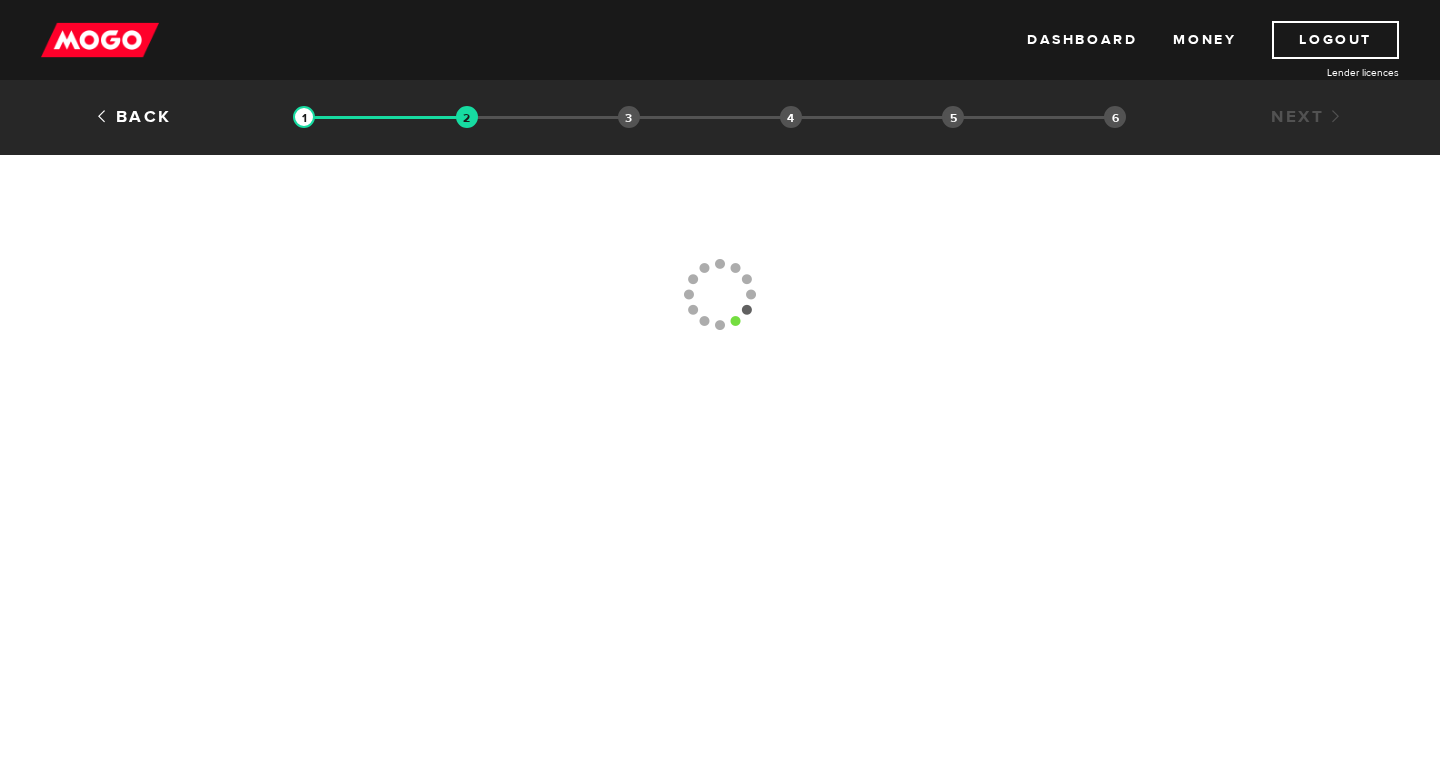 scroll, scrollTop: 0, scrollLeft: 0, axis: both 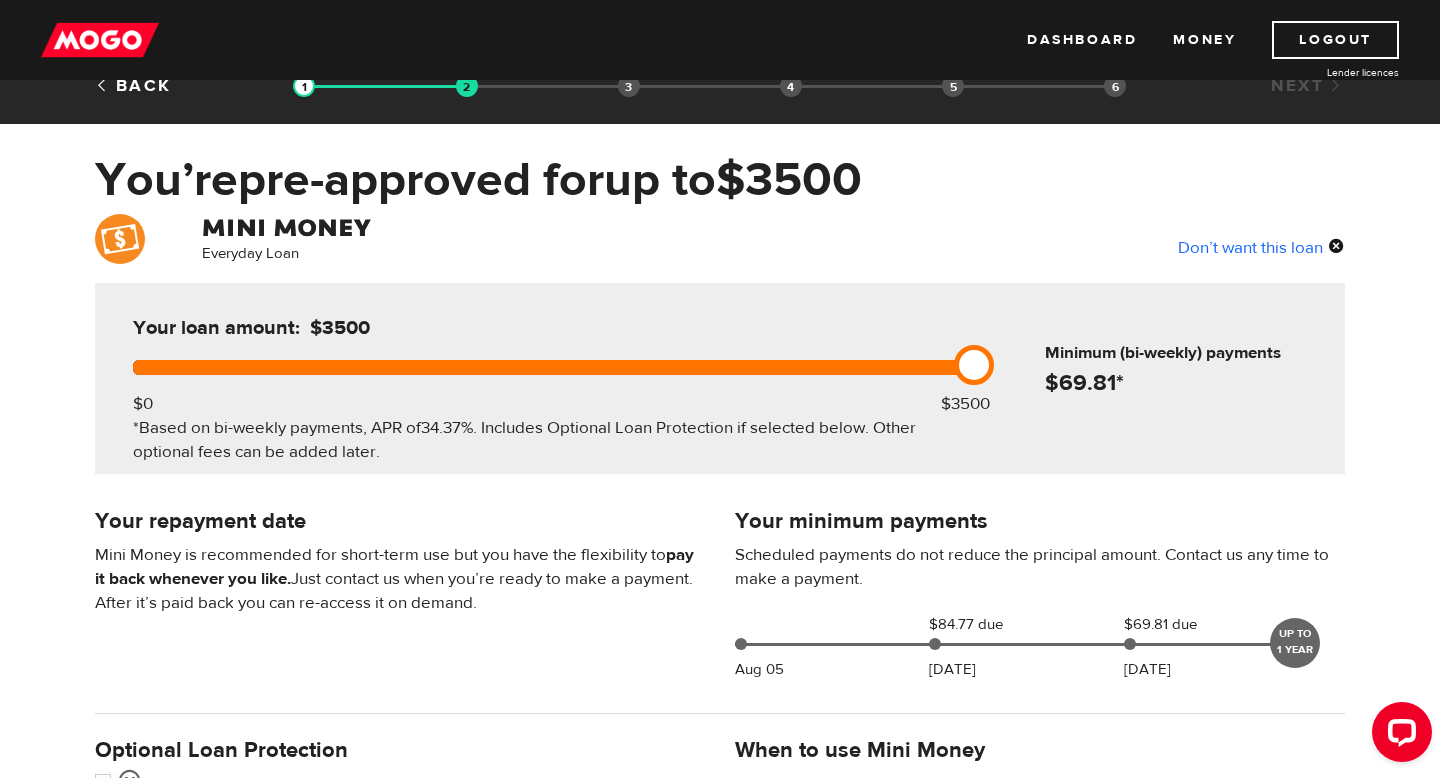 click on "Don’t want this loan" at bounding box center (1261, 247) 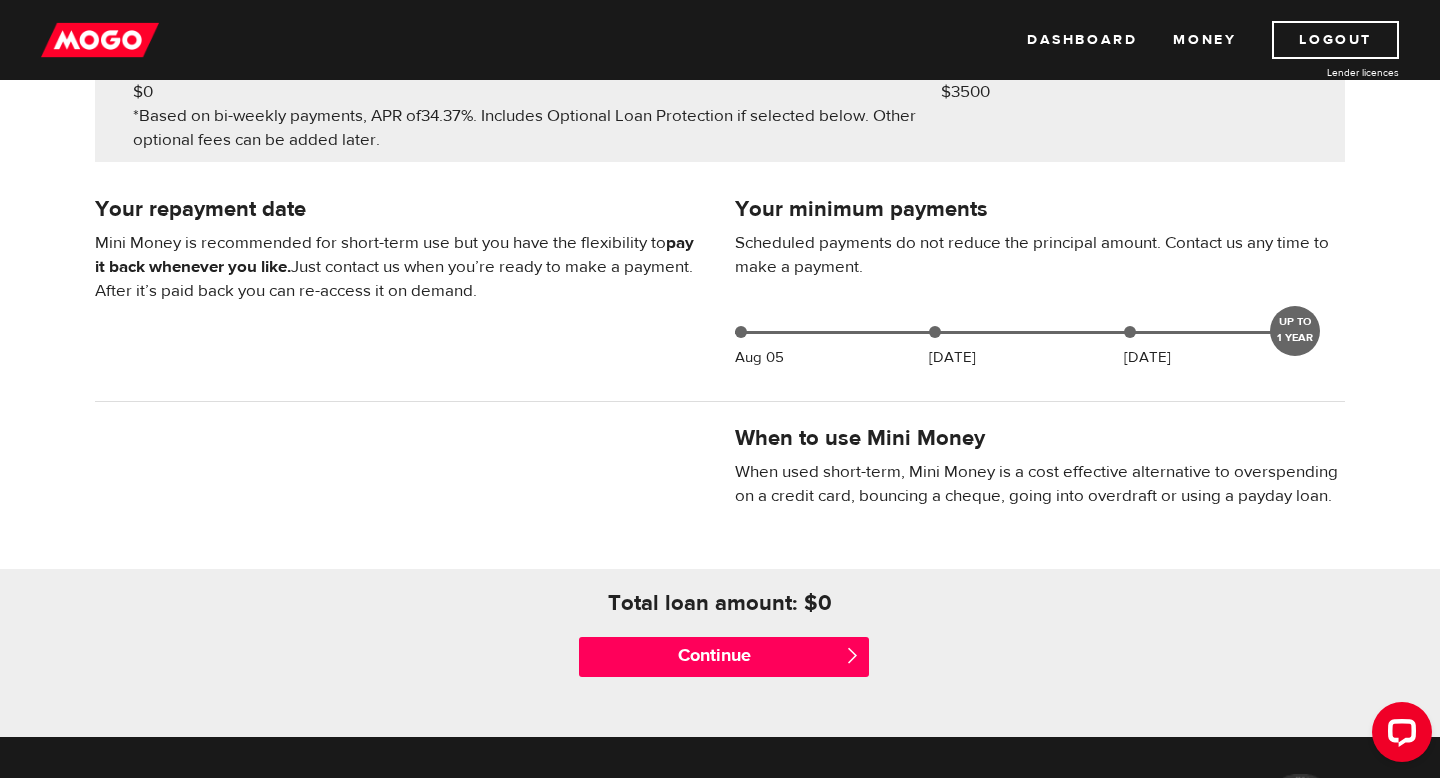 scroll, scrollTop: 406, scrollLeft: 0, axis: vertical 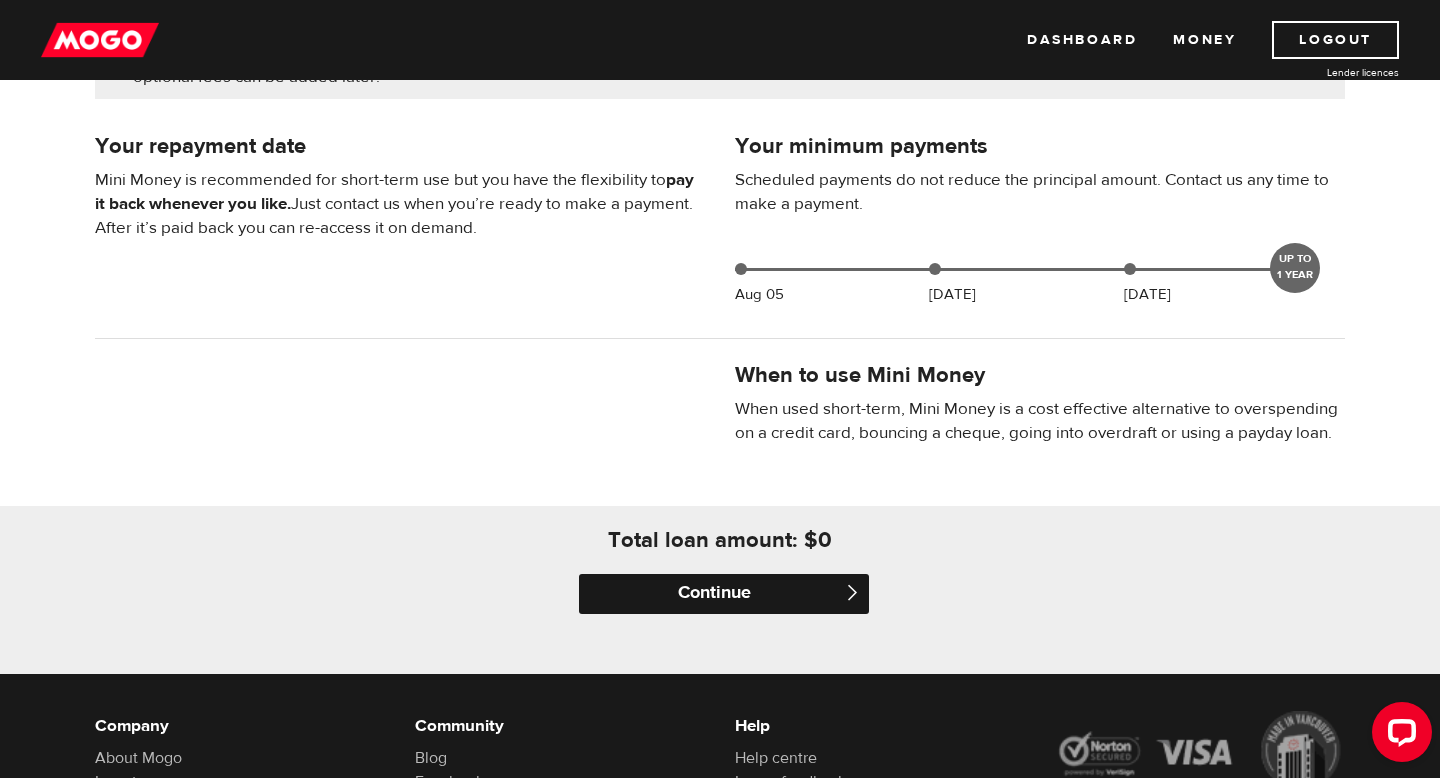 click on "Continue" at bounding box center [724, 594] 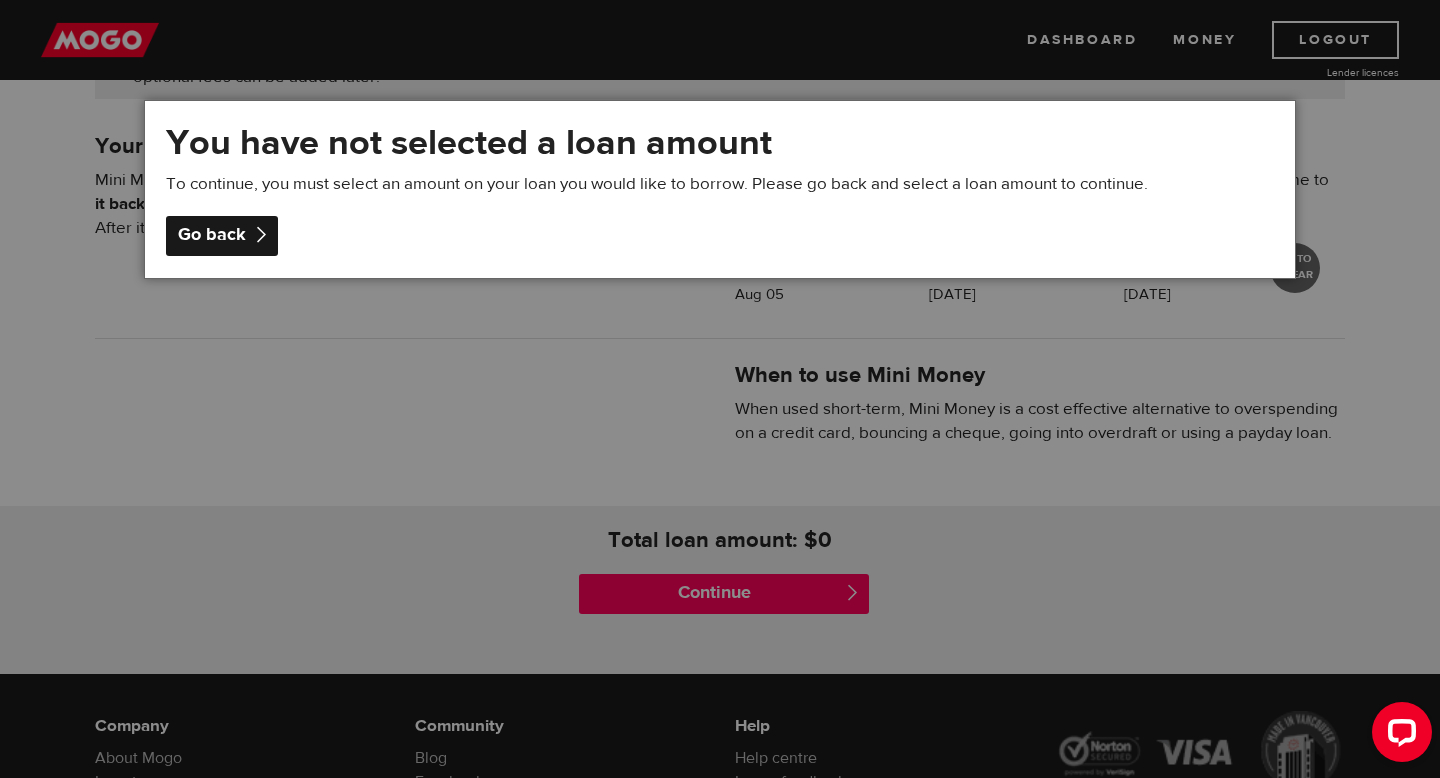 click on "Go back" at bounding box center [222, 236] 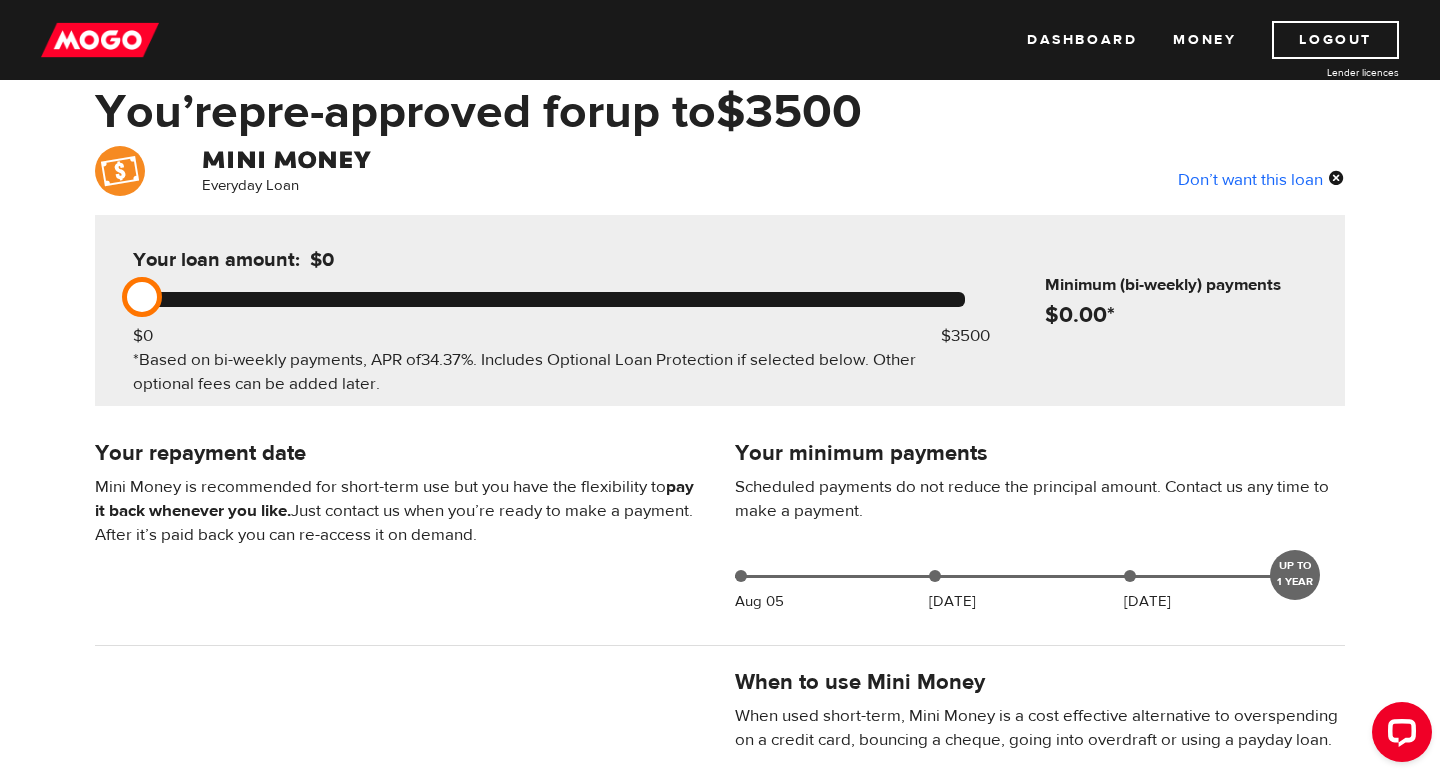 scroll, scrollTop: 0, scrollLeft: 0, axis: both 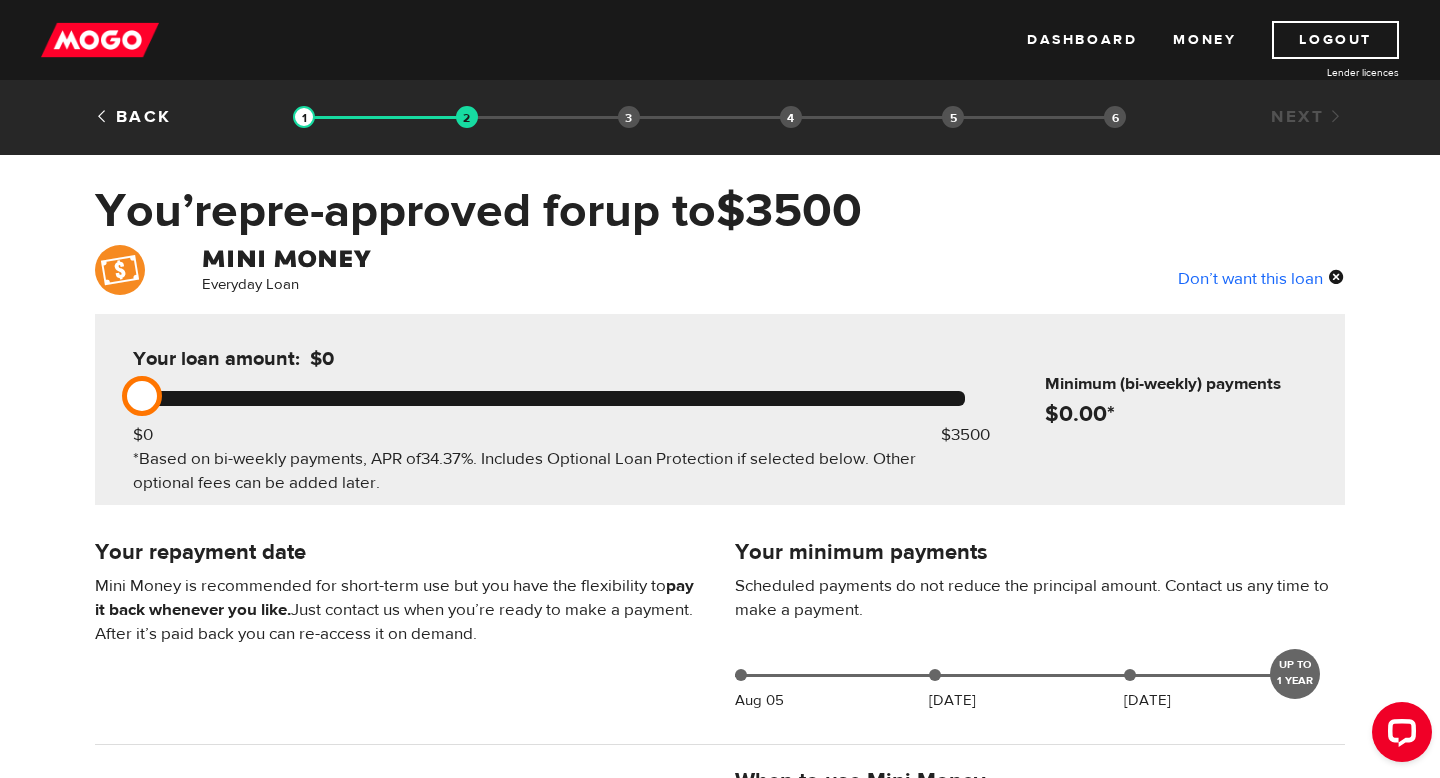 click on "Your loan amount:  $0 $0 $3500 *Based on bi-weekly payments, APR of  34.37% . Includes Optional Loan Protection if selected below. Other optional fees can be added later." at bounding box center (549, 409) 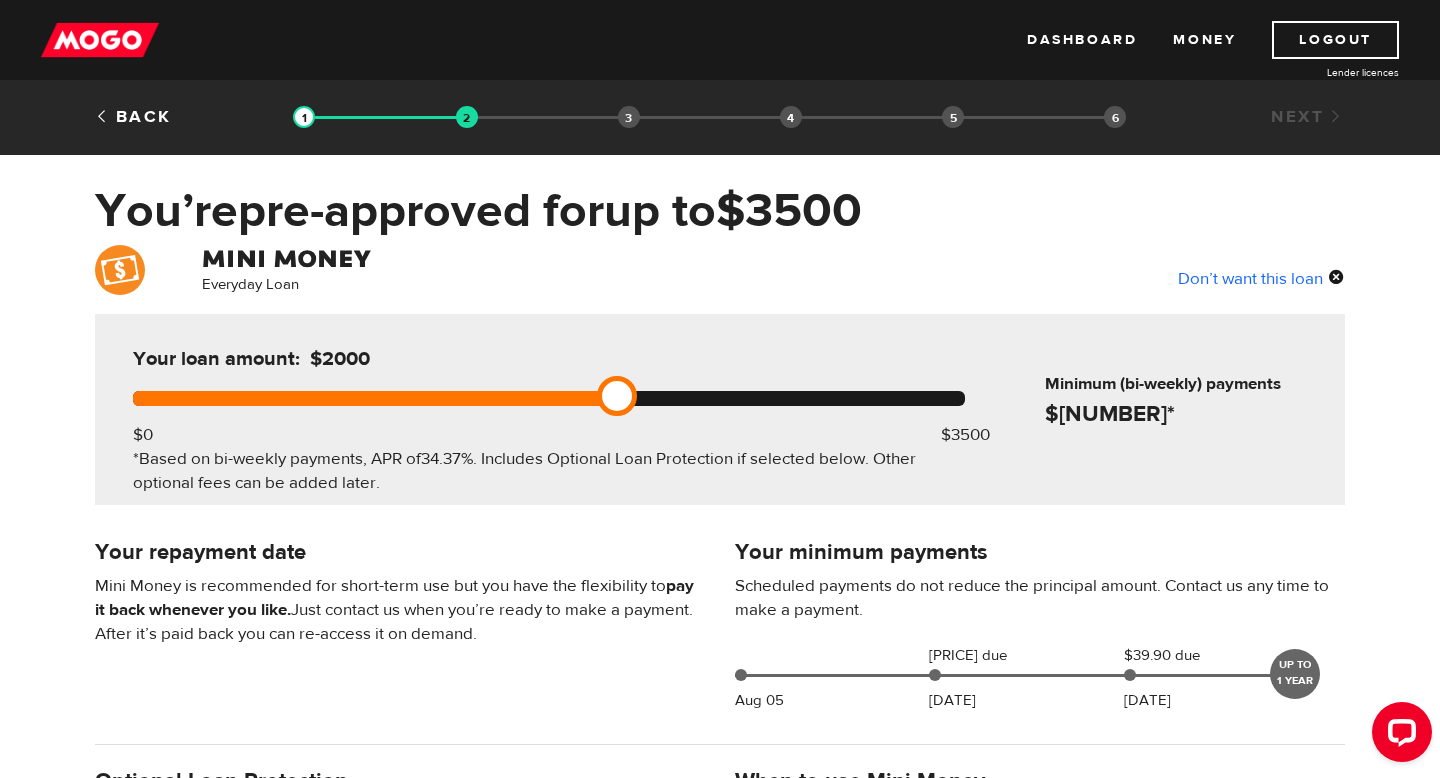 click at bounding box center (549, 398) 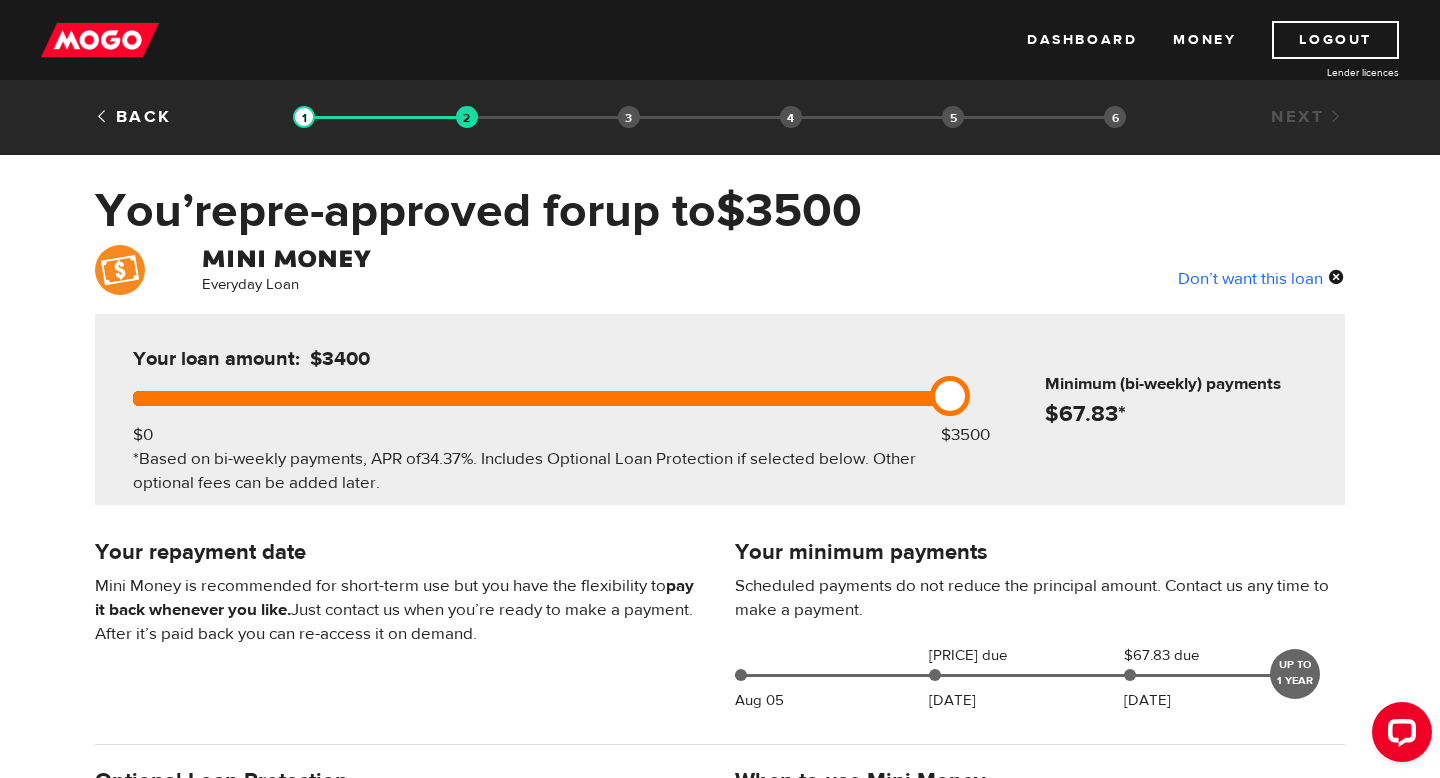 drag, startPoint x: 610, startPoint y: 397, endPoint x: 946, endPoint y: 409, distance: 336.2142 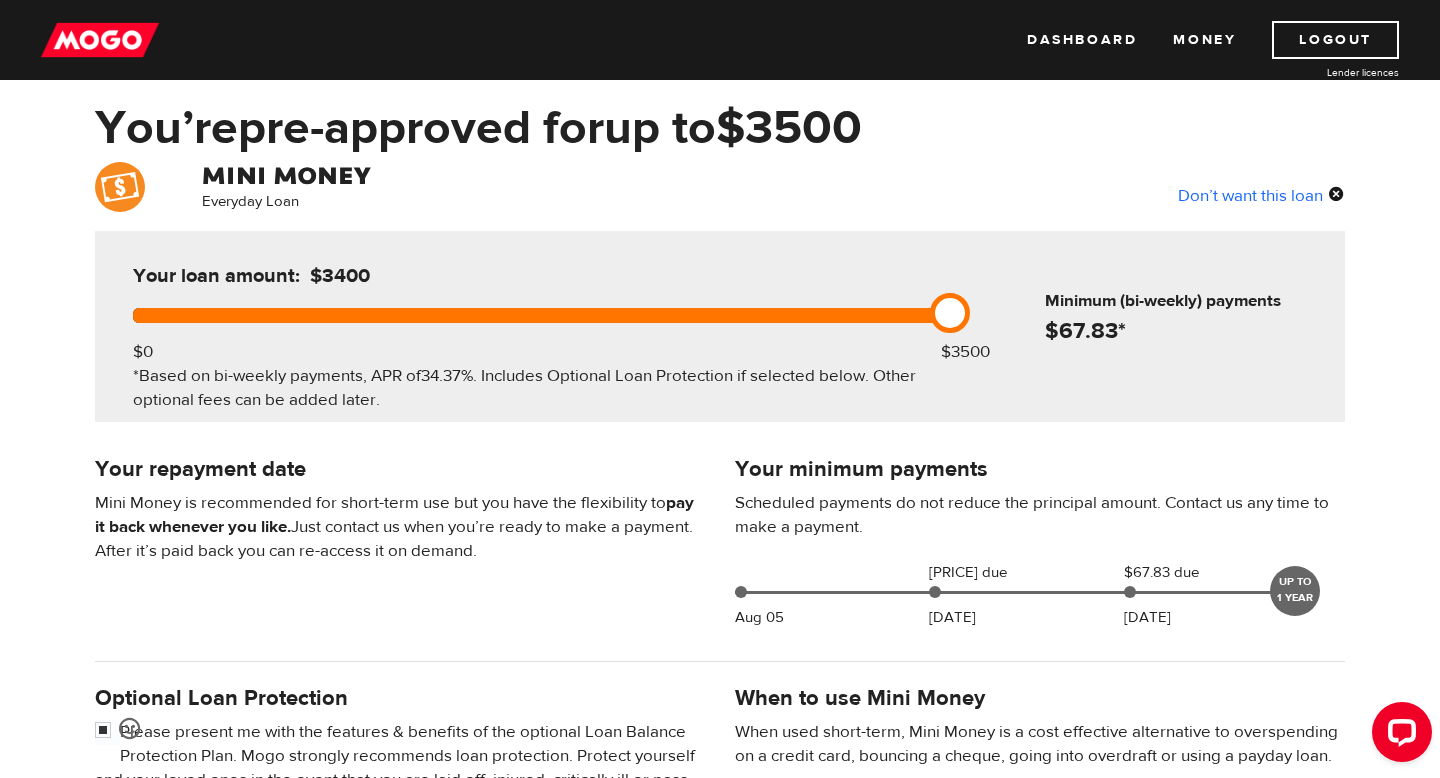 scroll, scrollTop: 0, scrollLeft: 0, axis: both 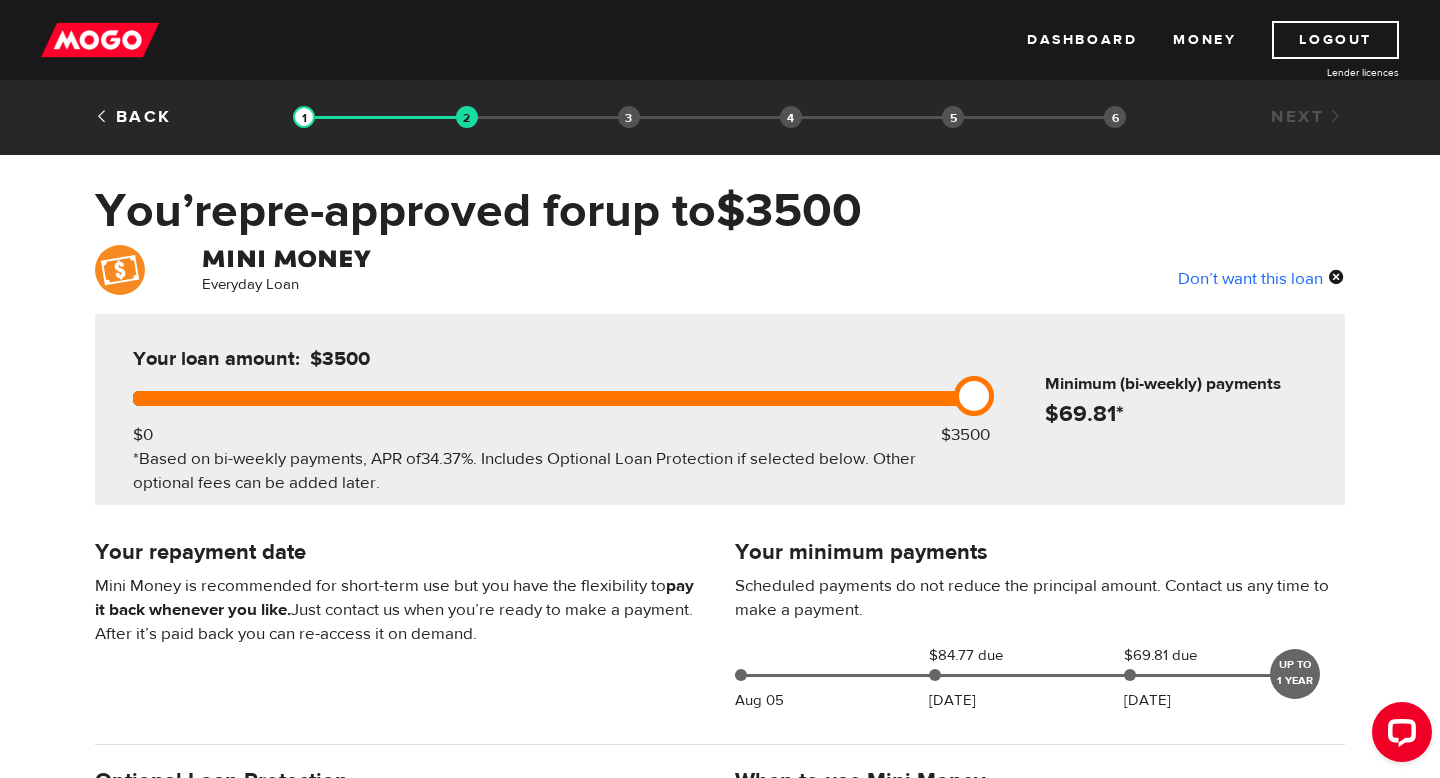 drag, startPoint x: 945, startPoint y: 394, endPoint x: 1035, endPoint y: 399, distance: 90.13878 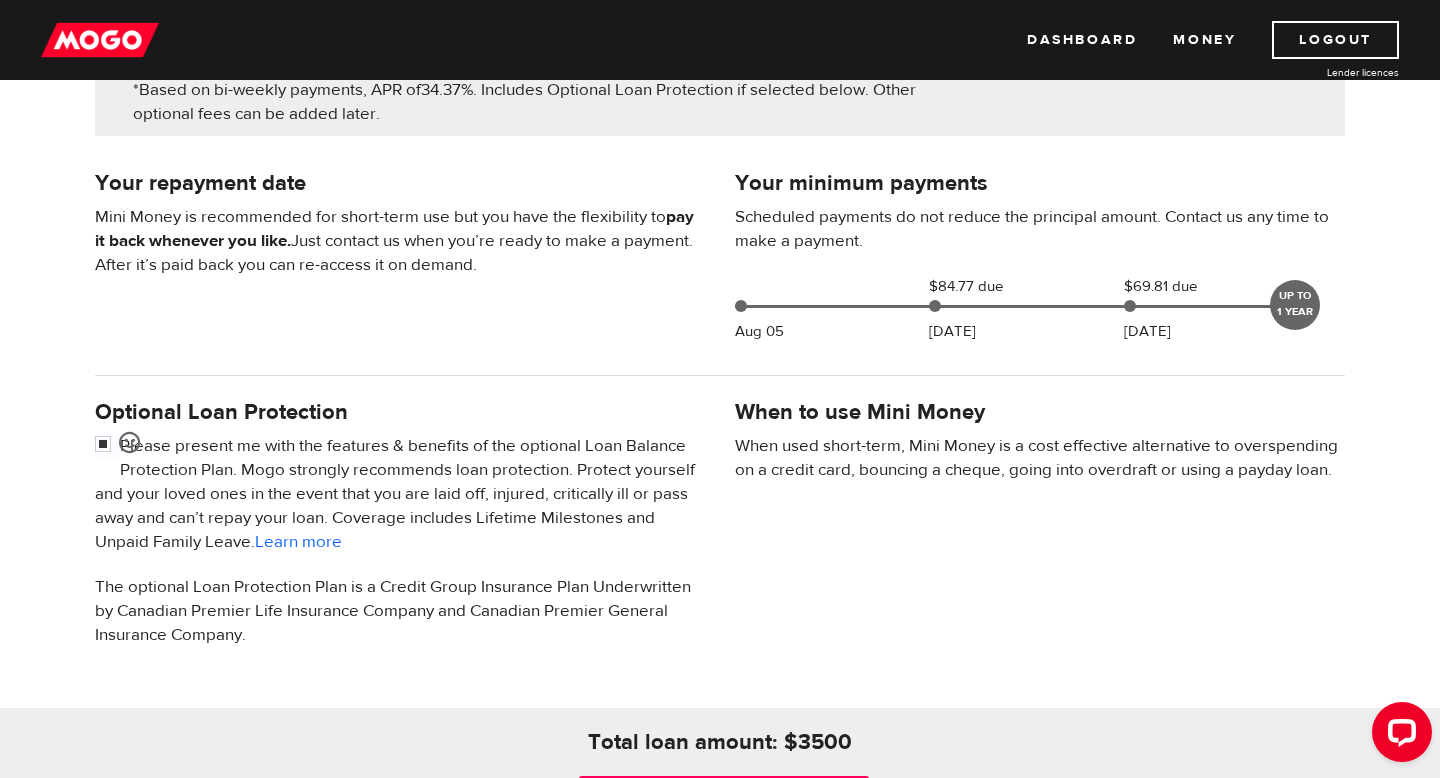 scroll, scrollTop: 467, scrollLeft: 0, axis: vertical 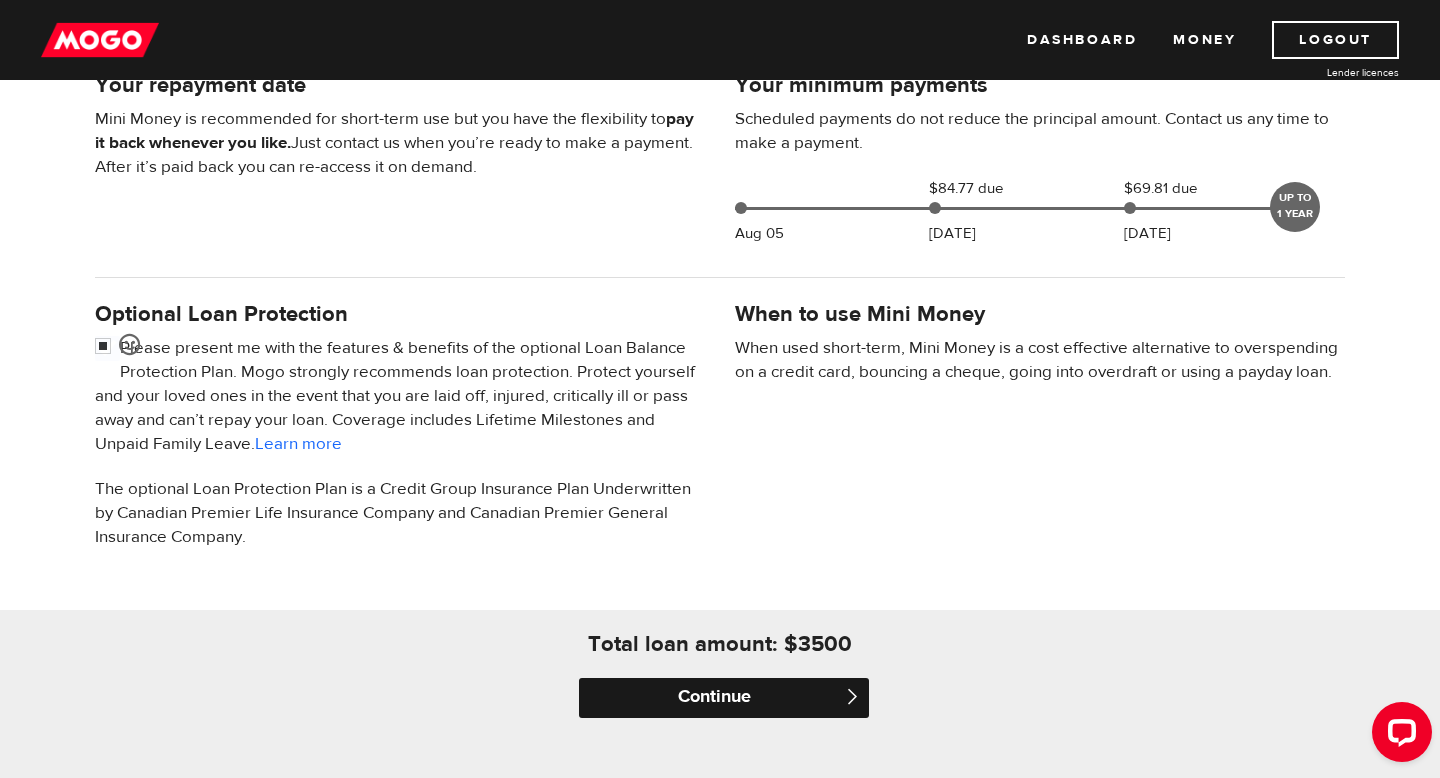 click on "Continue" at bounding box center (724, 698) 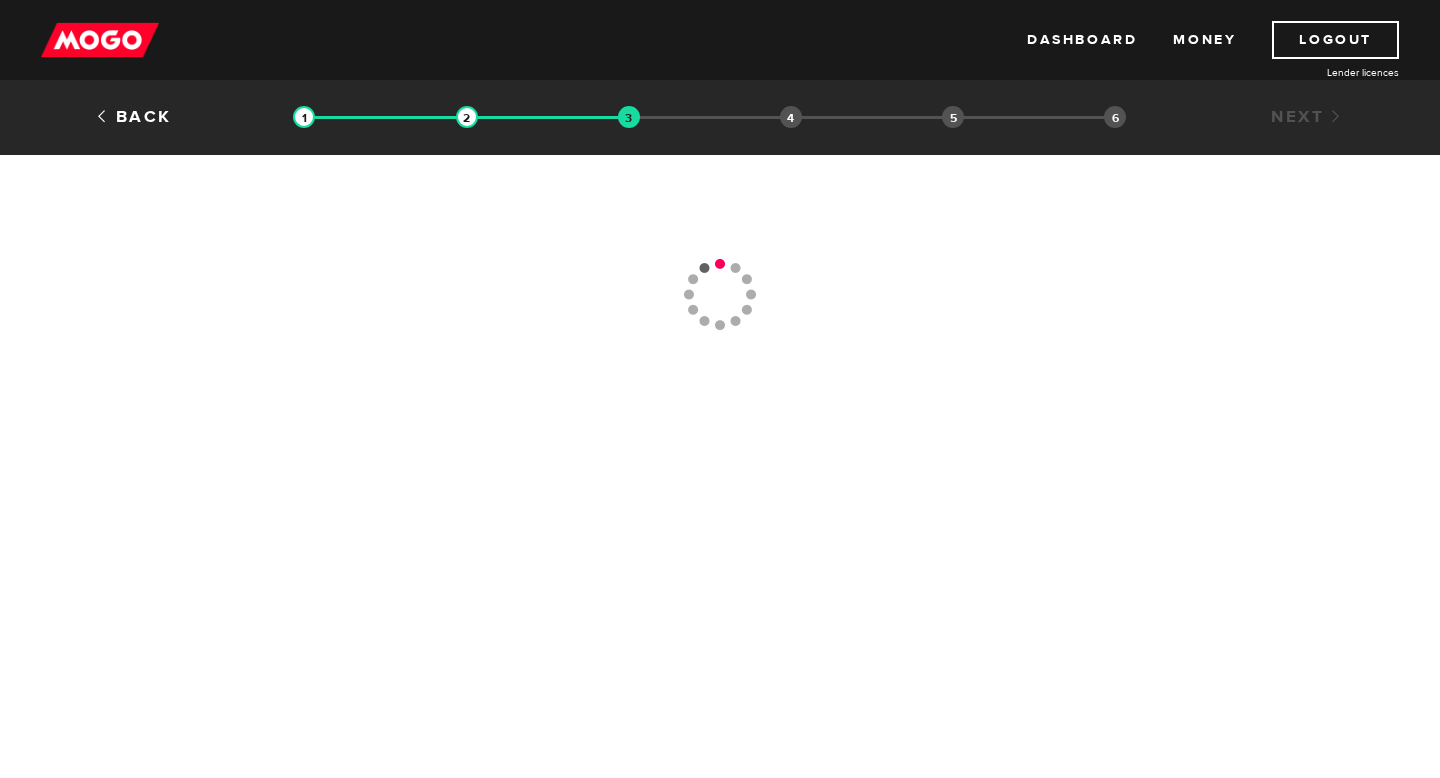 scroll, scrollTop: 0, scrollLeft: 0, axis: both 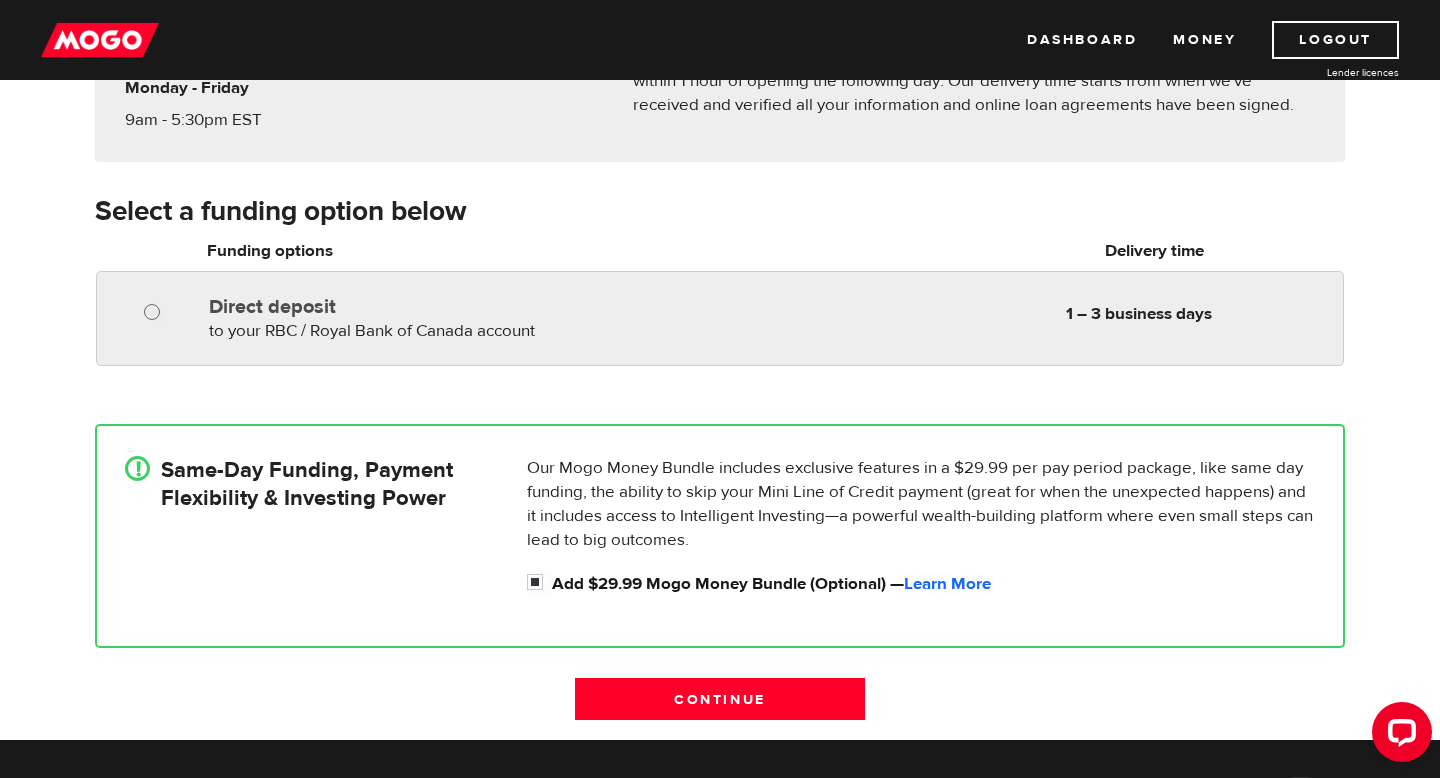 radio on "true" 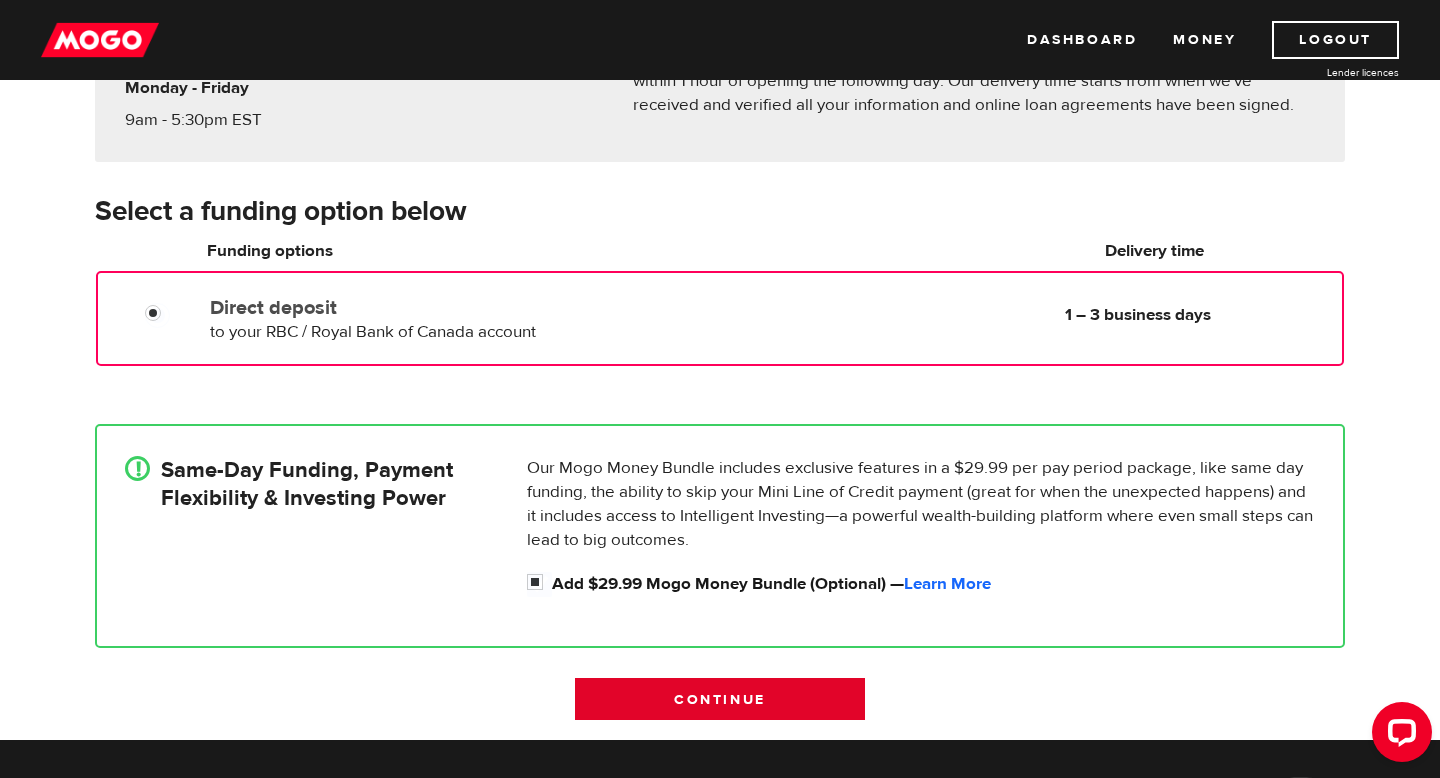 click on "Continue" at bounding box center (720, 699) 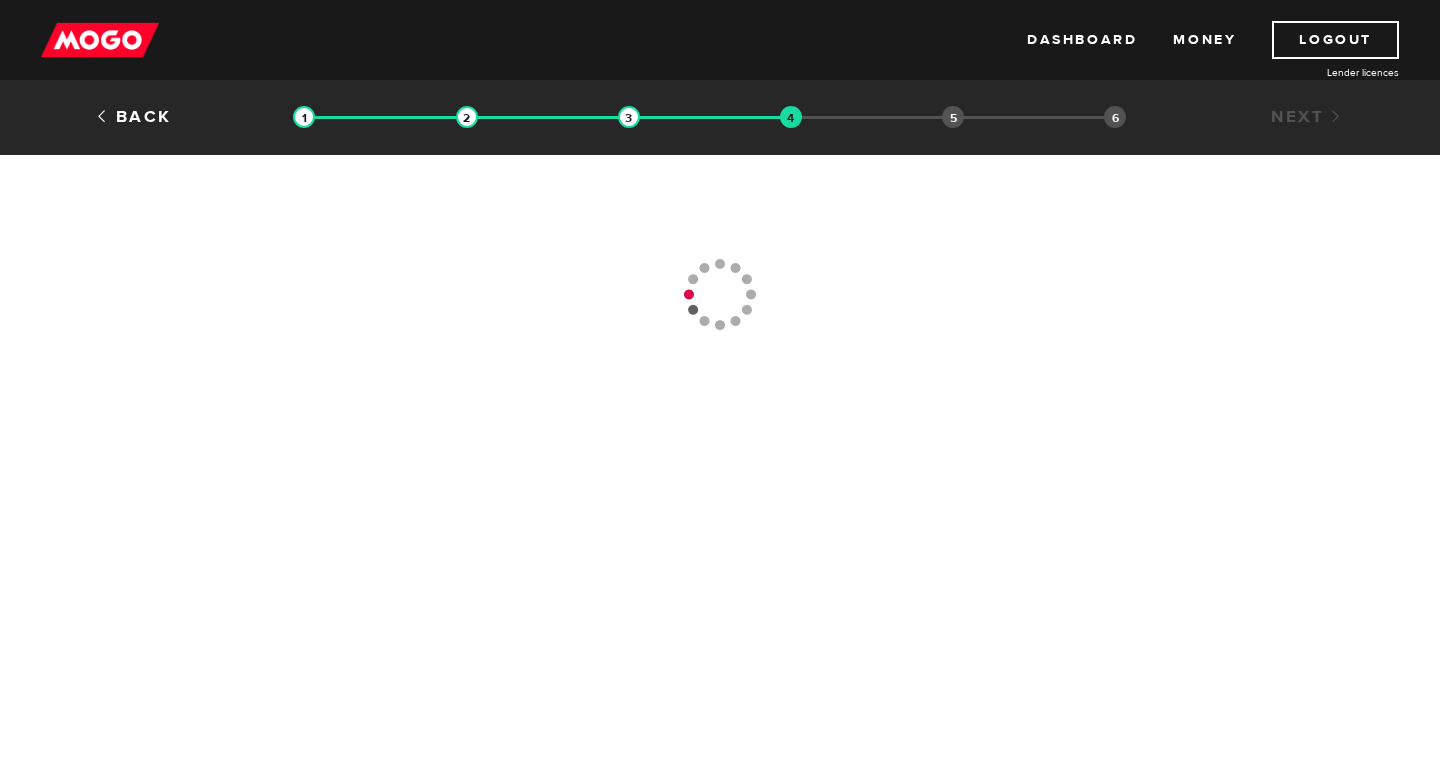 scroll, scrollTop: 0, scrollLeft: 0, axis: both 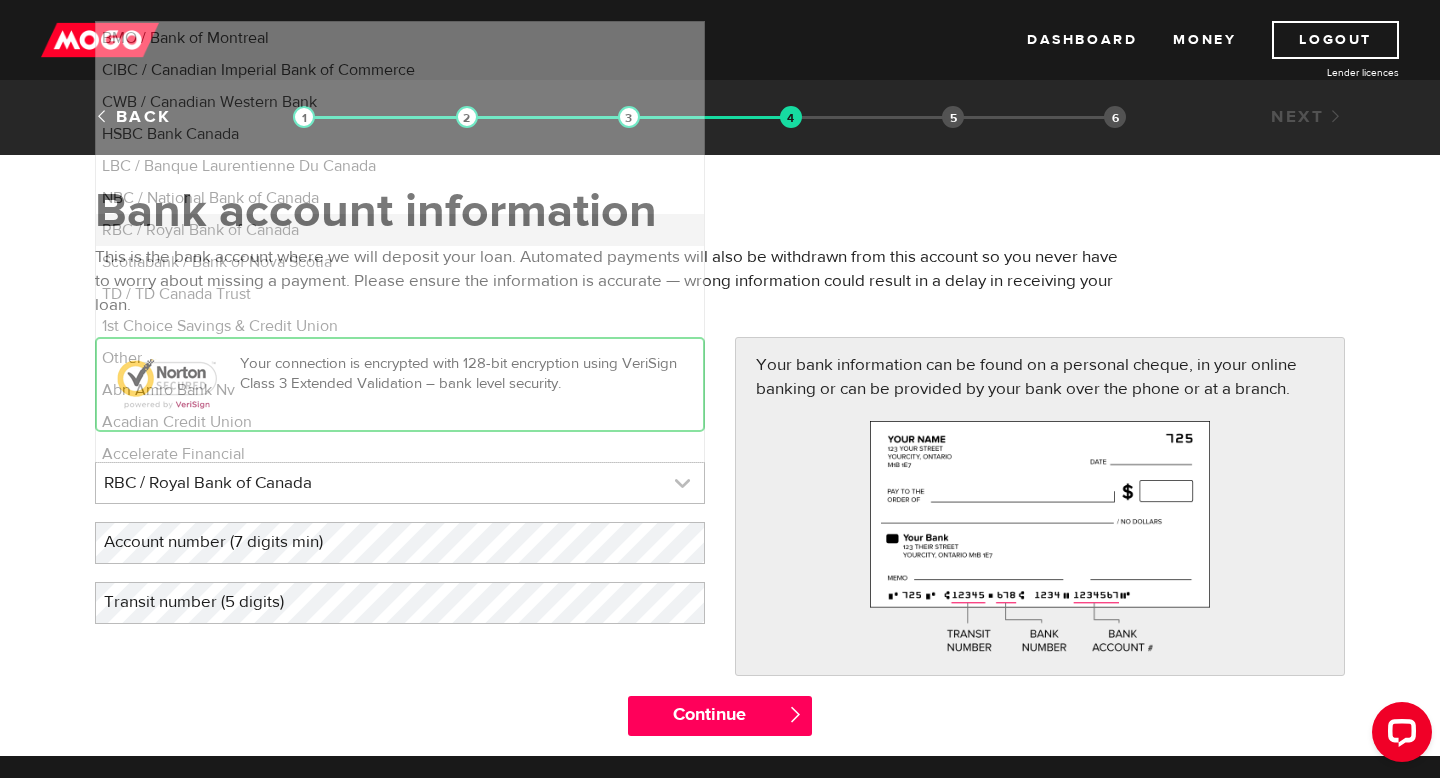 click at bounding box center (400, 483) 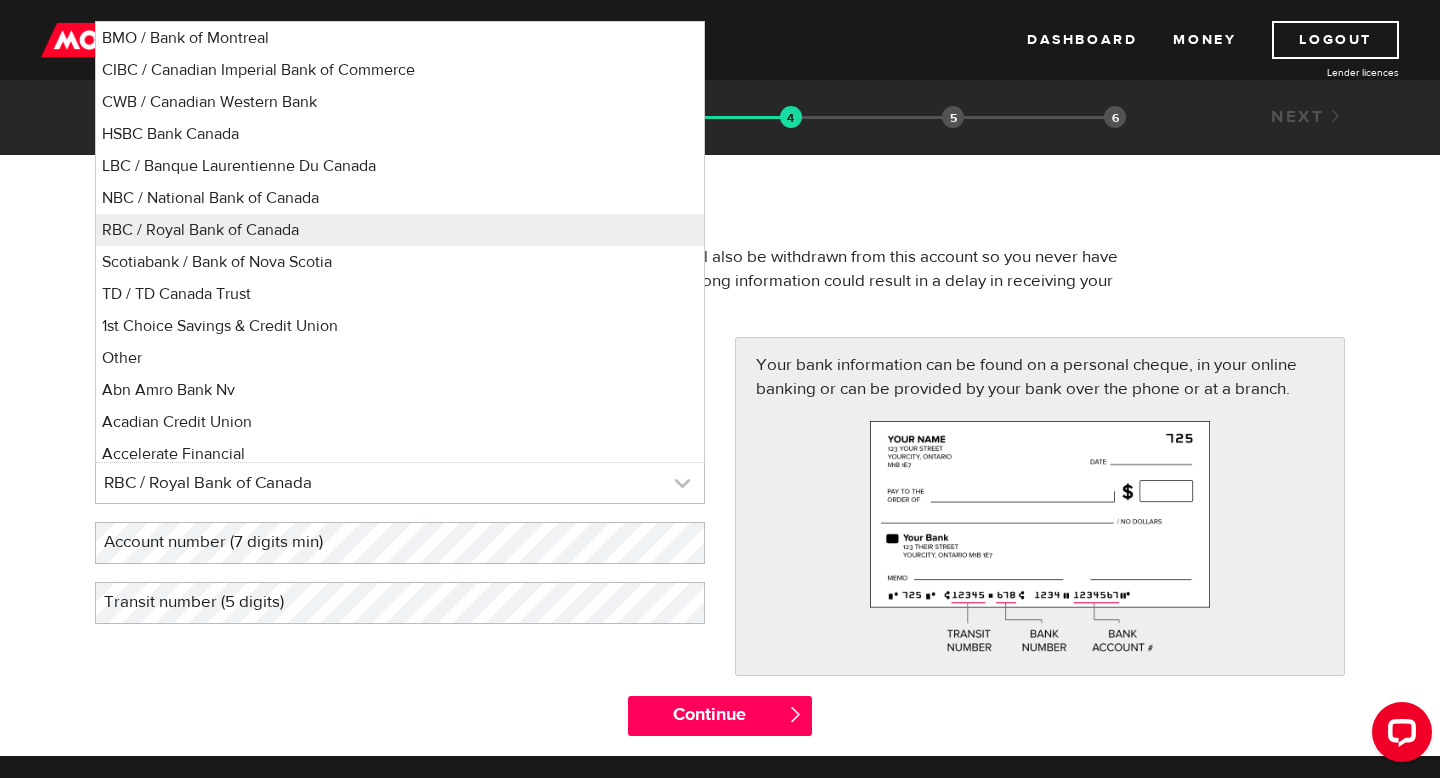 click at bounding box center [400, 483] 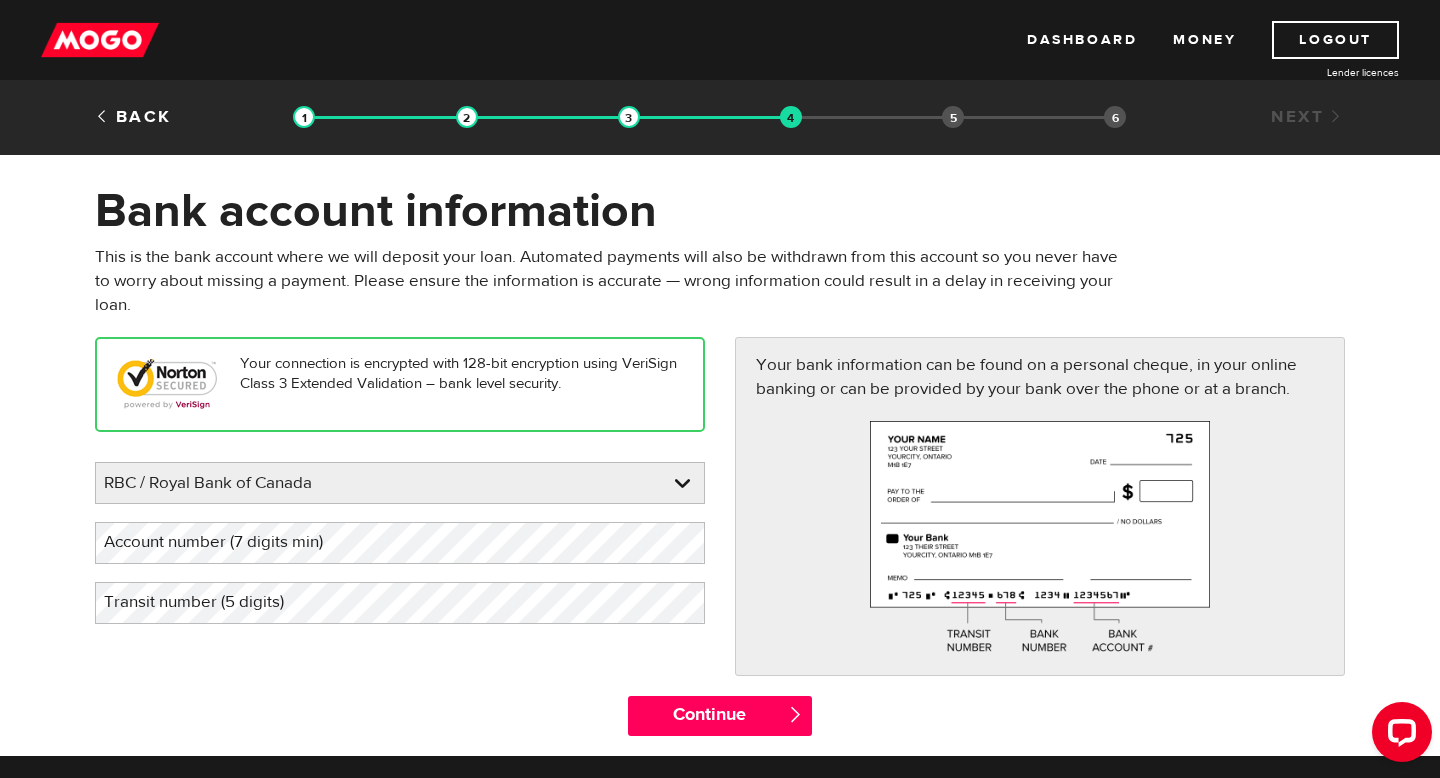 click on "Please enter your bank RBC / Royal Bank of Canada BMO / Bank of Montreal
CIBC / Canadian Imperial Bank of Commerce
CWB / Canadian Western Bank
HSBC Bank Canada
LBC / Banque Laurentienne Du Canada
NBC / National Bank of Canada
RBC / Royal Bank of Canada
Scotiabank / Bank of Nova Scotia
TD / TD Canada Trust
1st Choice Savings & Credit Union
Other
Abn Amro Bank Nv
Acadian Credit Union
Accelerate Financial
Accent Credit Union
Access Credit Union
Achieva Financial
Adjala Credit Union
Advance Savings Credit Union
Advantage Credit Union
Advantage Online - Central Credit Union
AGF Trust Company
Airline Financial Credit Union
Alberta Treasury Branches
Aldergrove Credit Union
All Trans Financial Servs. Credit Union
Alliance Caisses Pop. De L'Ontario
Alterna Savings and Credit Union
Amaranth Credit Union
Amex Bank of Canada
APPLE Credit Union
Arborg Credit Union
Arnstein Community Credit Union
Assiniboine Credit Union
ATB Financial
Austin Credit Union" at bounding box center [400, 543] 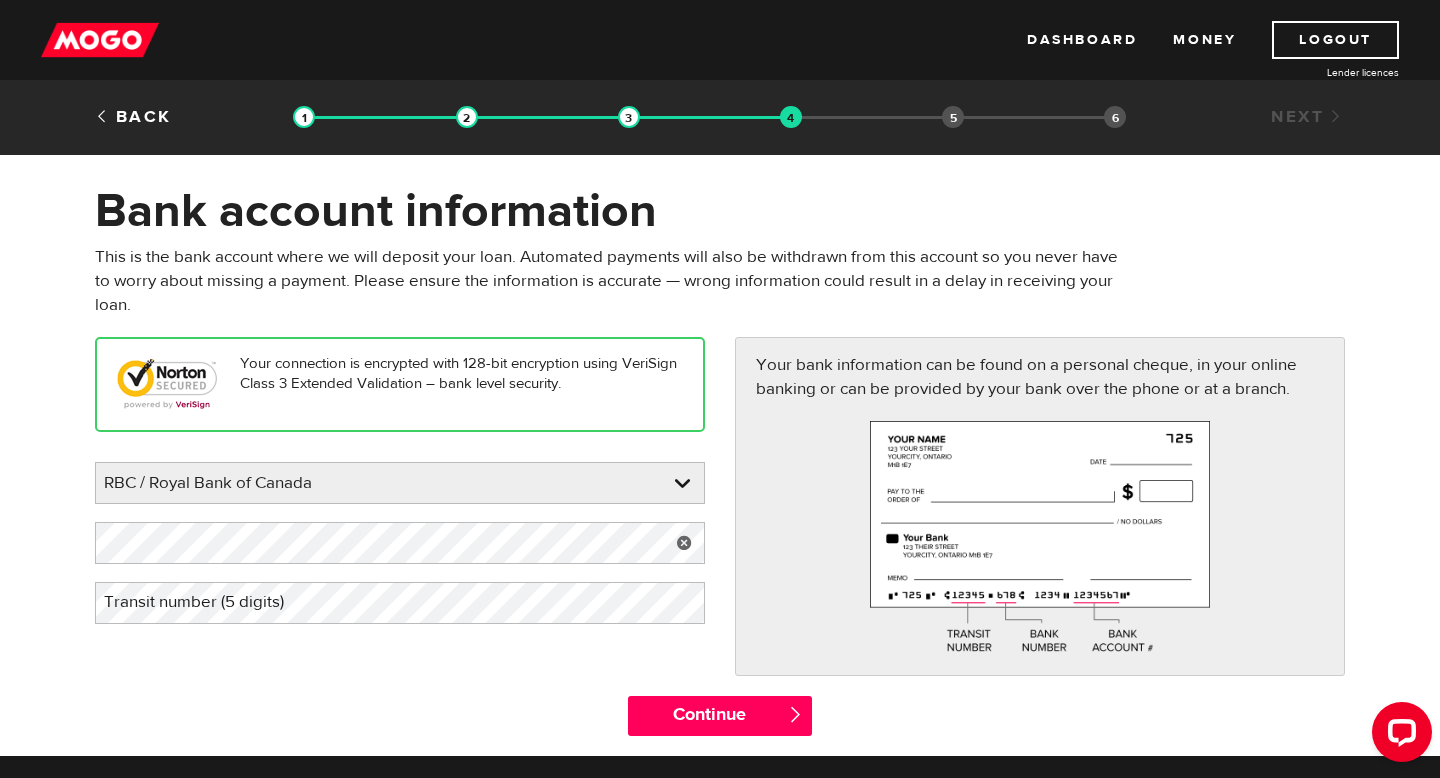 click on "Transit number (5 digits)" at bounding box center [210, 602] 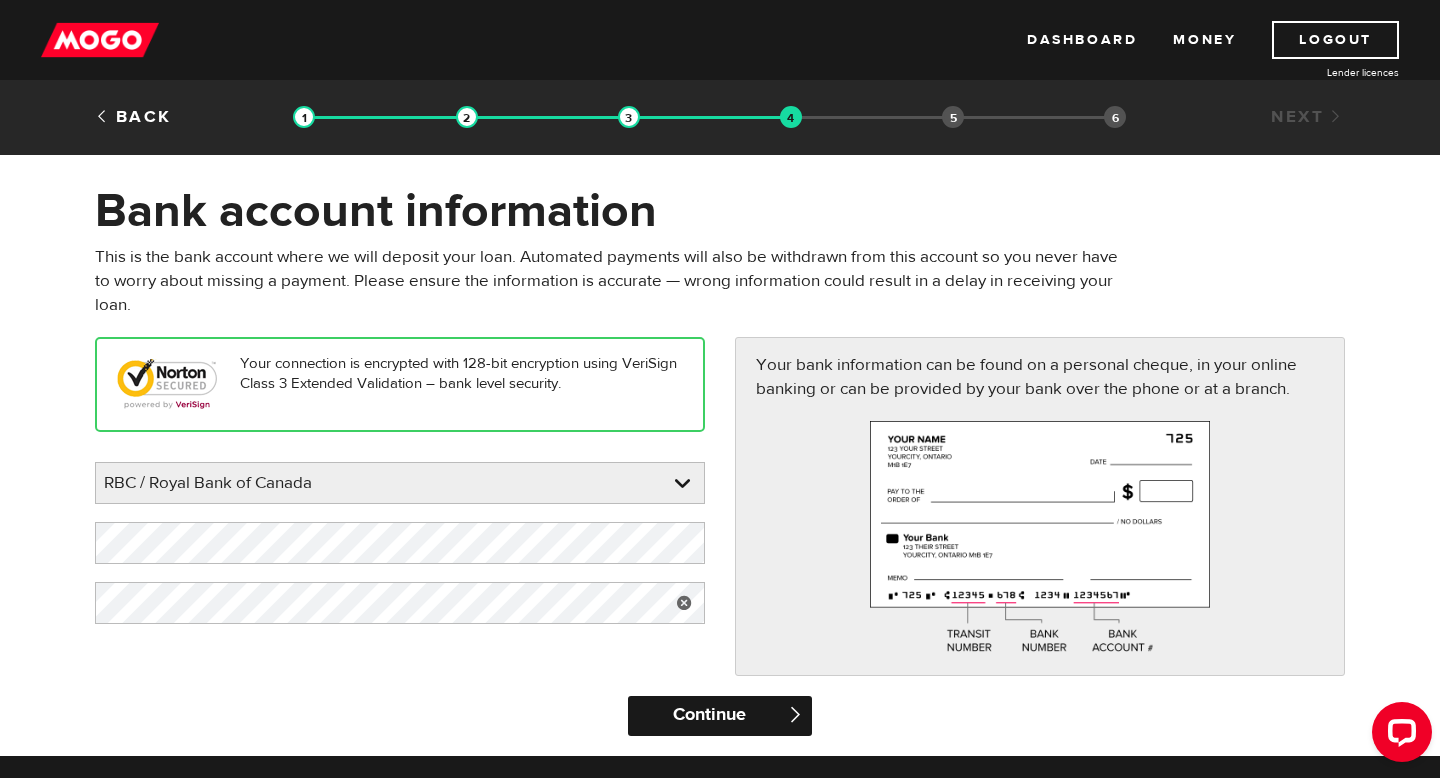 click on "Continue" at bounding box center (719, 716) 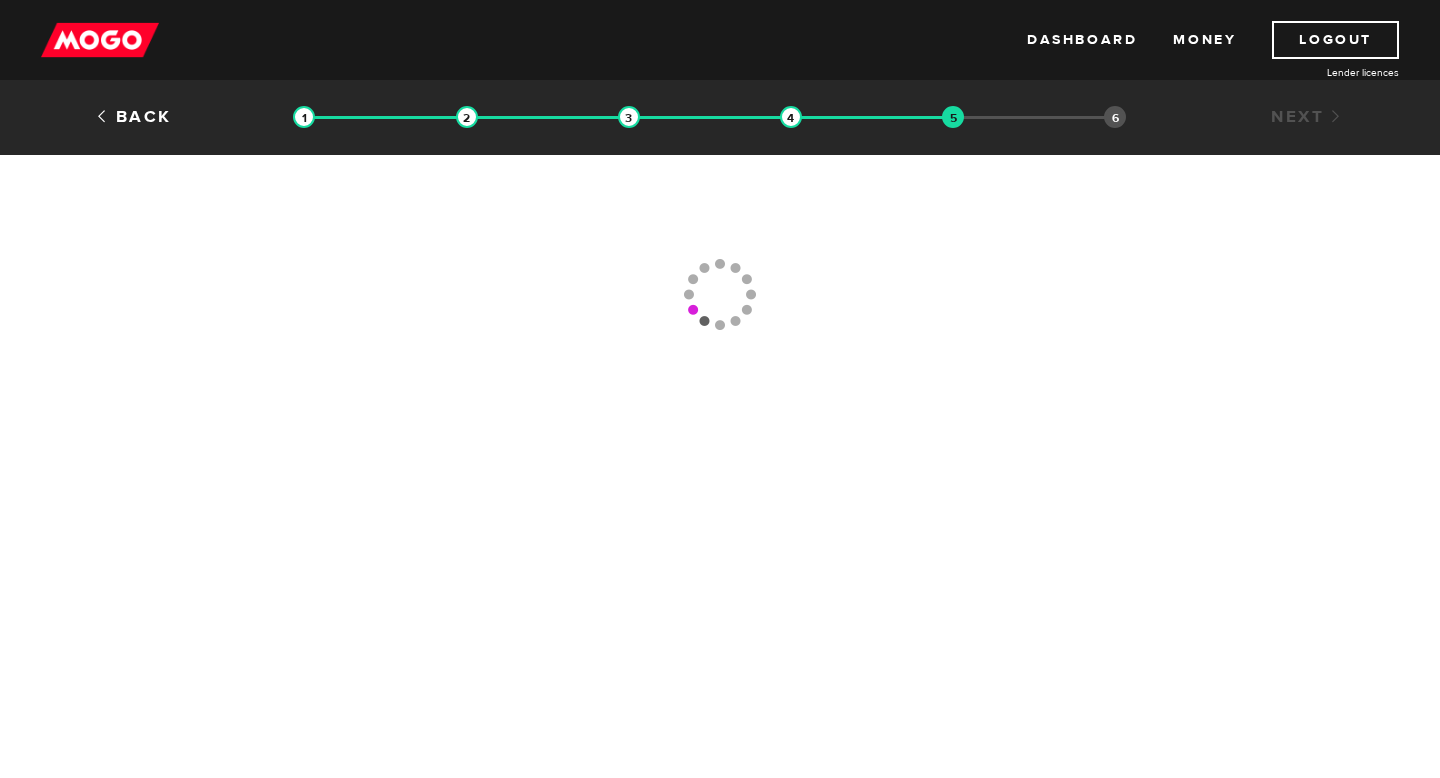 scroll, scrollTop: 0, scrollLeft: 0, axis: both 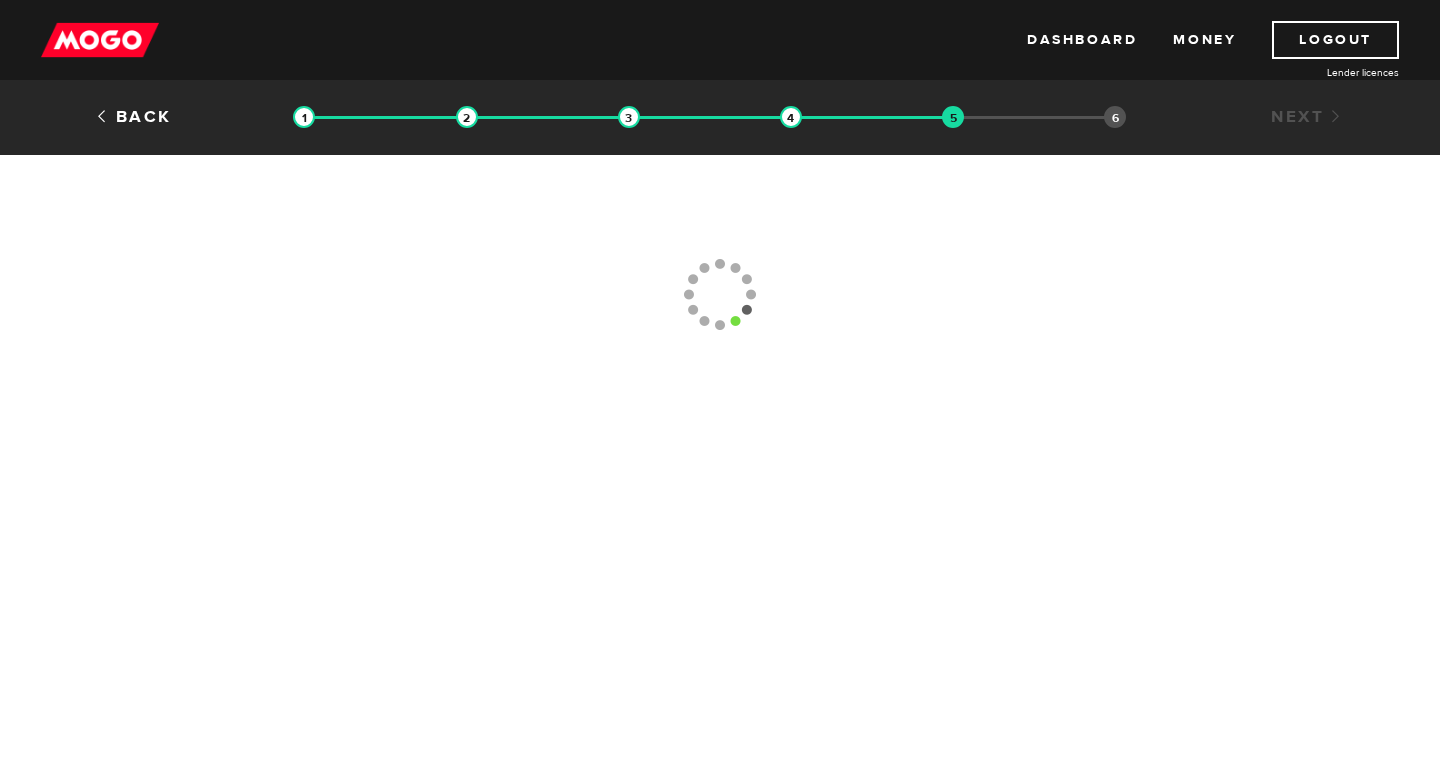type 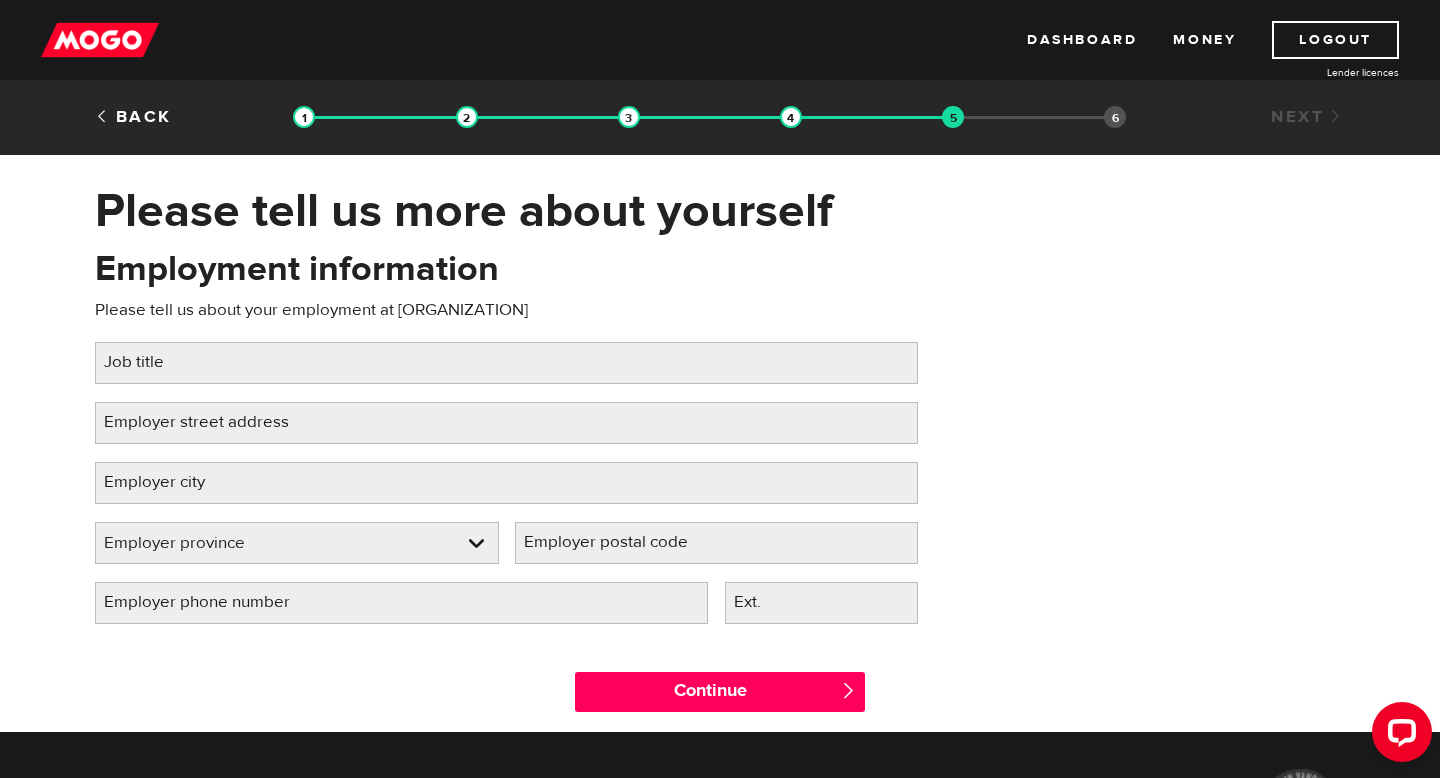 scroll, scrollTop: 0, scrollLeft: 0, axis: both 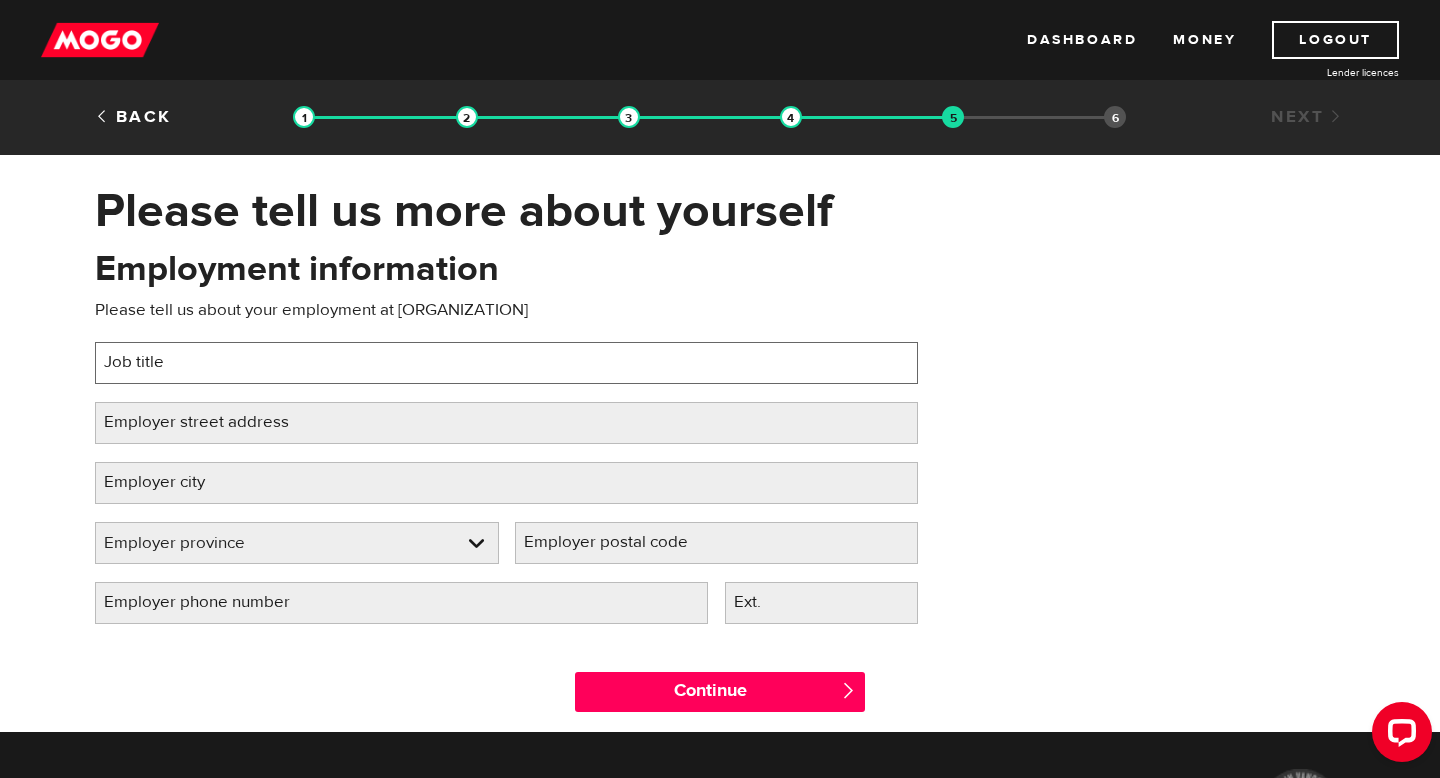 click on "Job title" at bounding box center [506, 363] 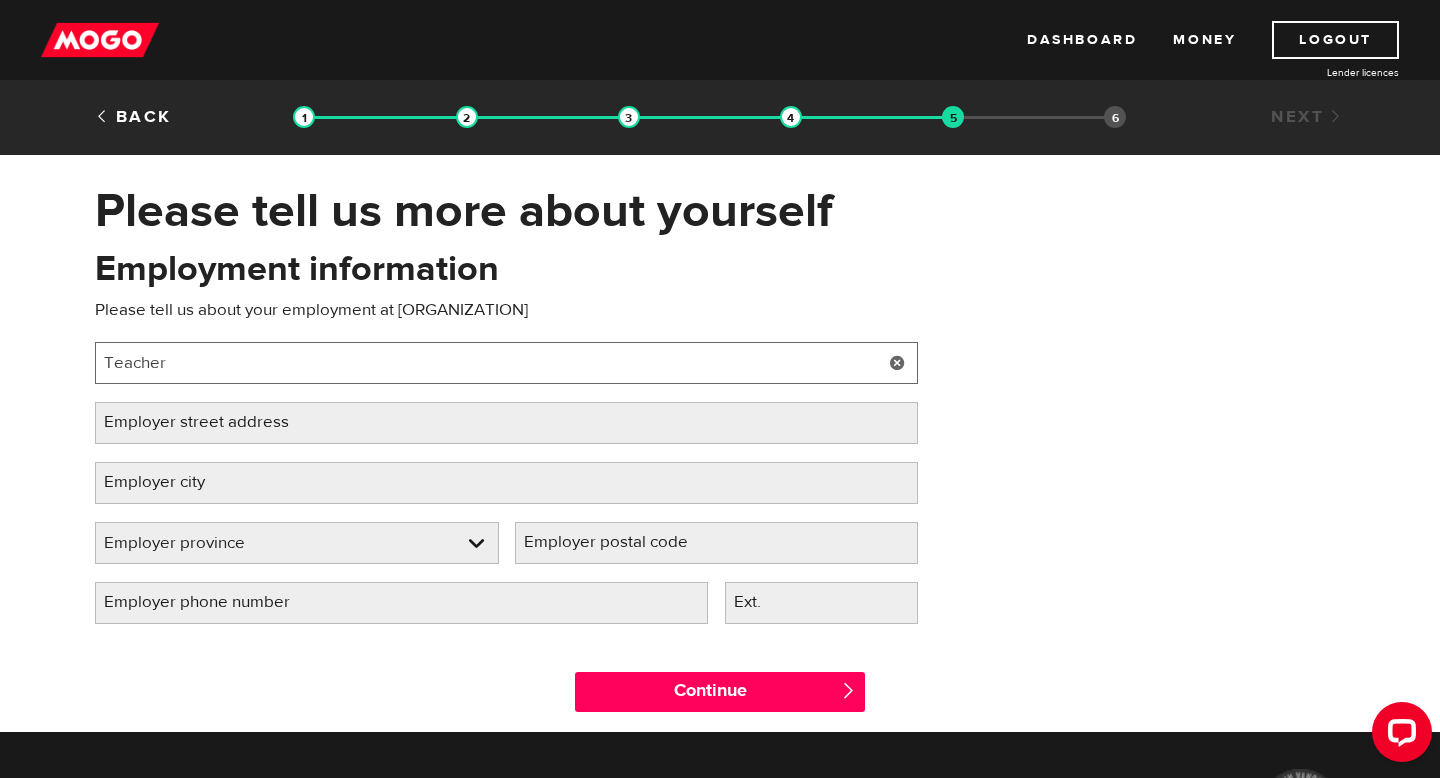 type on "Teacher" 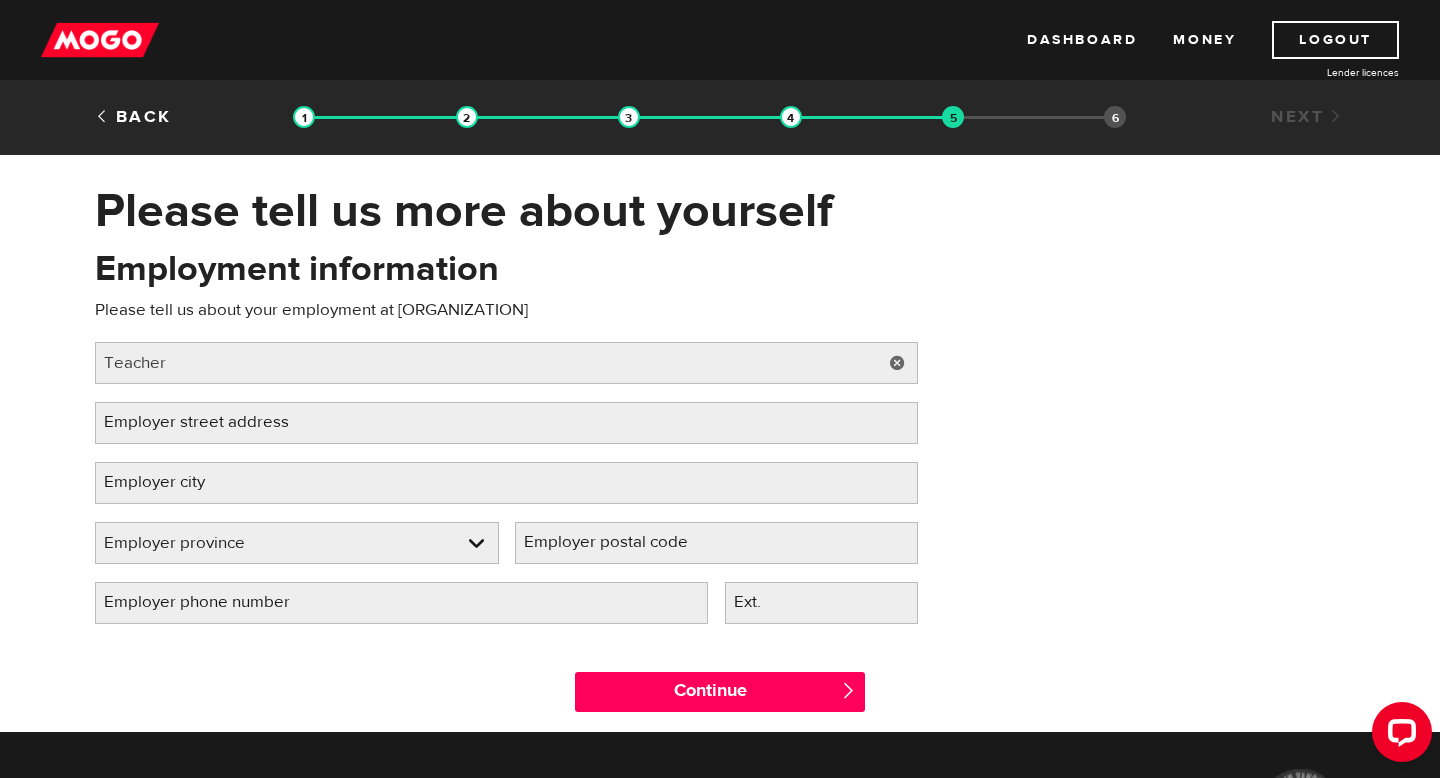 click on "Employer street address" at bounding box center [212, 422] 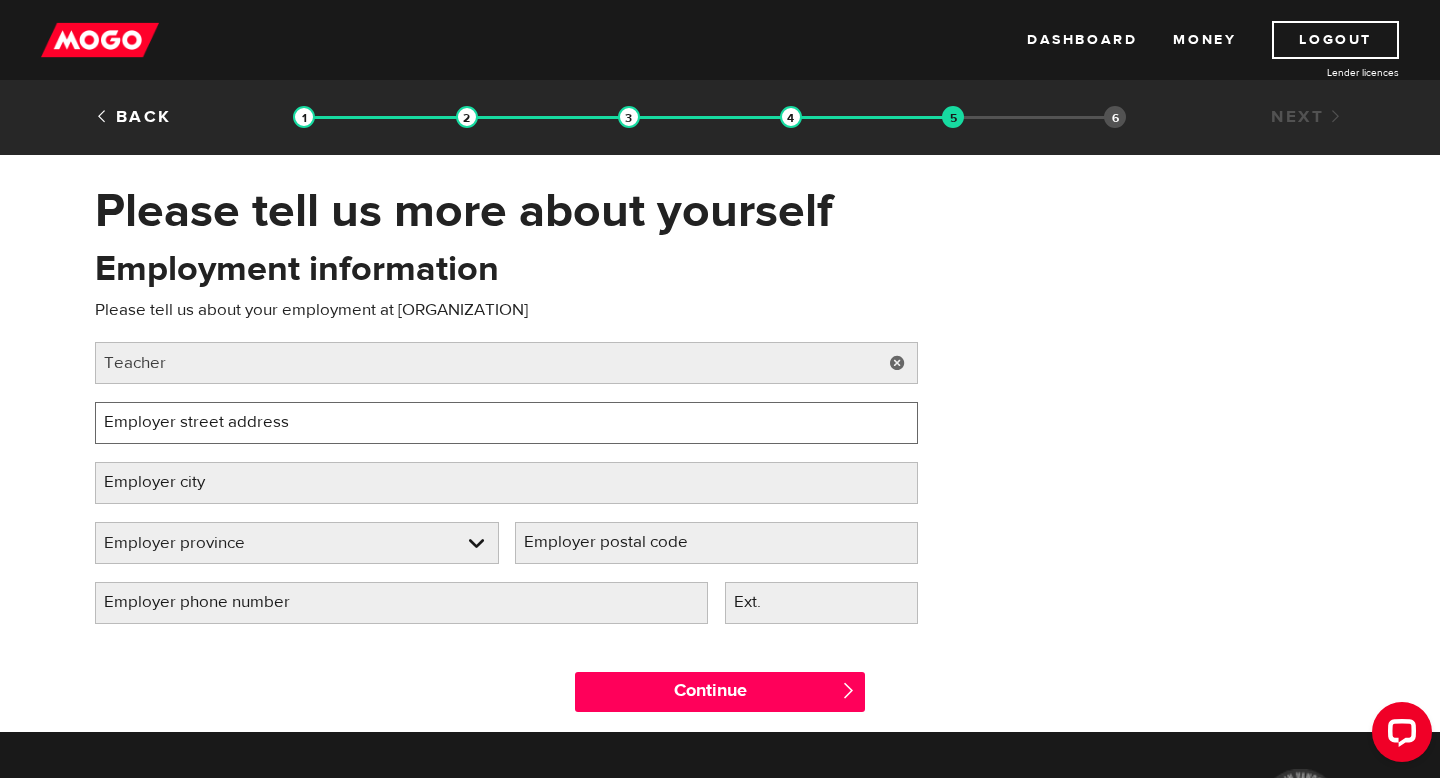 click on "Employer street address" at bounding box center [506, 423] 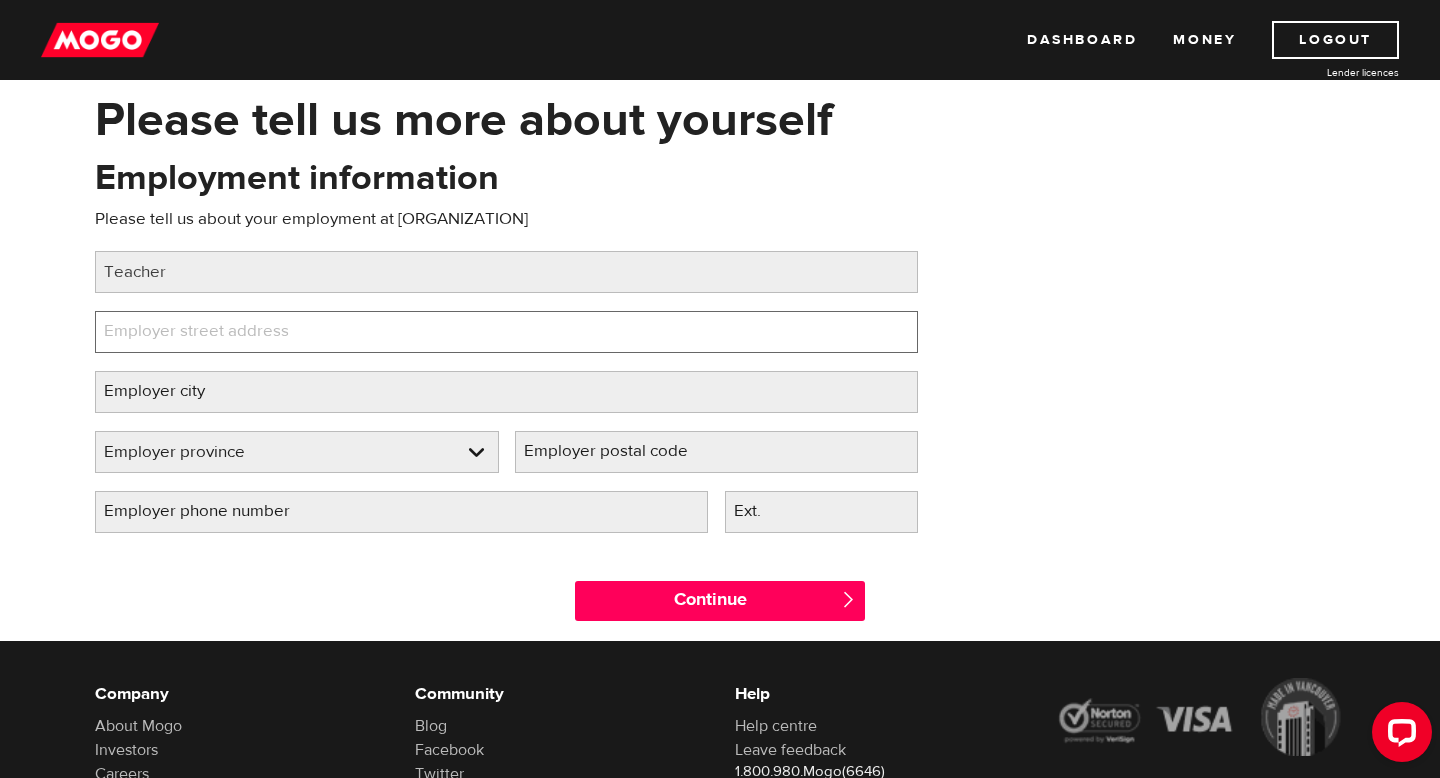 scroll, scrollTop: 0, scrollLeft: 0, axis: both 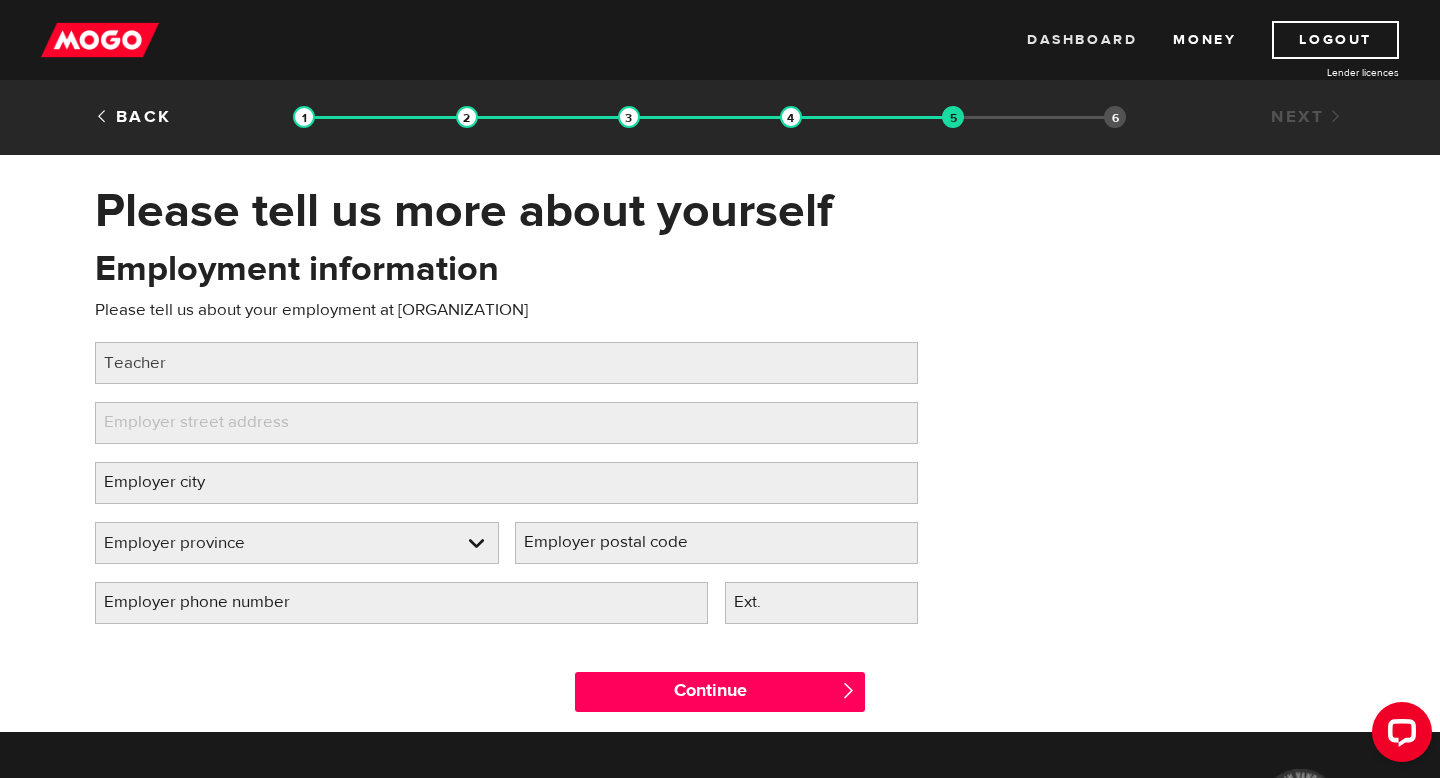 click on "Dashboard" at bounding box center (1082, 40) 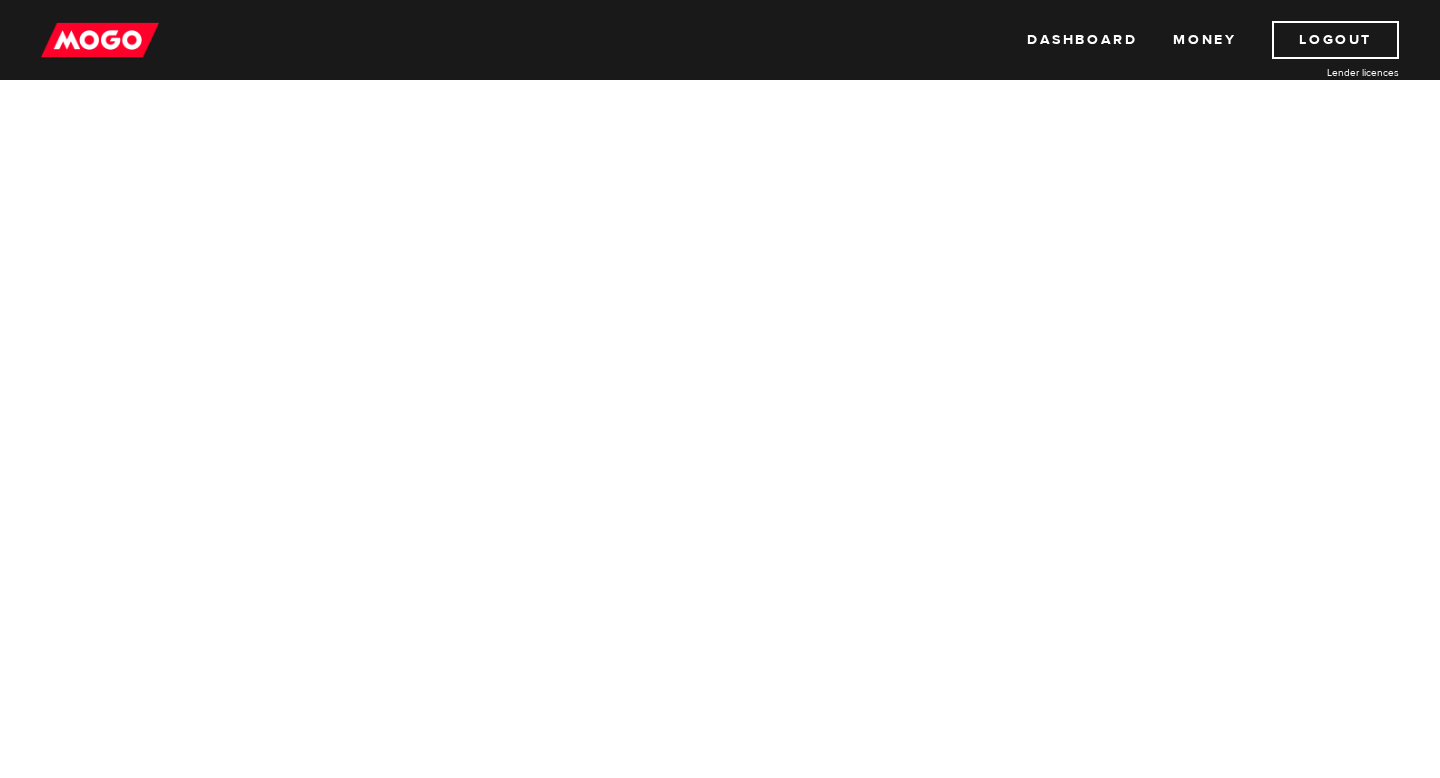 scroll, scrollTop: 0, scrollLeft: 0, axis: both 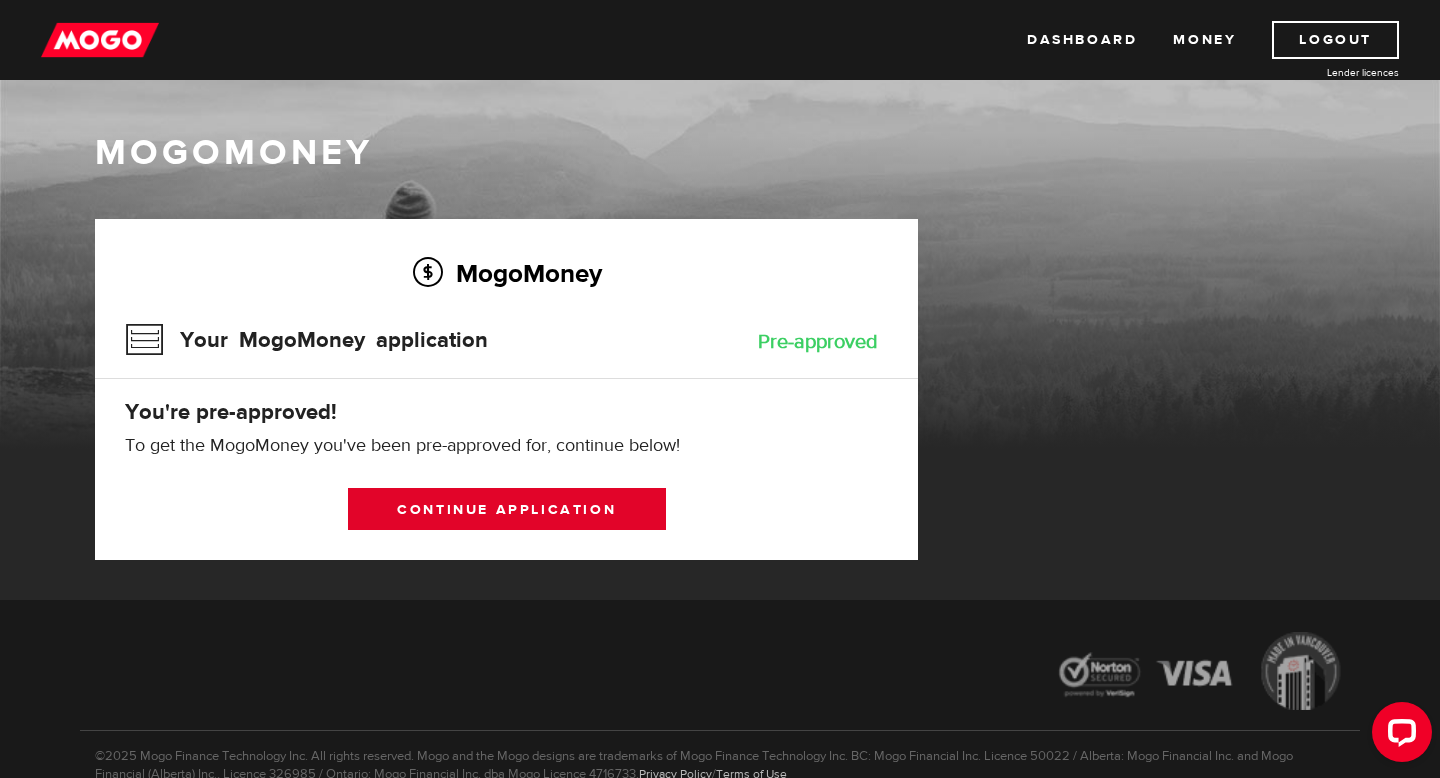 click on "Continue application" at bounding box center [507, 509] 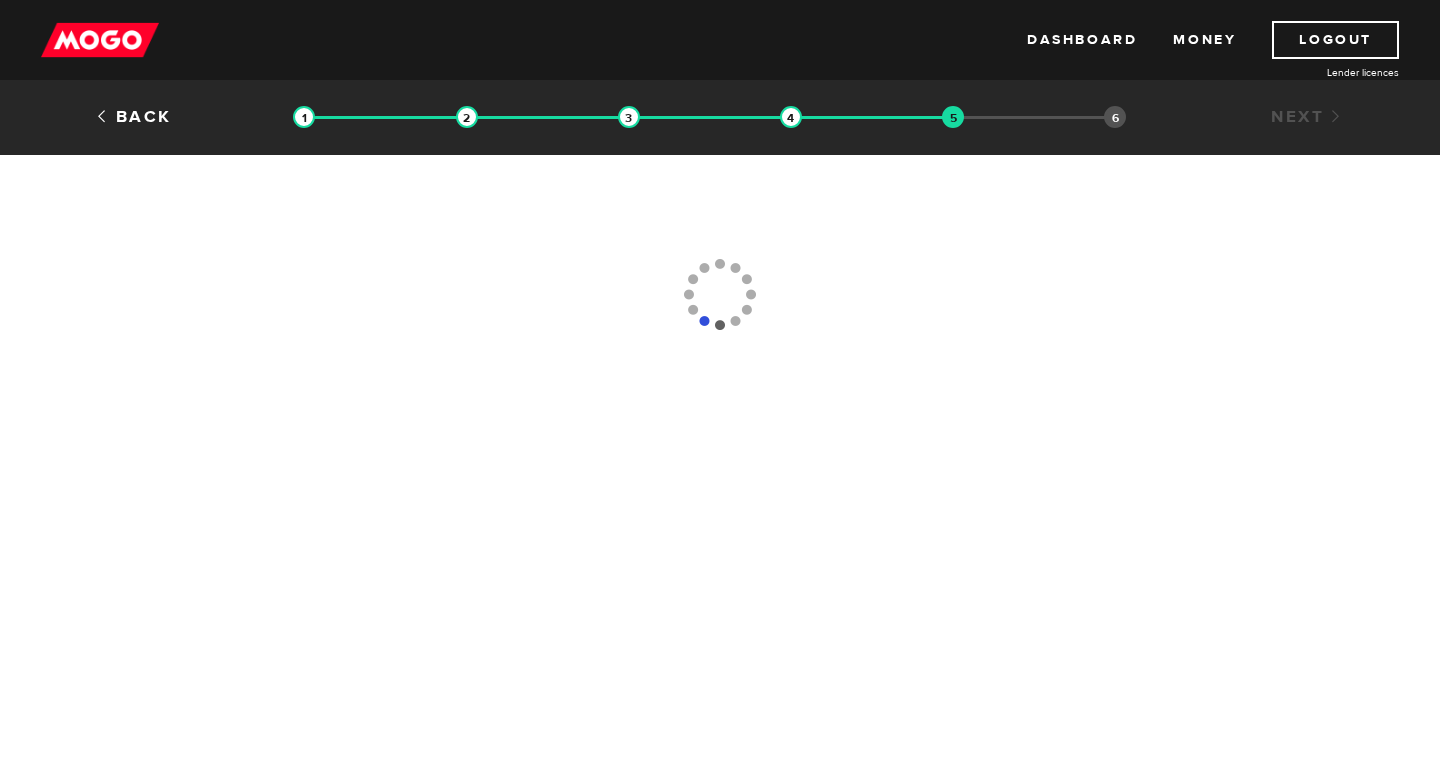 scroll, scrollTop: 0, scrollLeft: 0, axis: both 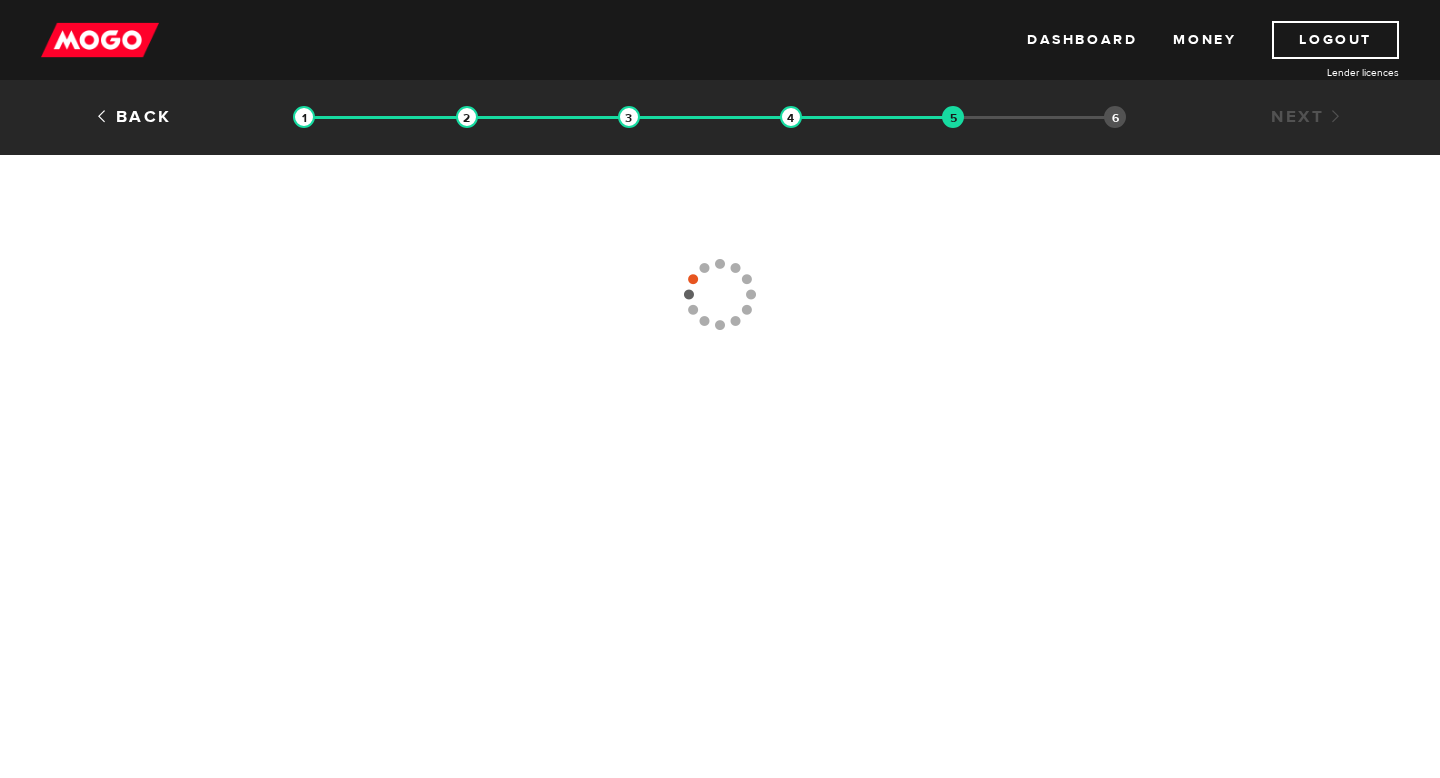 type 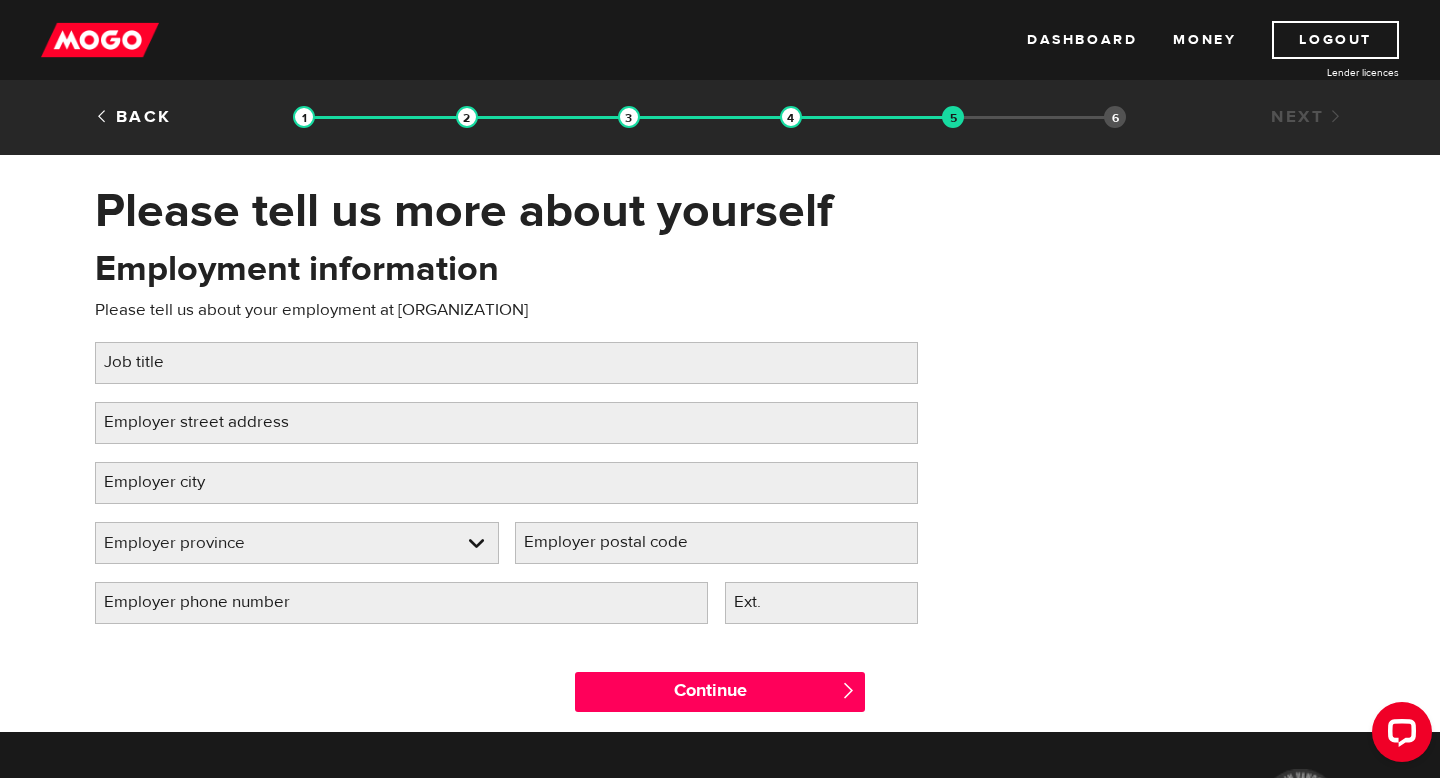 scroll, scrollTop: 0, scrollLeft: 0, axis: both 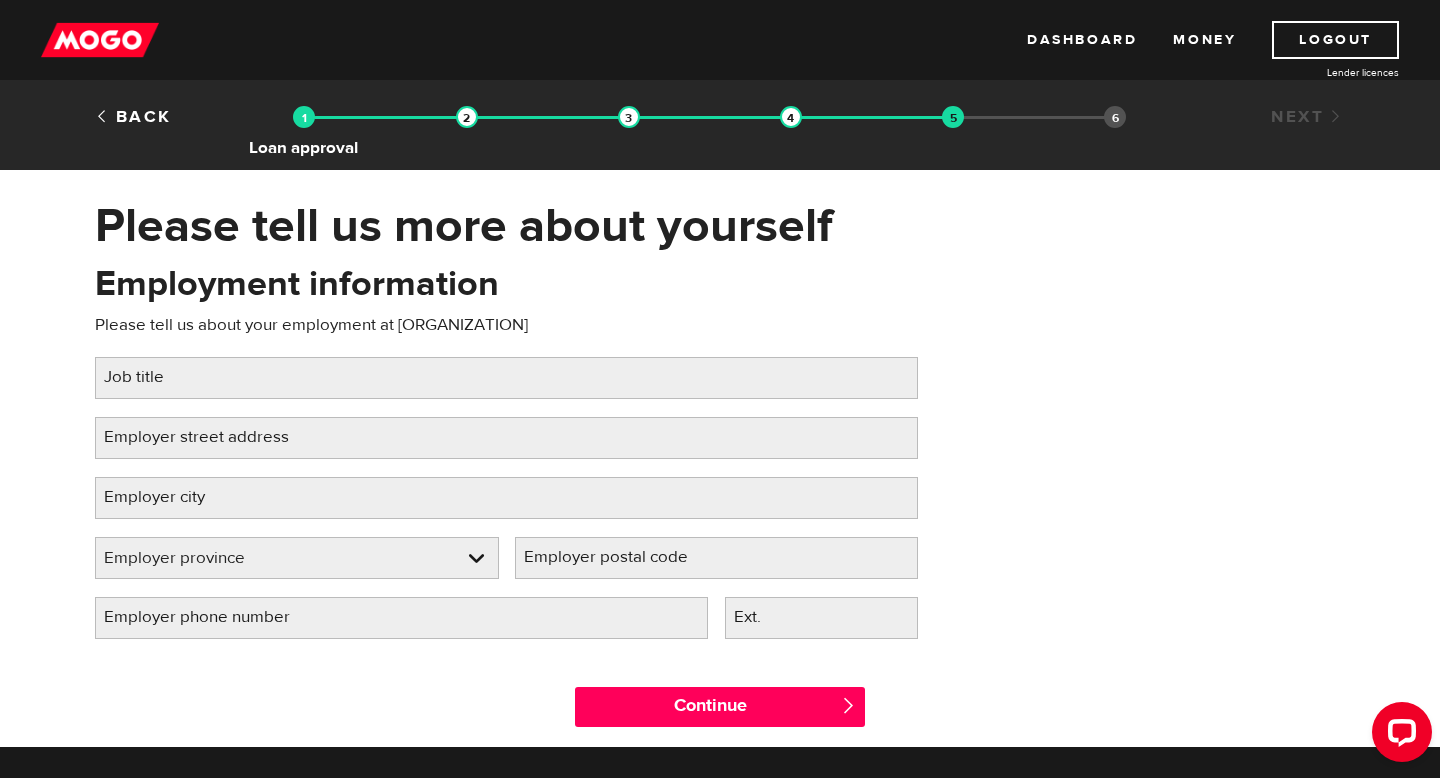 click at bounding box center (304, 117) 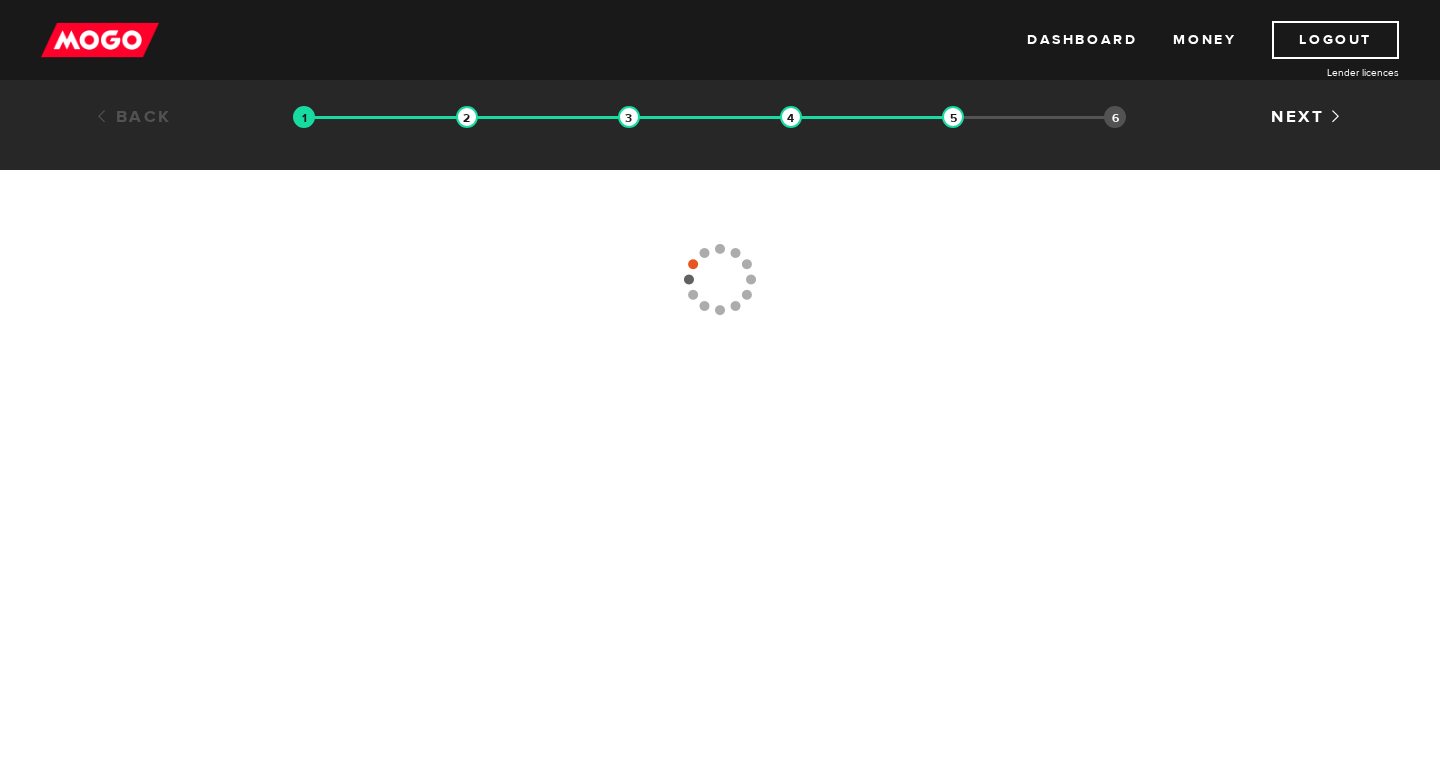 scroll, scrollTop: 0, scrollLeft: 0, axis: both 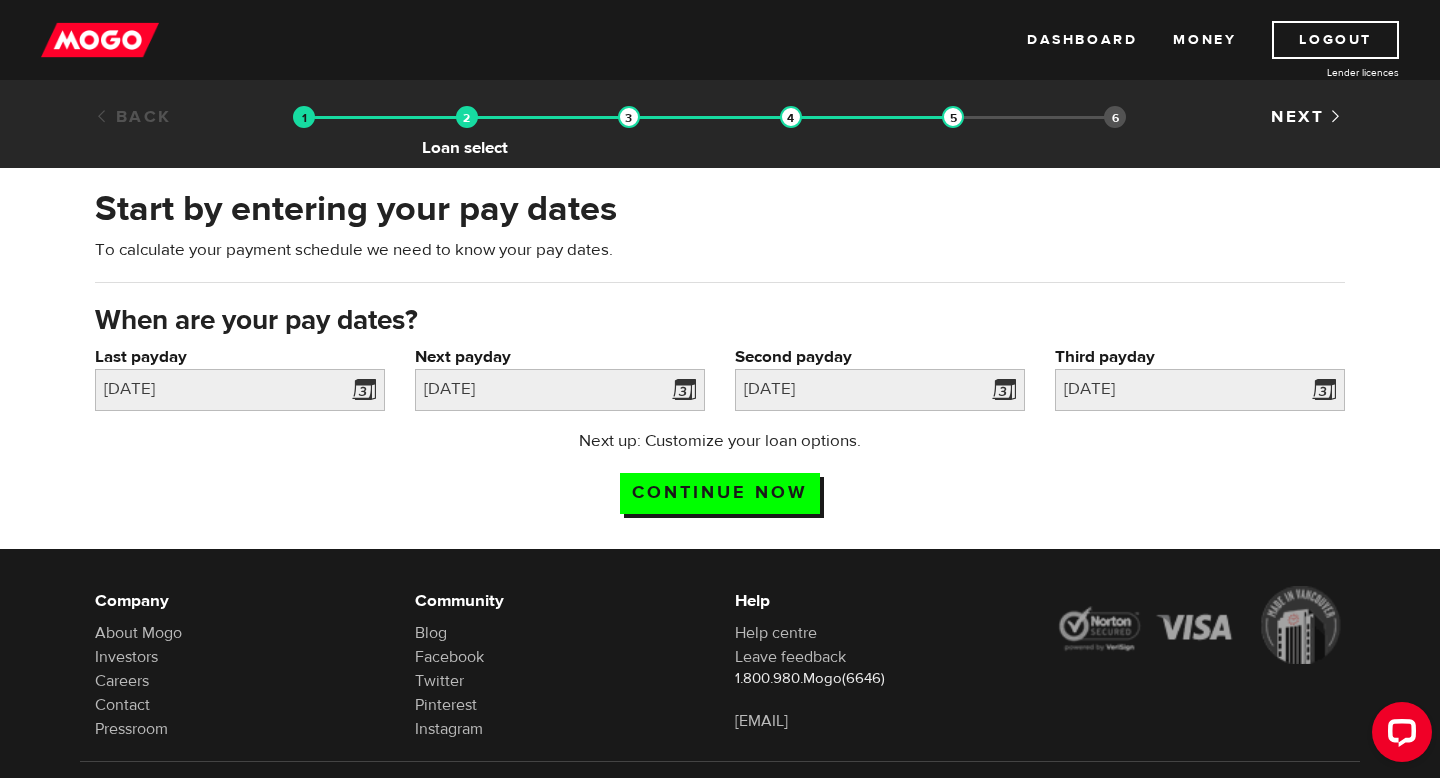 click at bounding box center (467, 117) 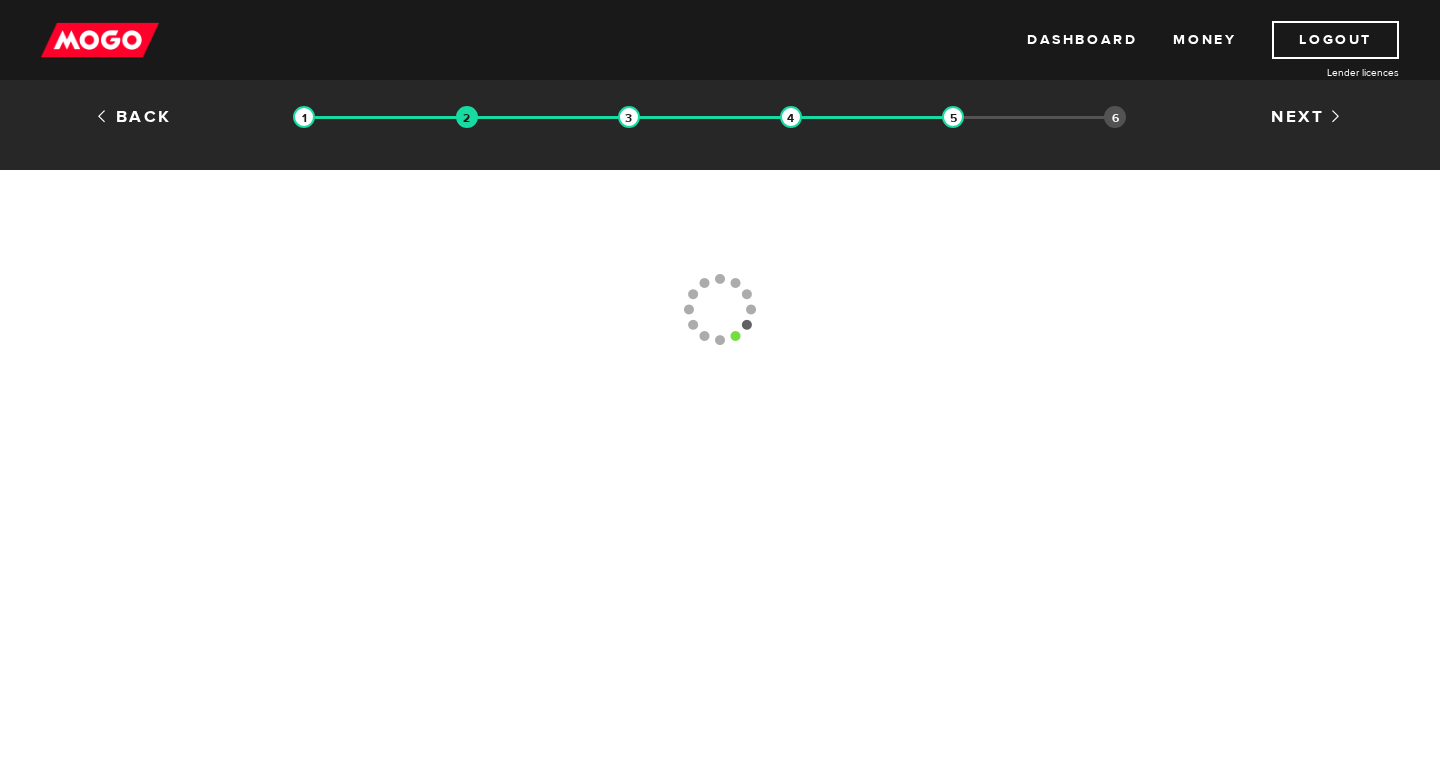 scroll, scrollTop: 0, scrollLeft: 0, axis: both 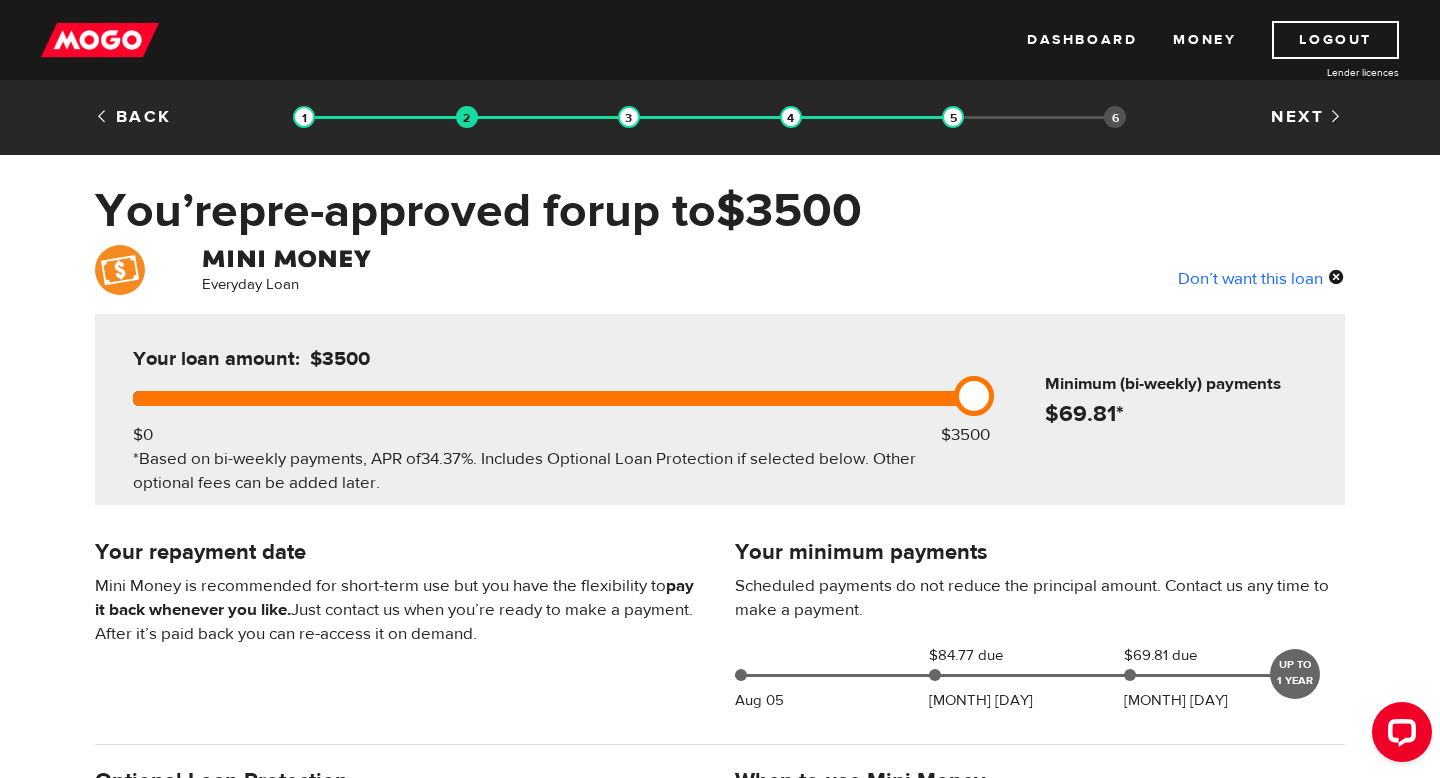 click at bounding box center [549, 398] 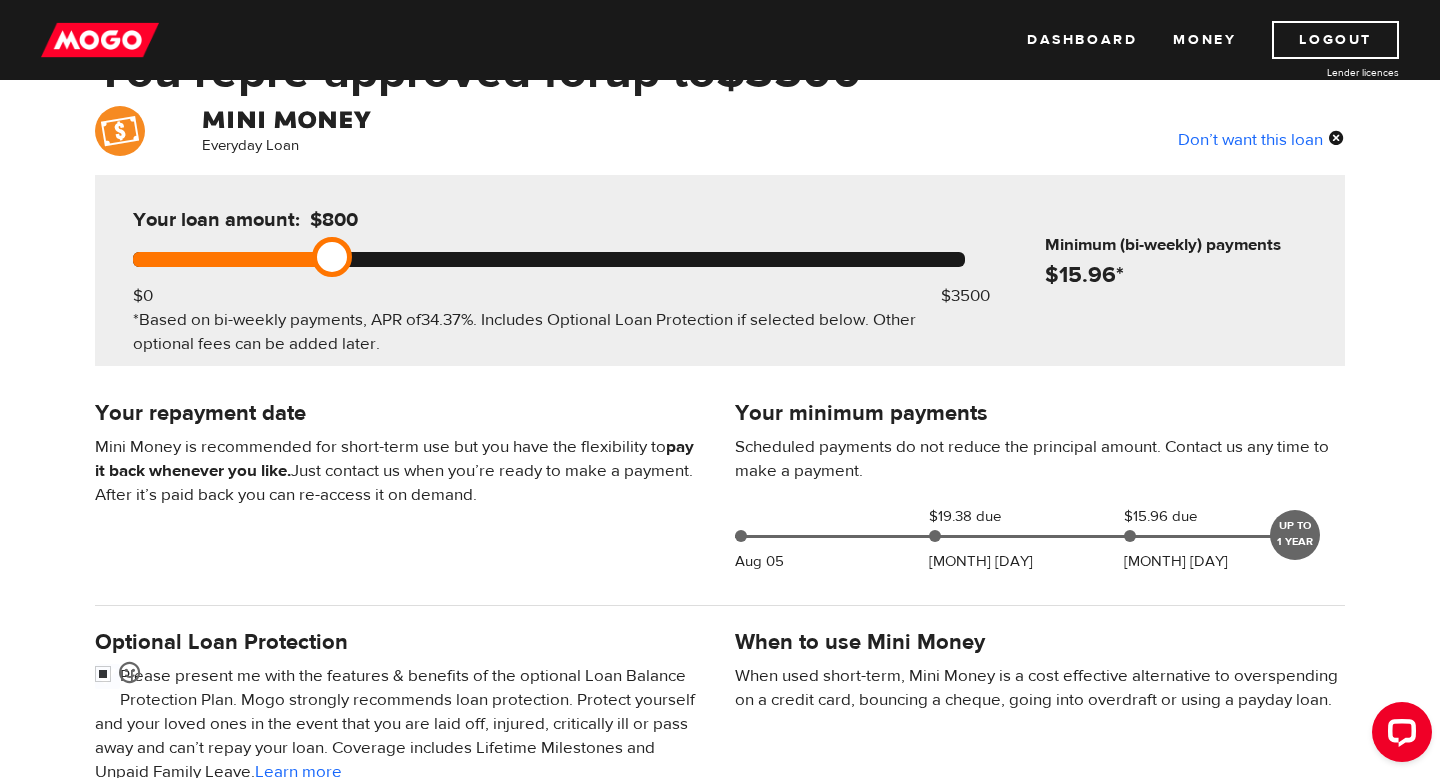 scroll, scrollTop: 280, scrollLeft: 0, axis: vertical 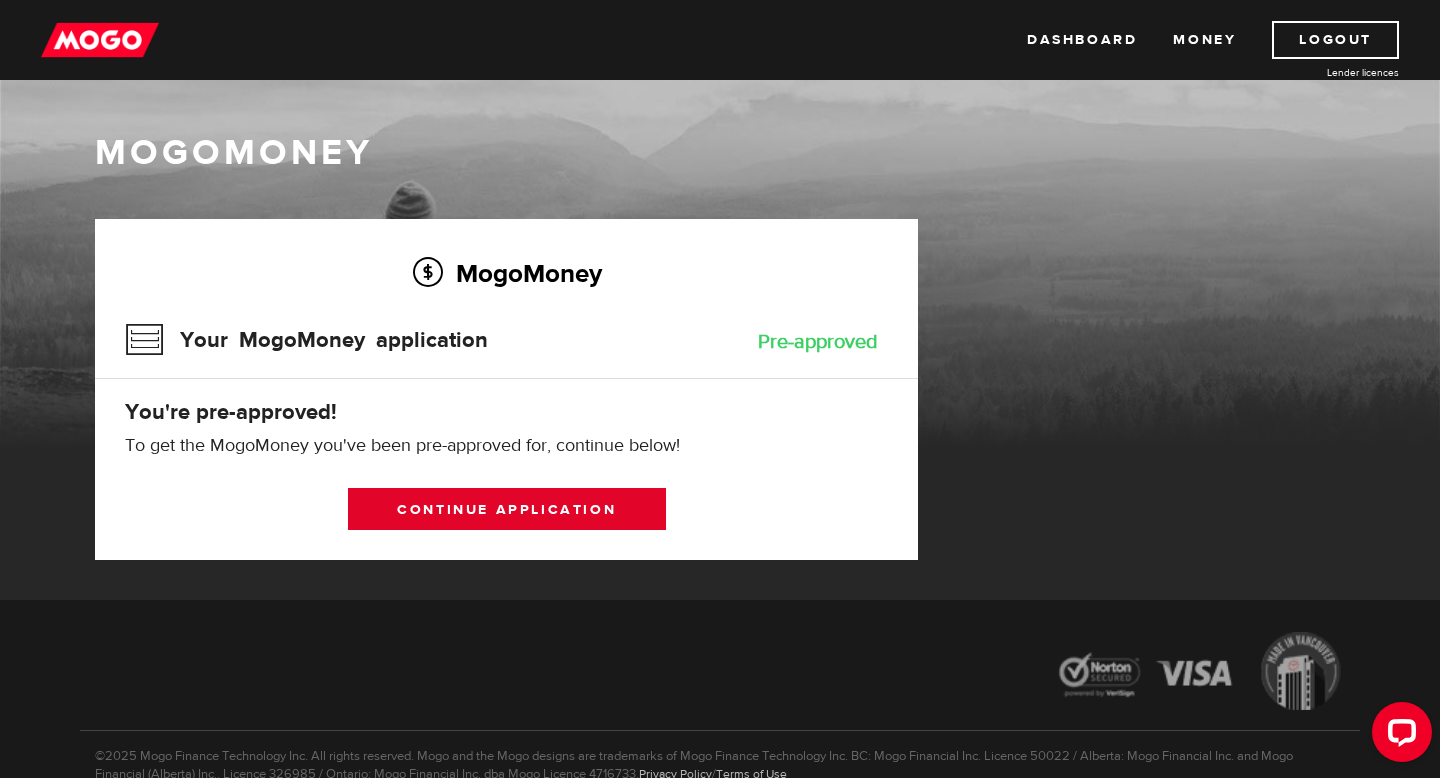 click on "Continue application" at bounding box center [507, 509] 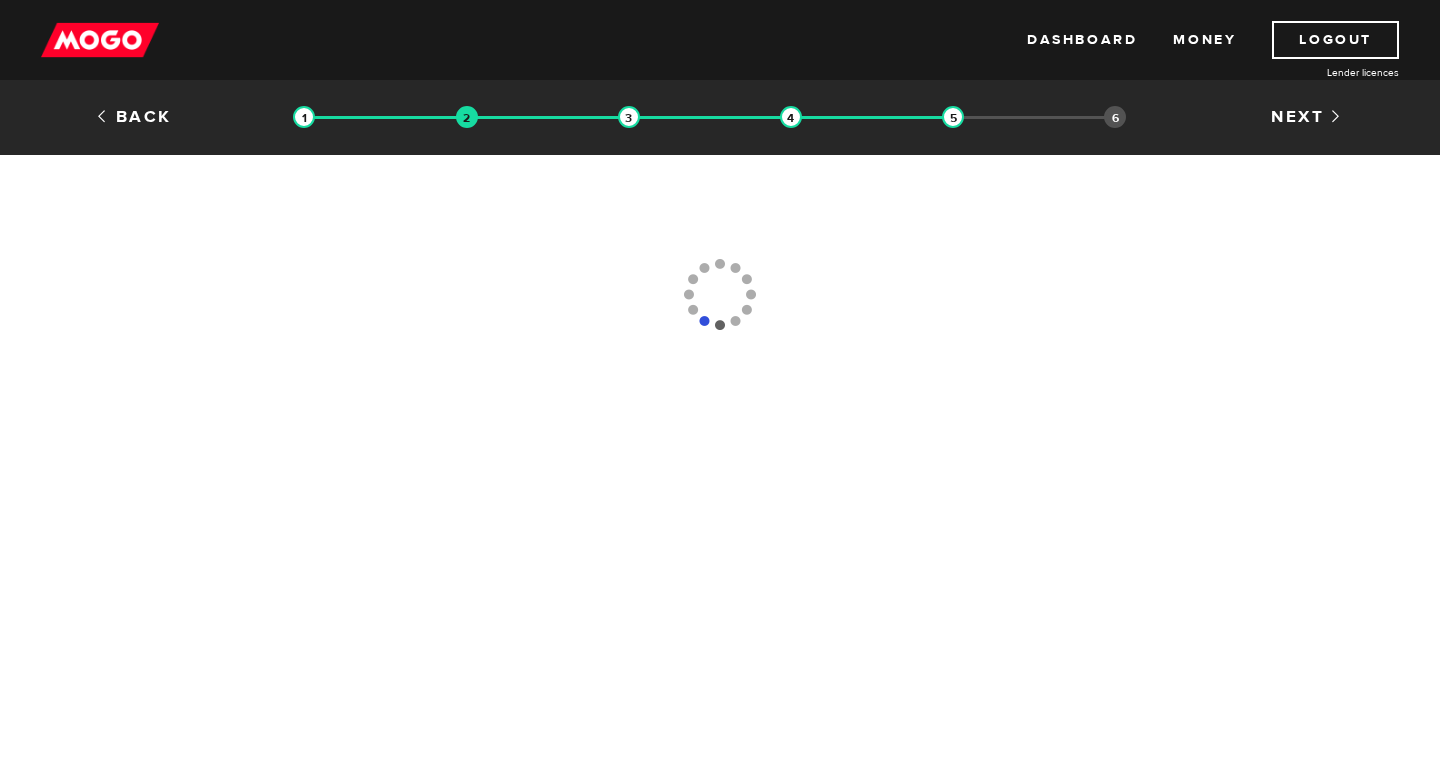 scroll, scrollTop: 0, scrollLeft: 0, axis: both 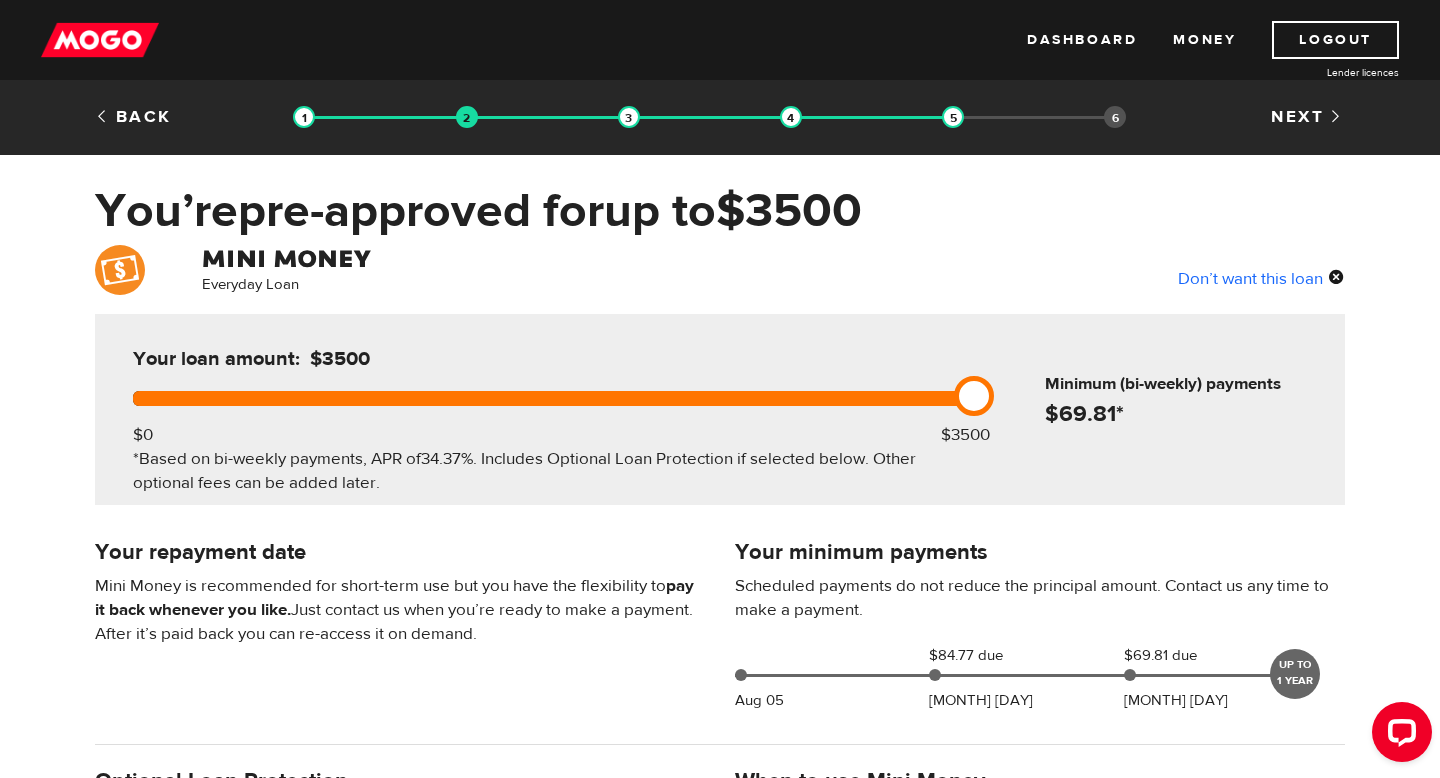 click at bounding box center (549, 398) 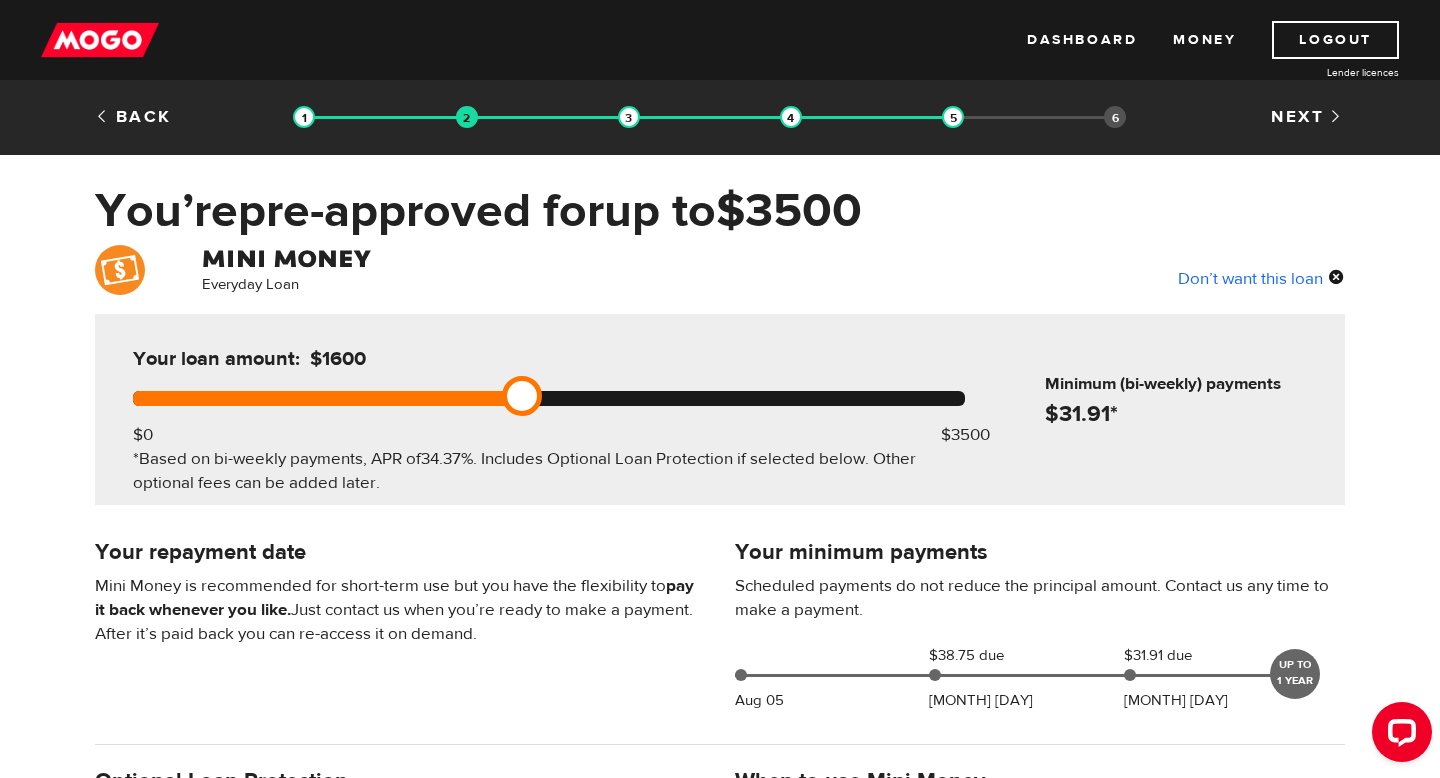 drag, startPoint x: 523, startPoint y: 398, endPoint x: 510, endPoint y: 398, distance: 13 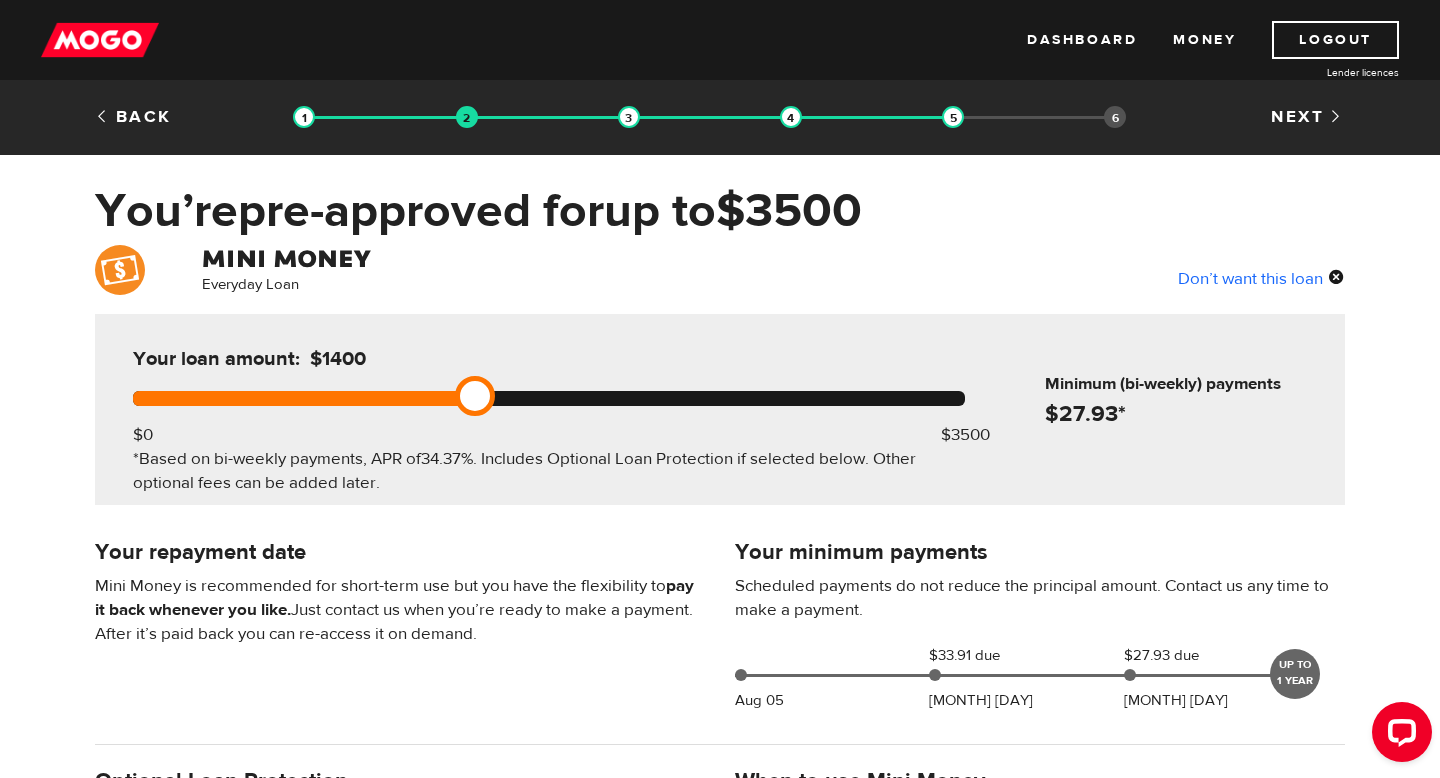 drag, startPoint x: 526, startPoint y: 396, endPoint x: 463, endPoint y: 396, distance: 63 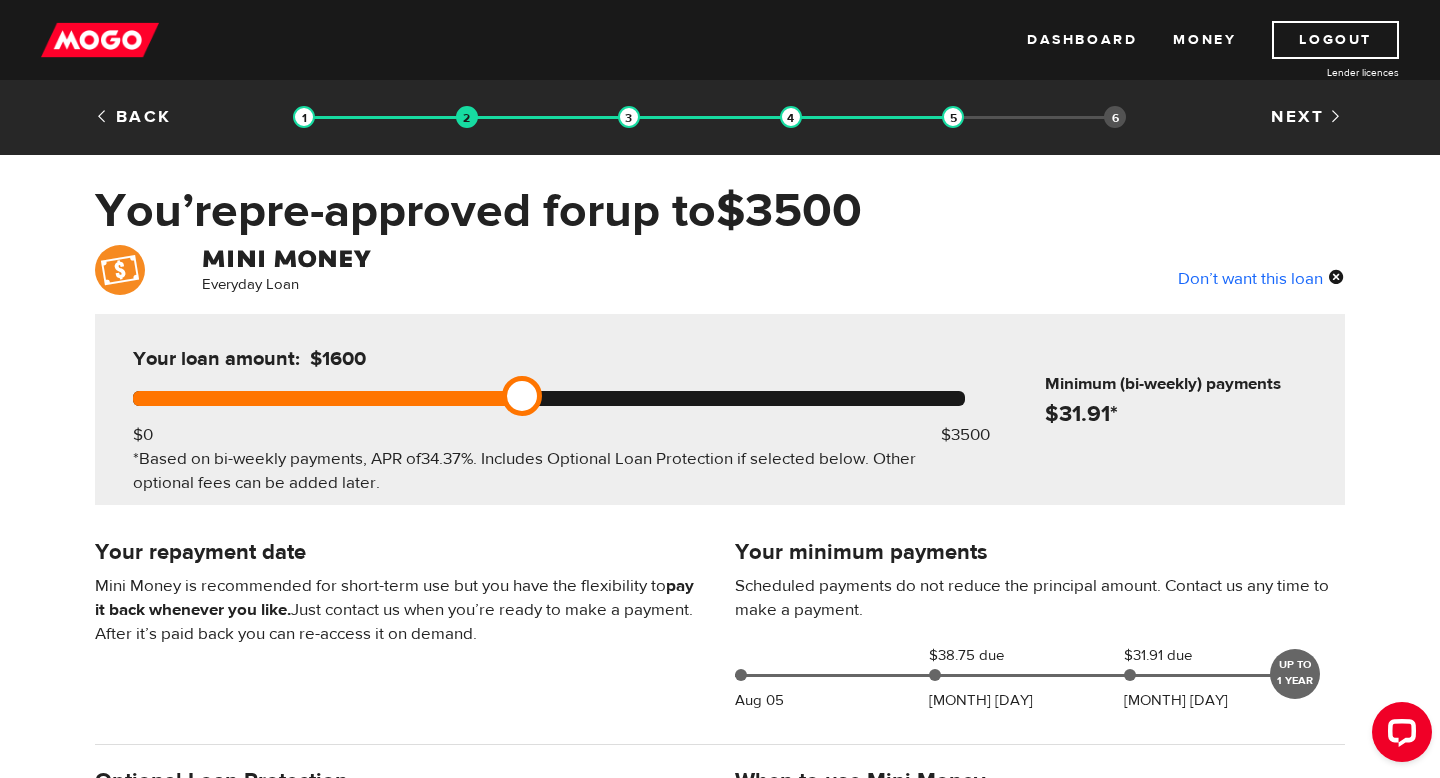 click at bounding box center (549, 398) 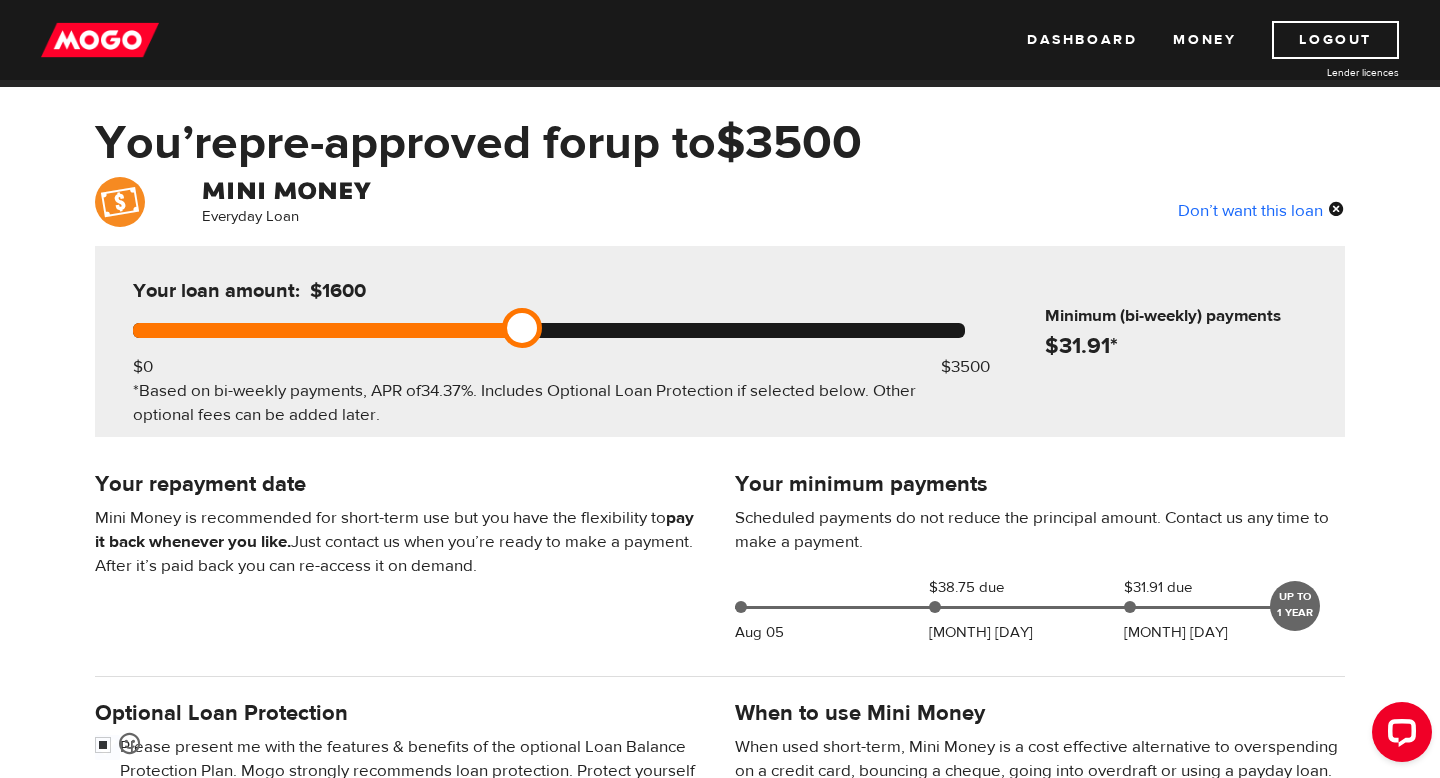scroll, scrollTop: 49, scrollLeft: 0, axis: vertical 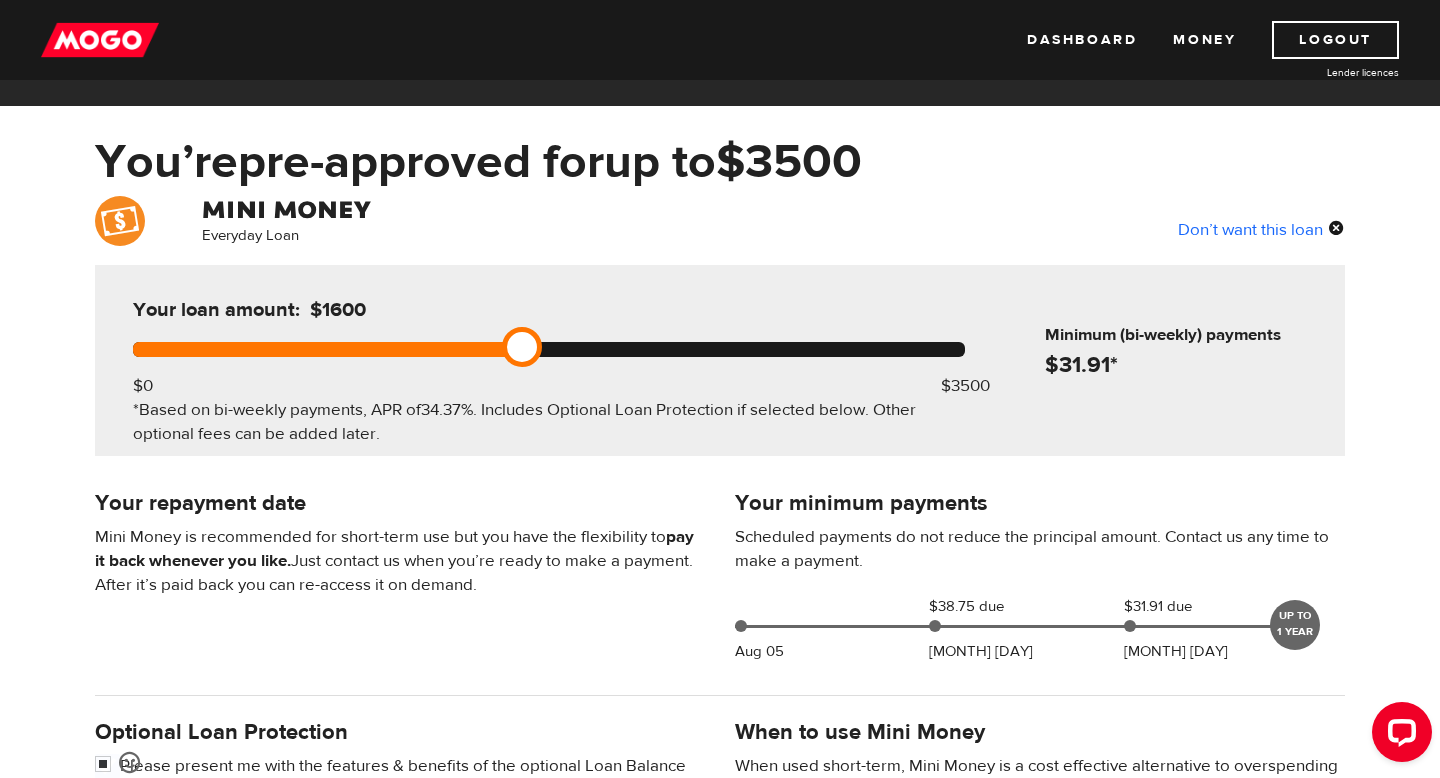 click at bounding box center [549, 349] 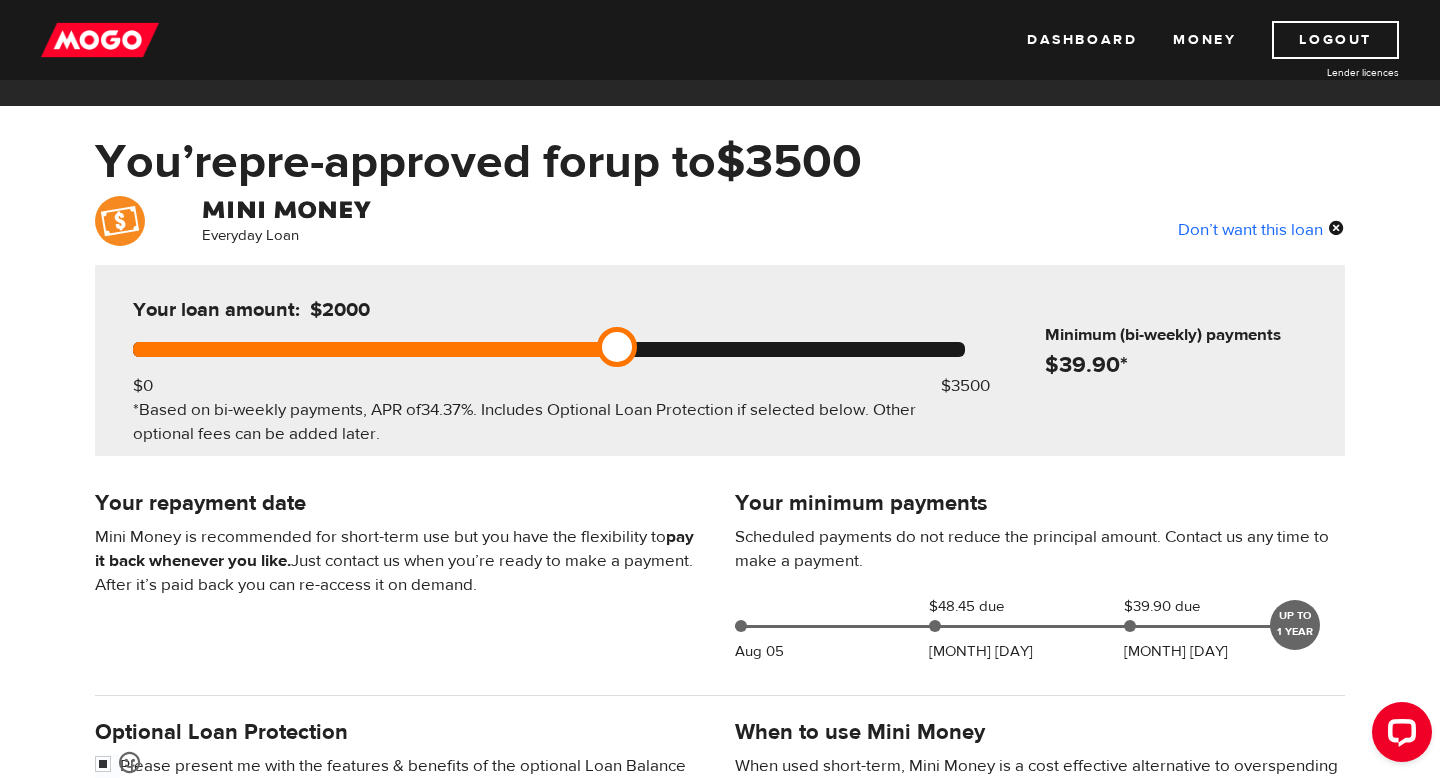 drag, startPoint x: 570, startPoint y: 349, endPoint x: 591, endPoint y: 350, distance: 21.023796 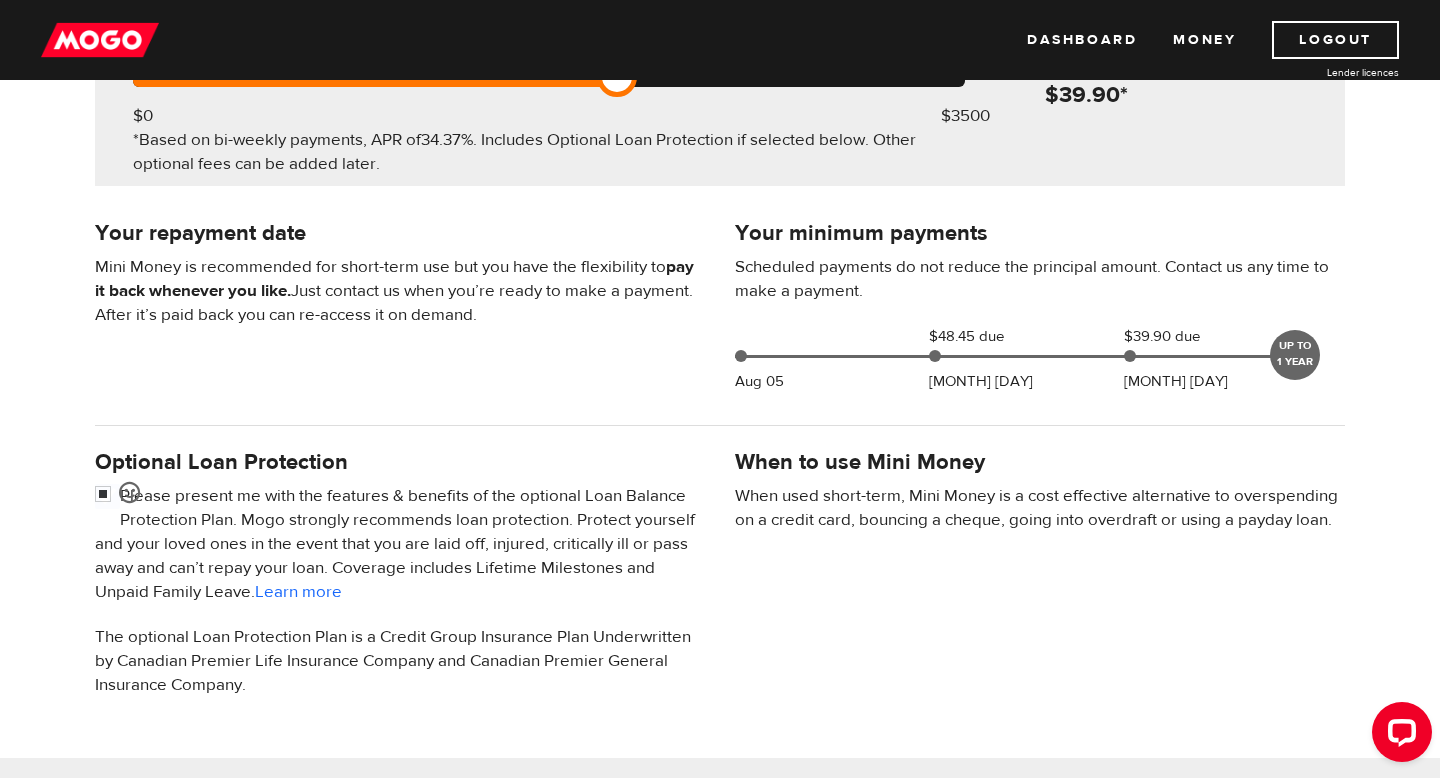 scroll, scrollTop: 322, scrollLeft: 0, axis: vertical 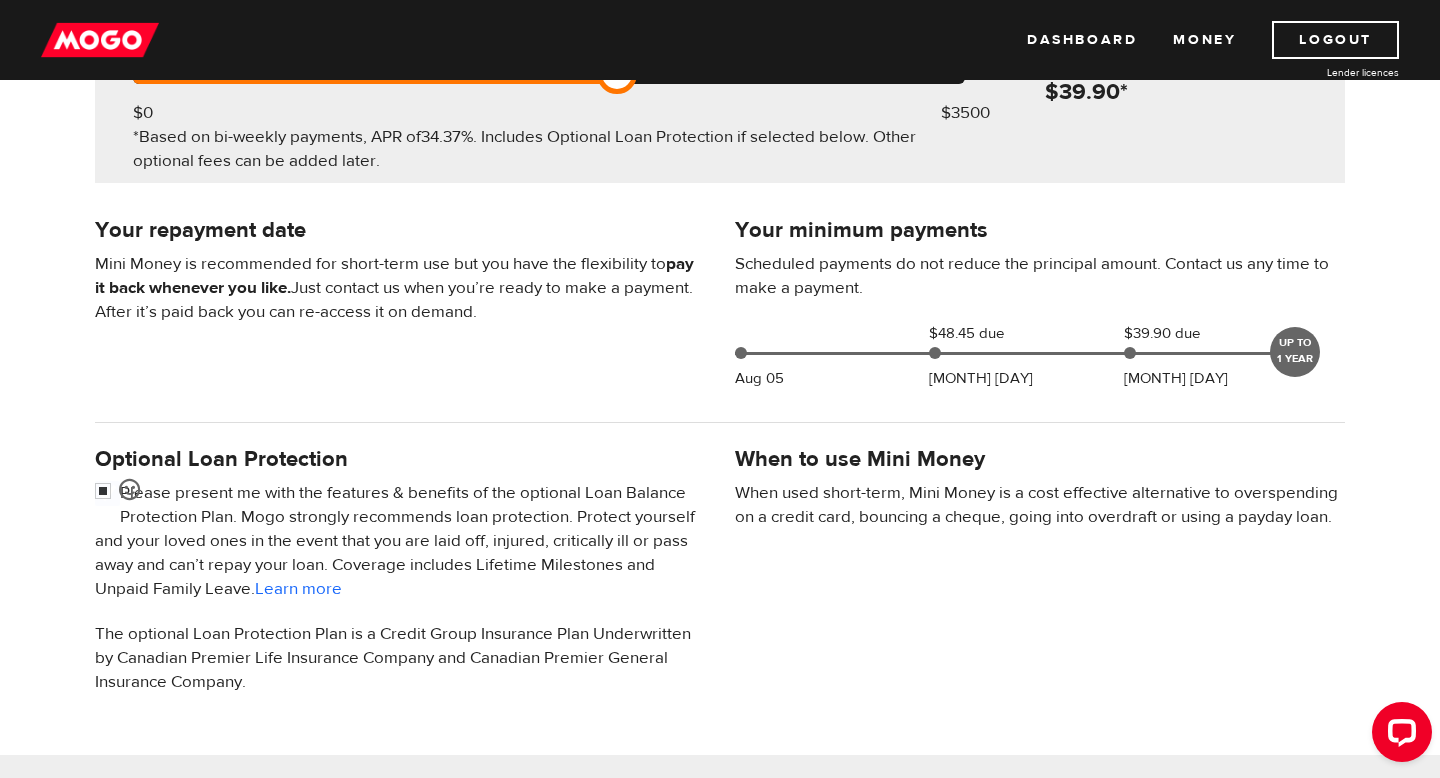 click on "UP TO  1 YEAR" at bounding box center [1295, 352] 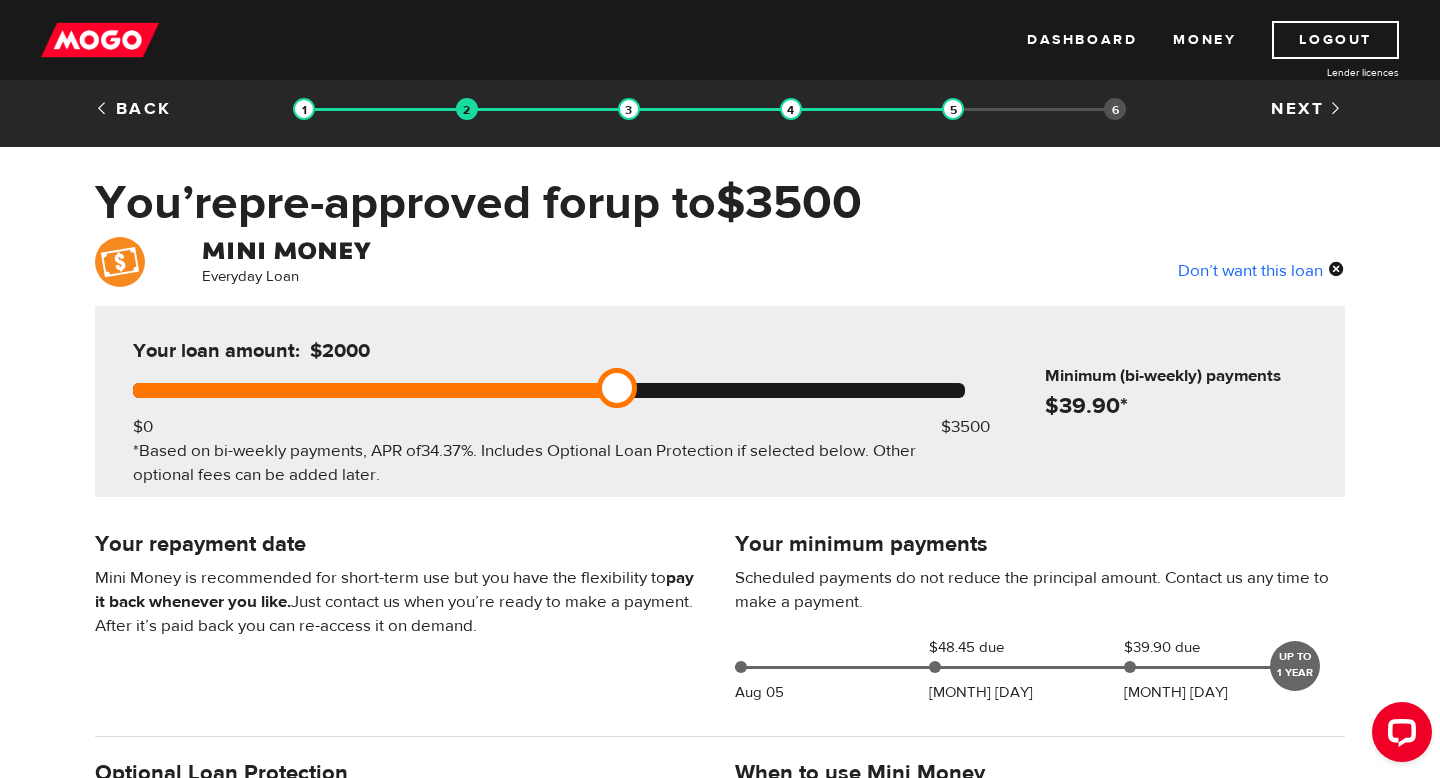 scroll, scrollTop: 0, scrollLeft: 0, axis: both 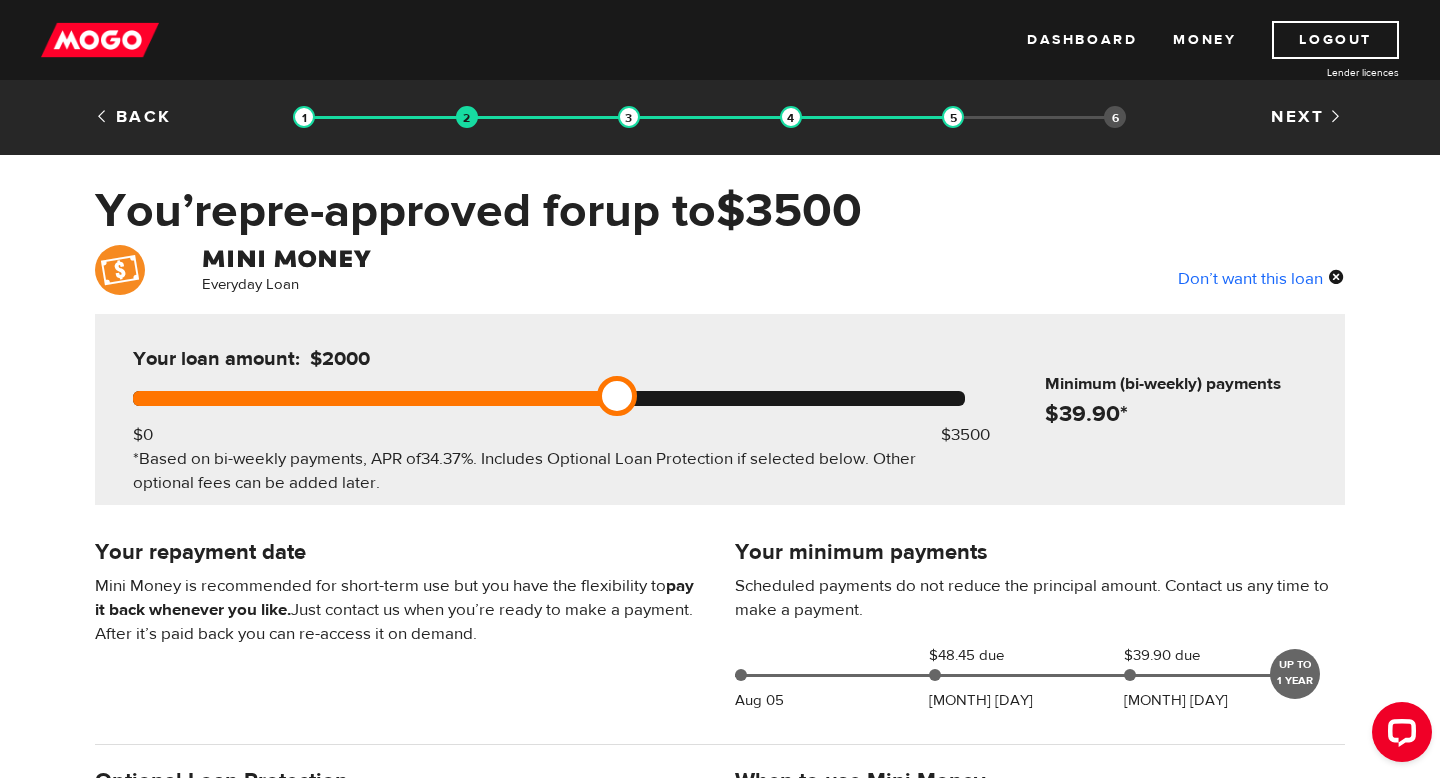 click on "Don’t want this loan" at bounding box center (1261, 278) 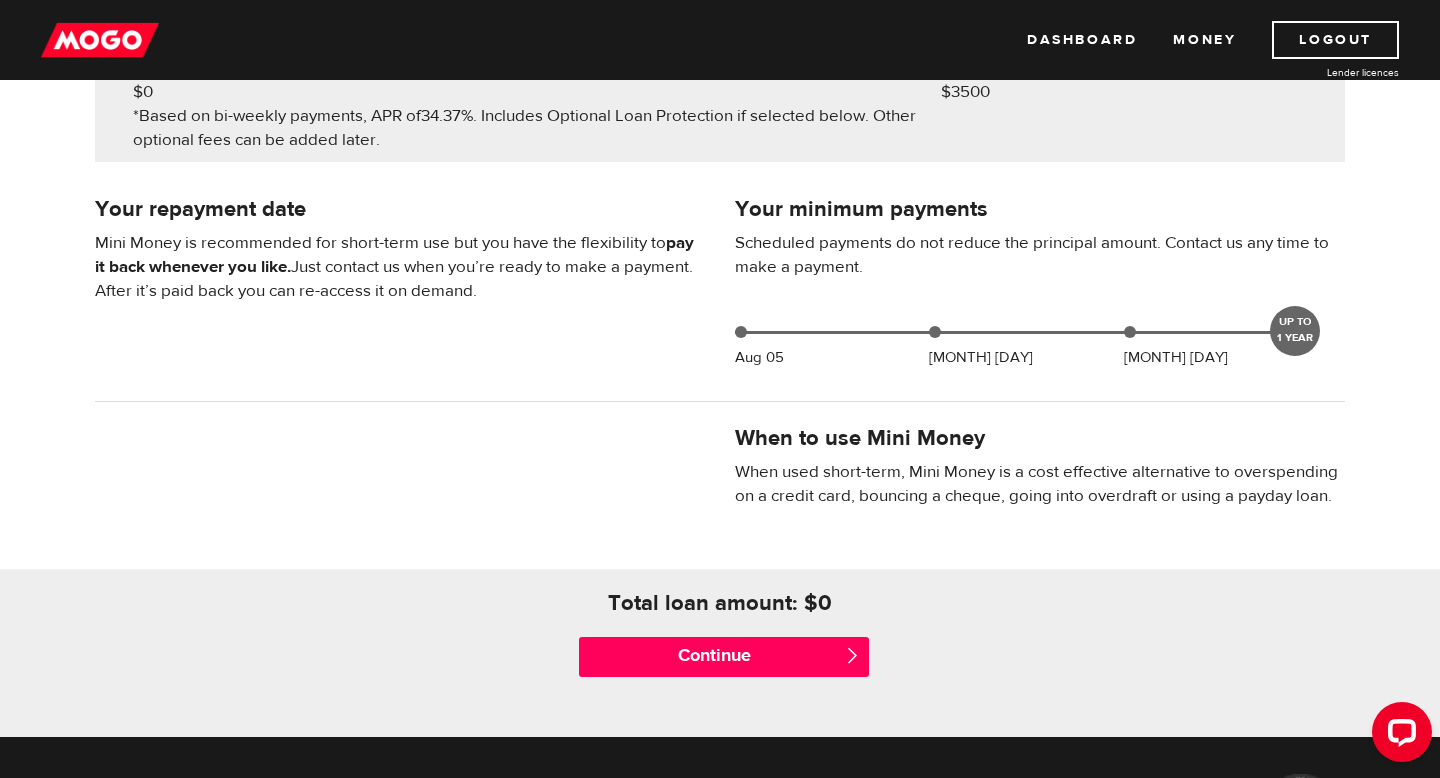 scroll, scrollTop: 545, scrollLeft: 0, axis: vertical 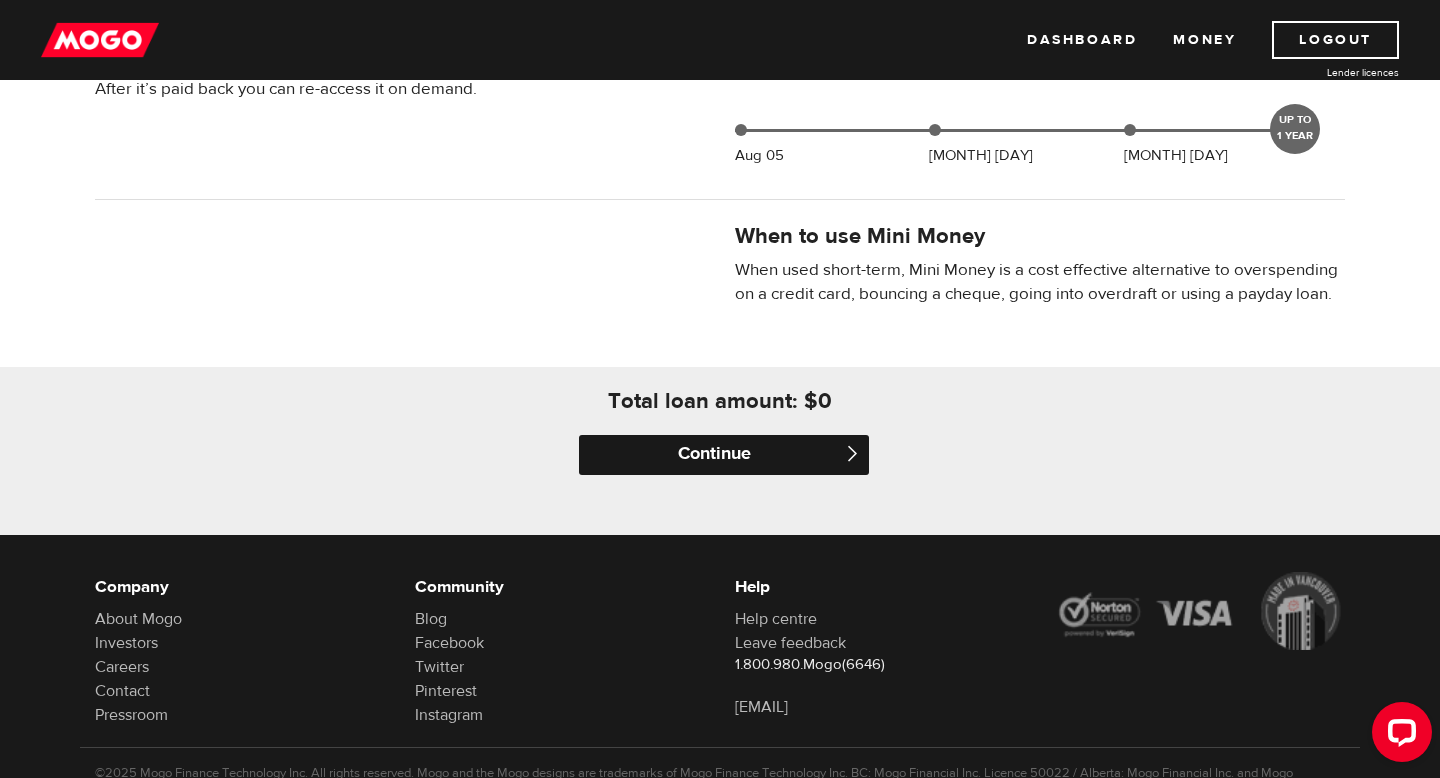 click on "Continue" at bounding box center (724, 455) 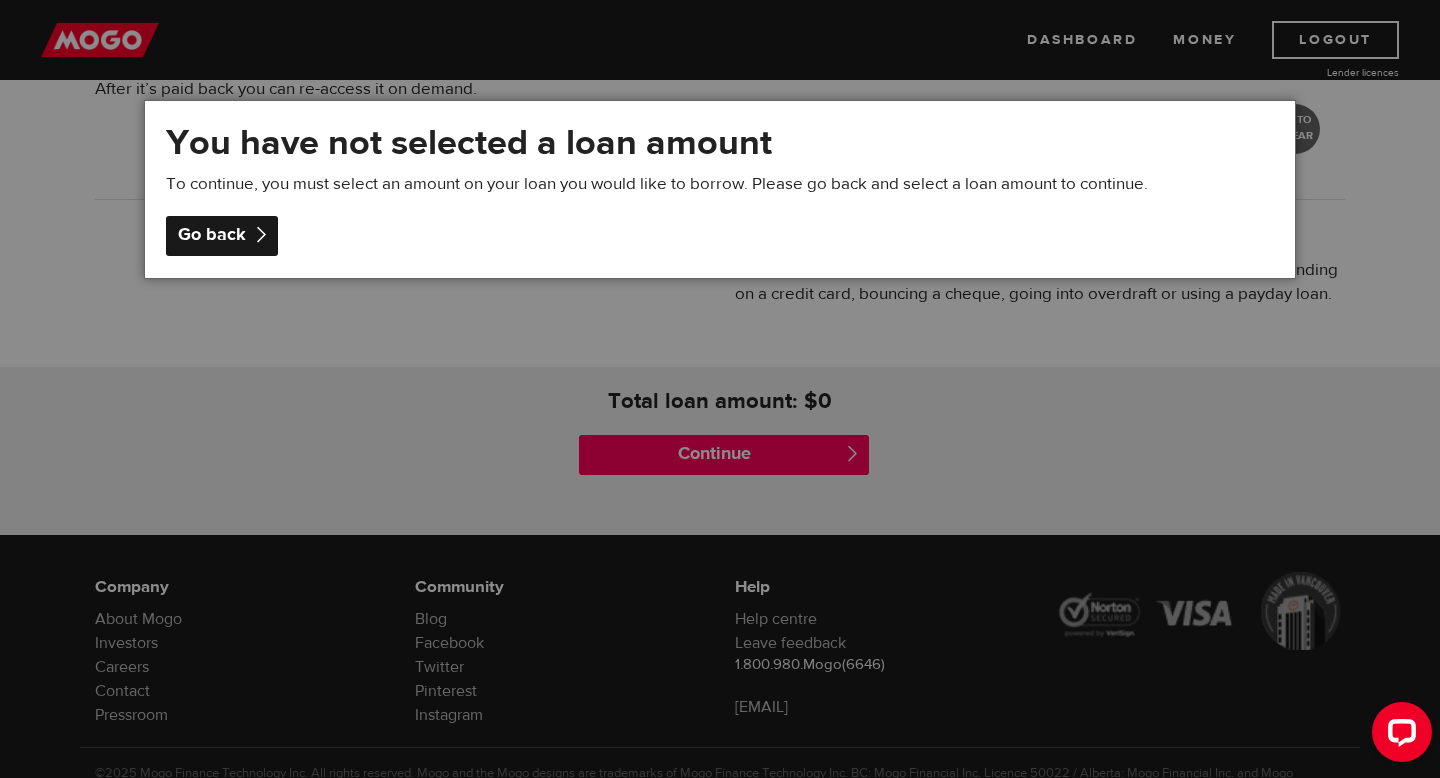 click on "Go back" at bounding box center (222, 236) 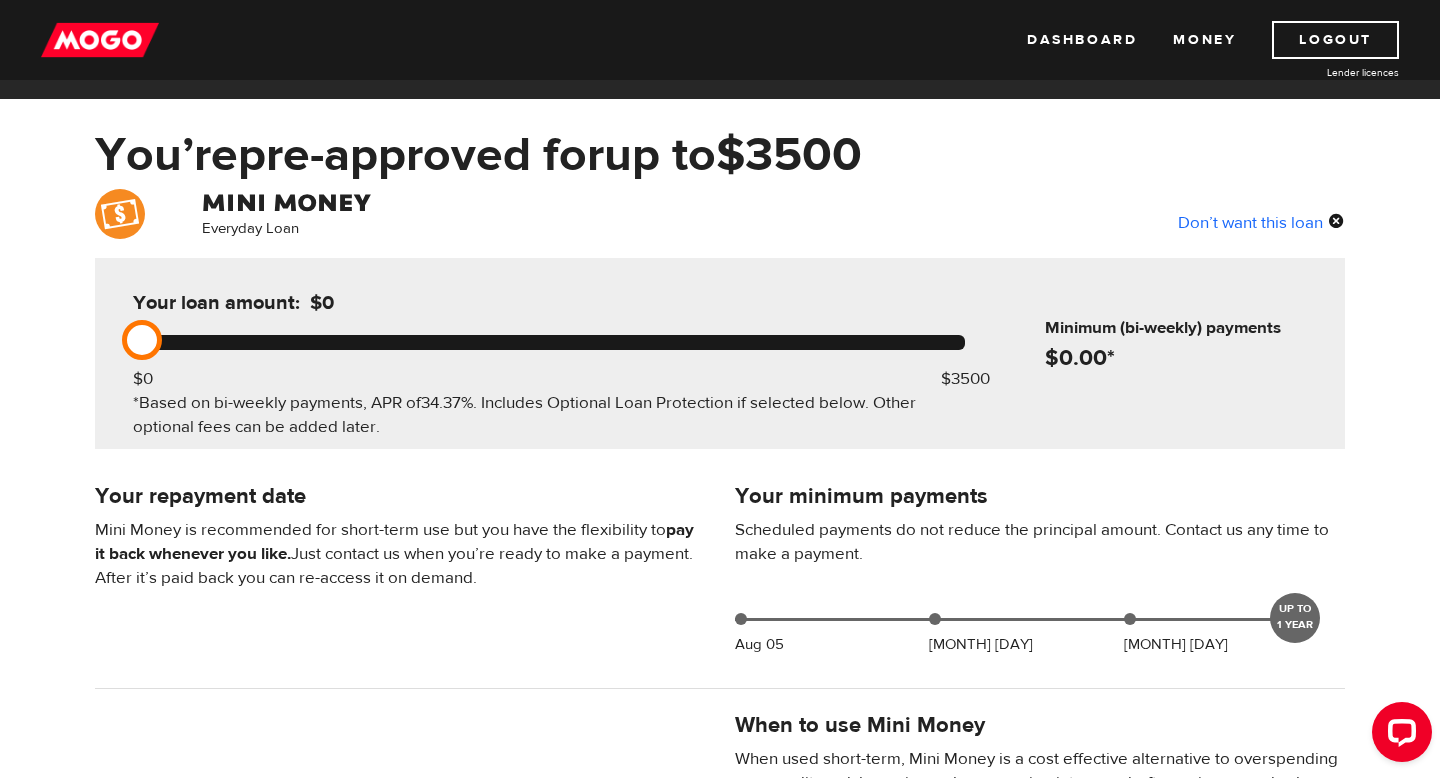 scroll, scrollTop: 0, scrollLeft: 0, axis: both 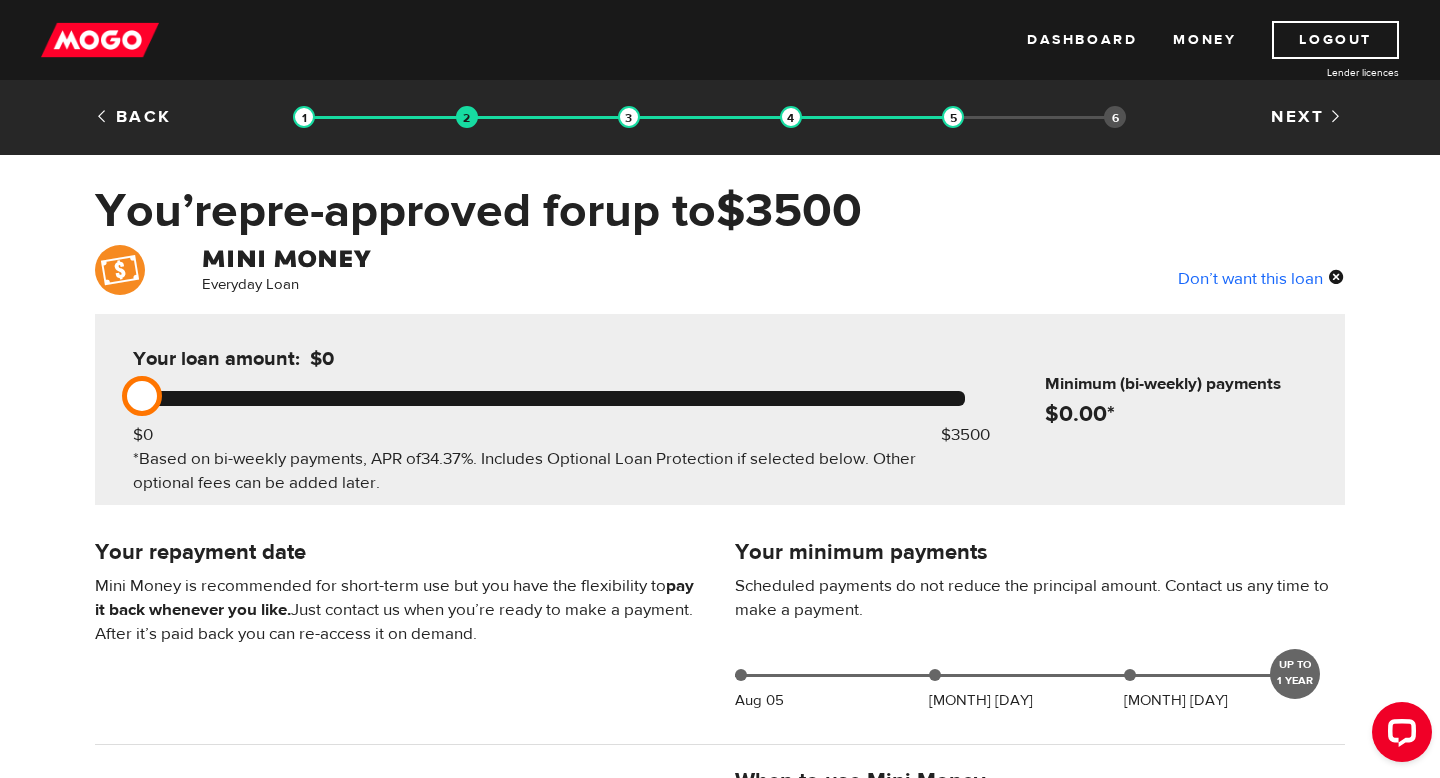 click on "Dashboard Money Logout" at bounding box center [1213, 40] 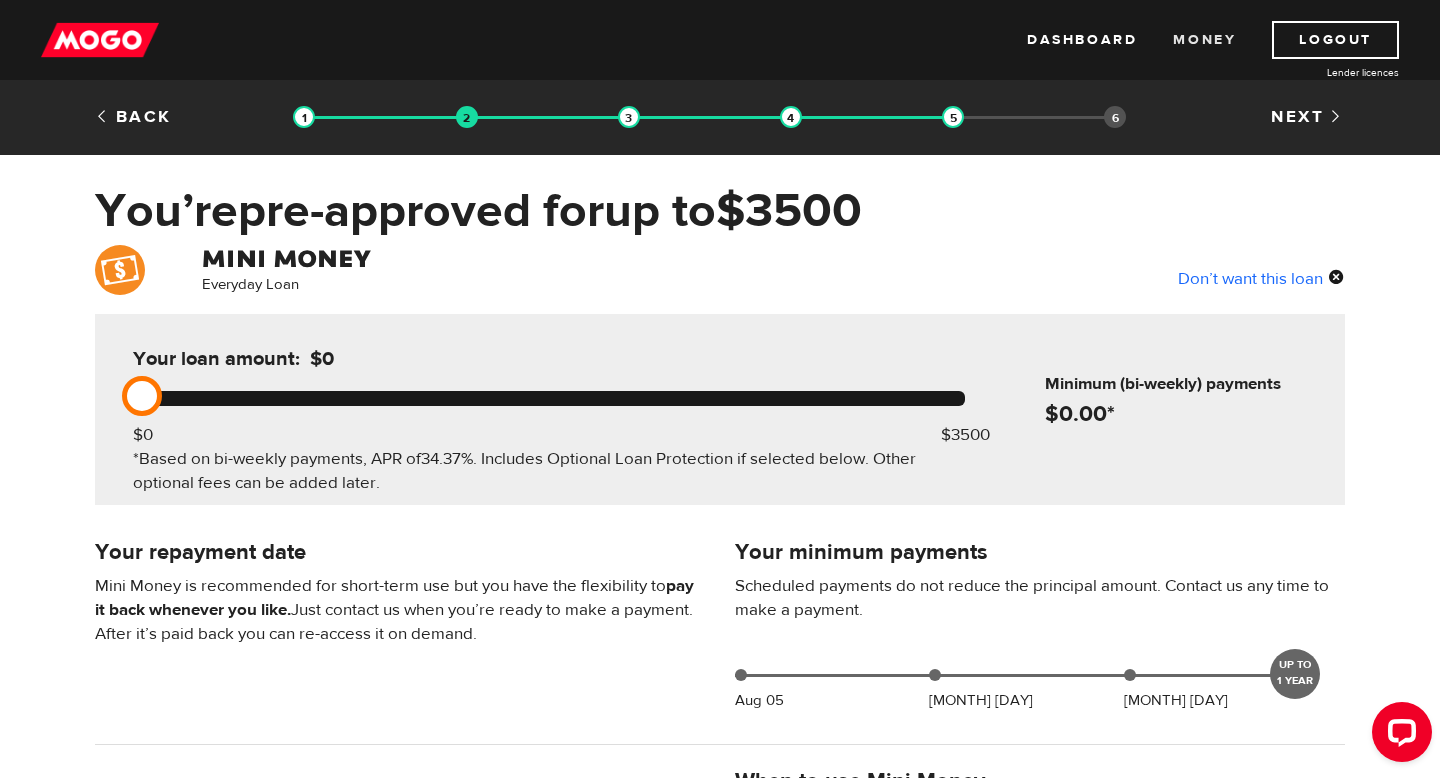 click on "Money" at bounding box center [1204, 40] 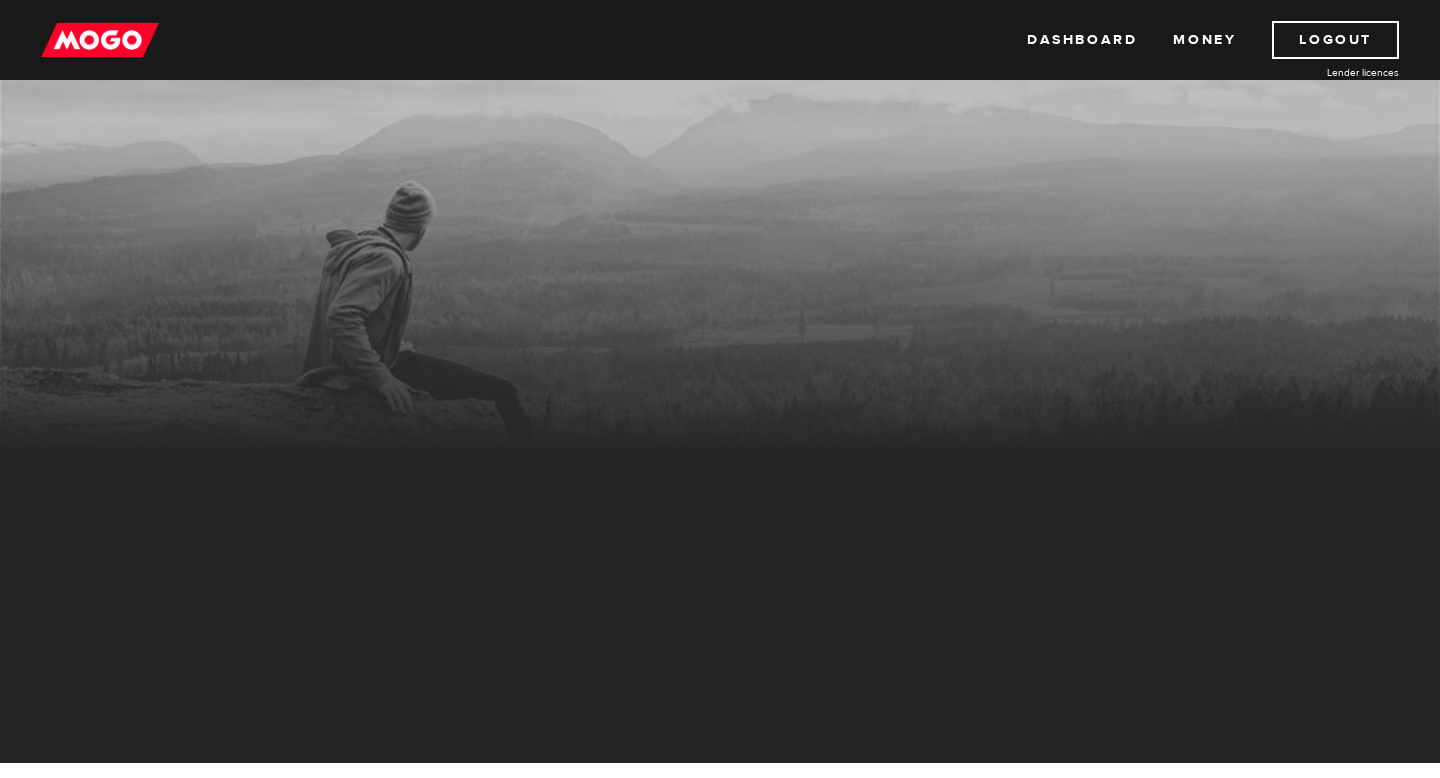 scroll, scrollTop: 0, scrollLeft: 0, axis: both 